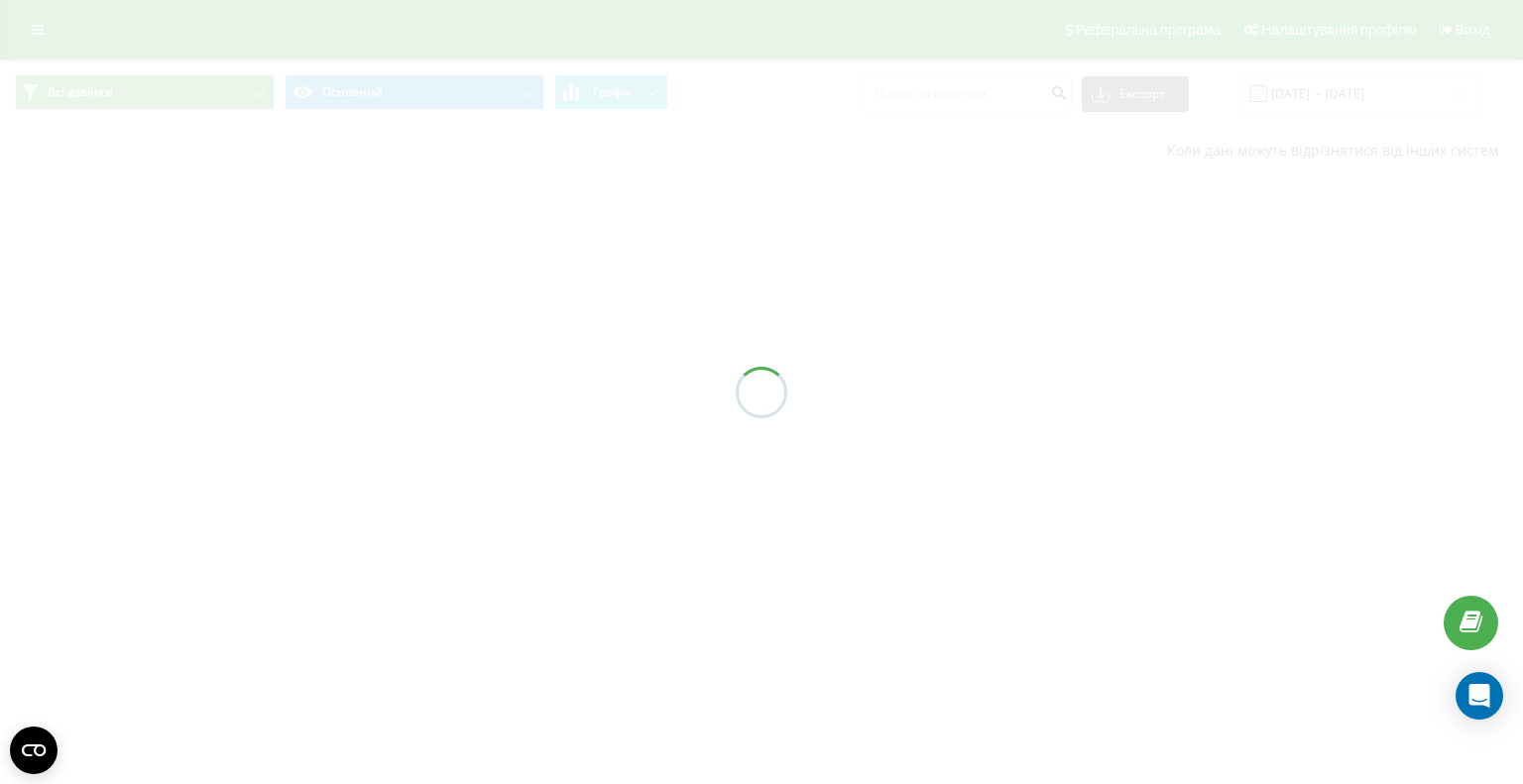 scroll, scrollTop: 0, scrollLeft: 0, axis: both 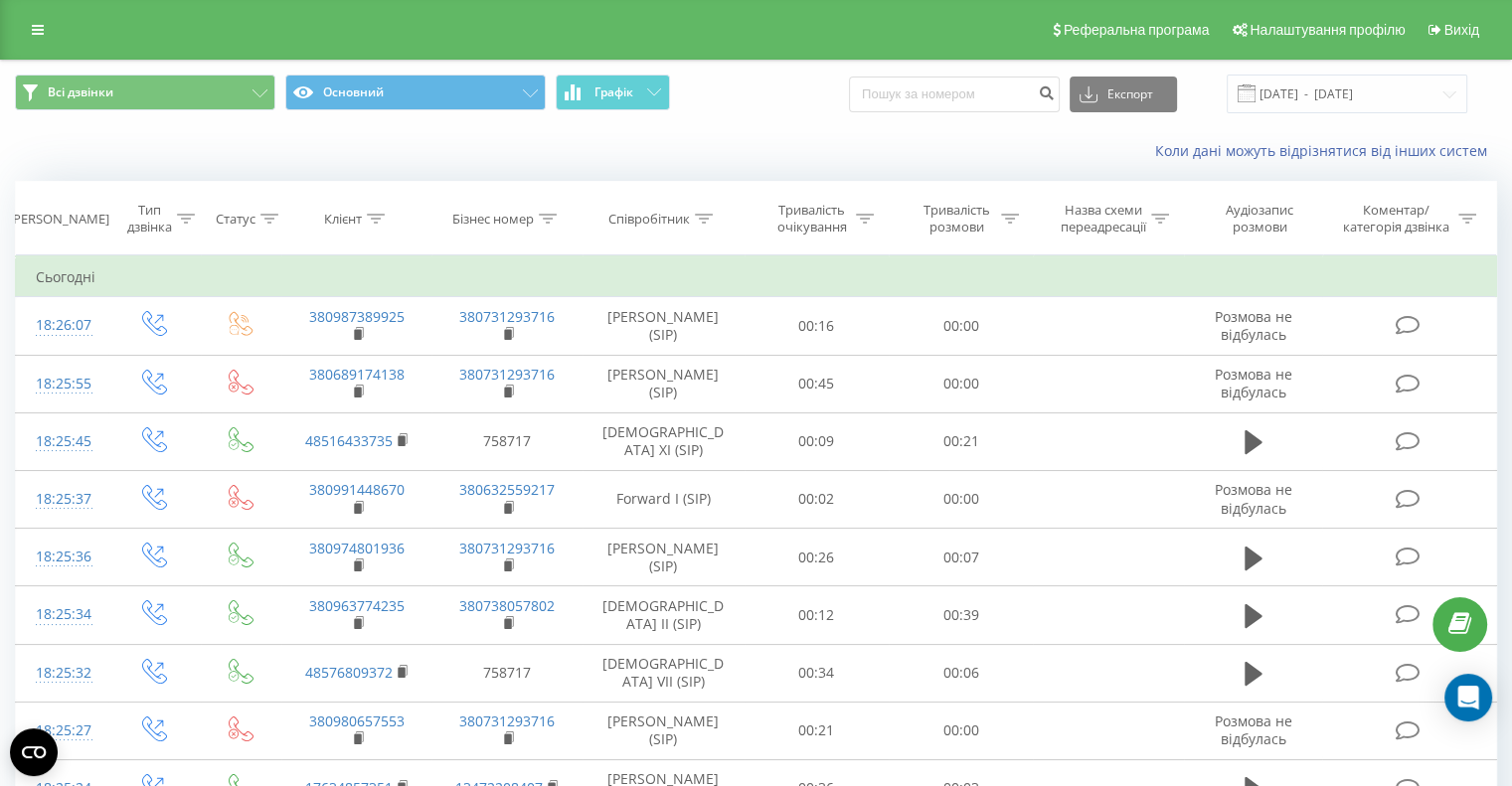 click at bounding box center (704, 219) 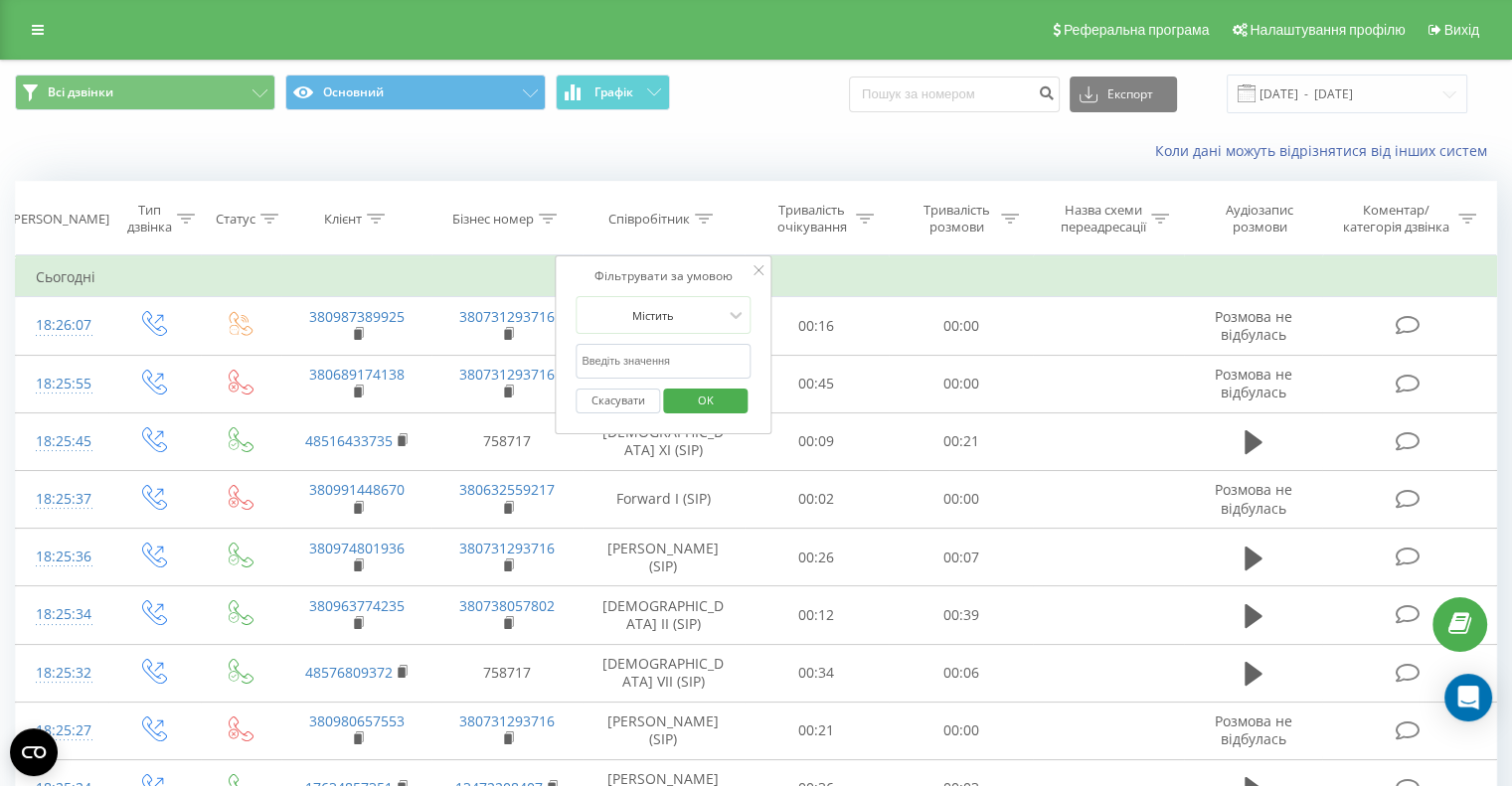 click at bounding box center [663, 361] 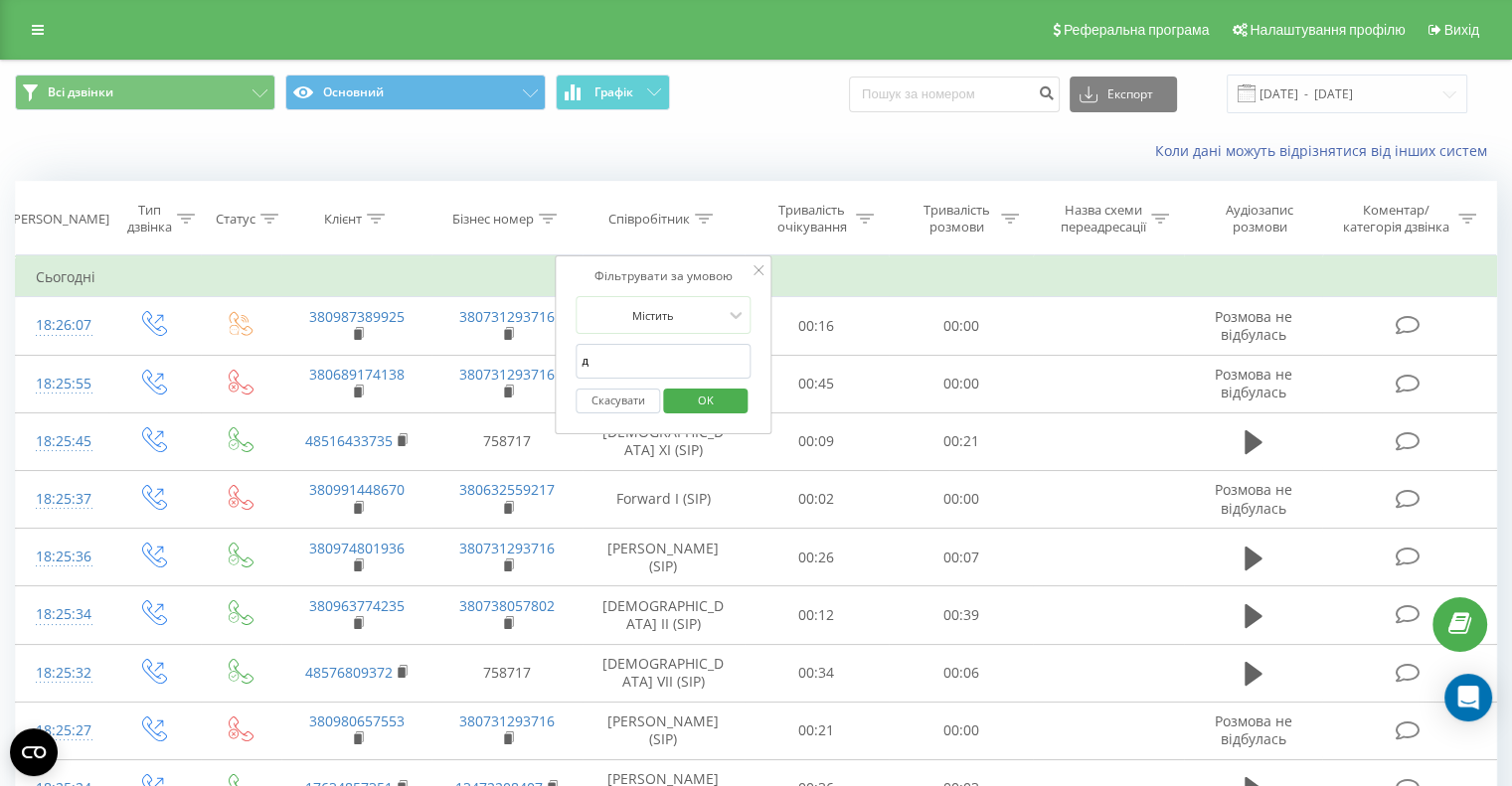 type on "Дашивець" 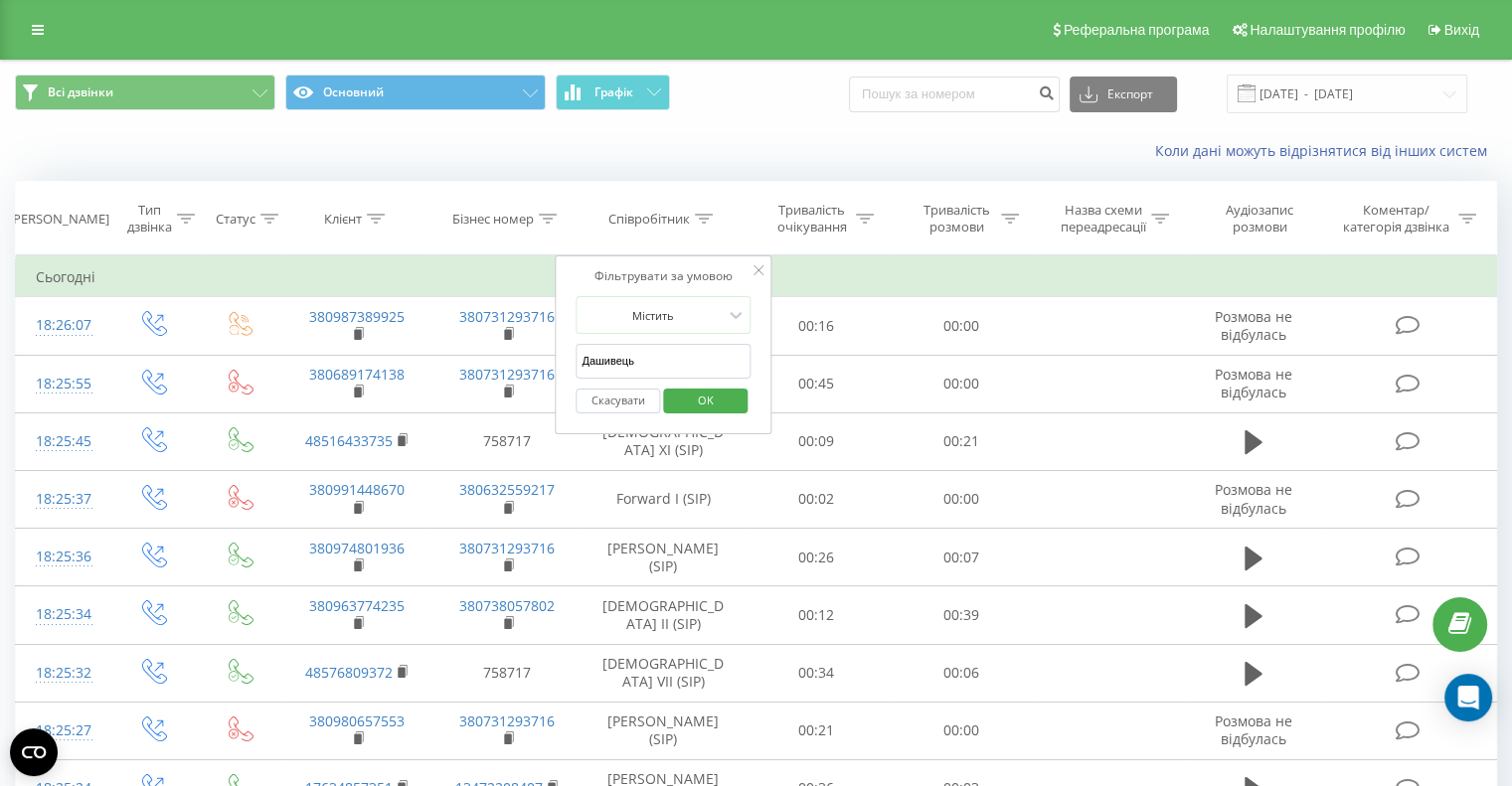 click on "OK" at bounding box center (706, 399) 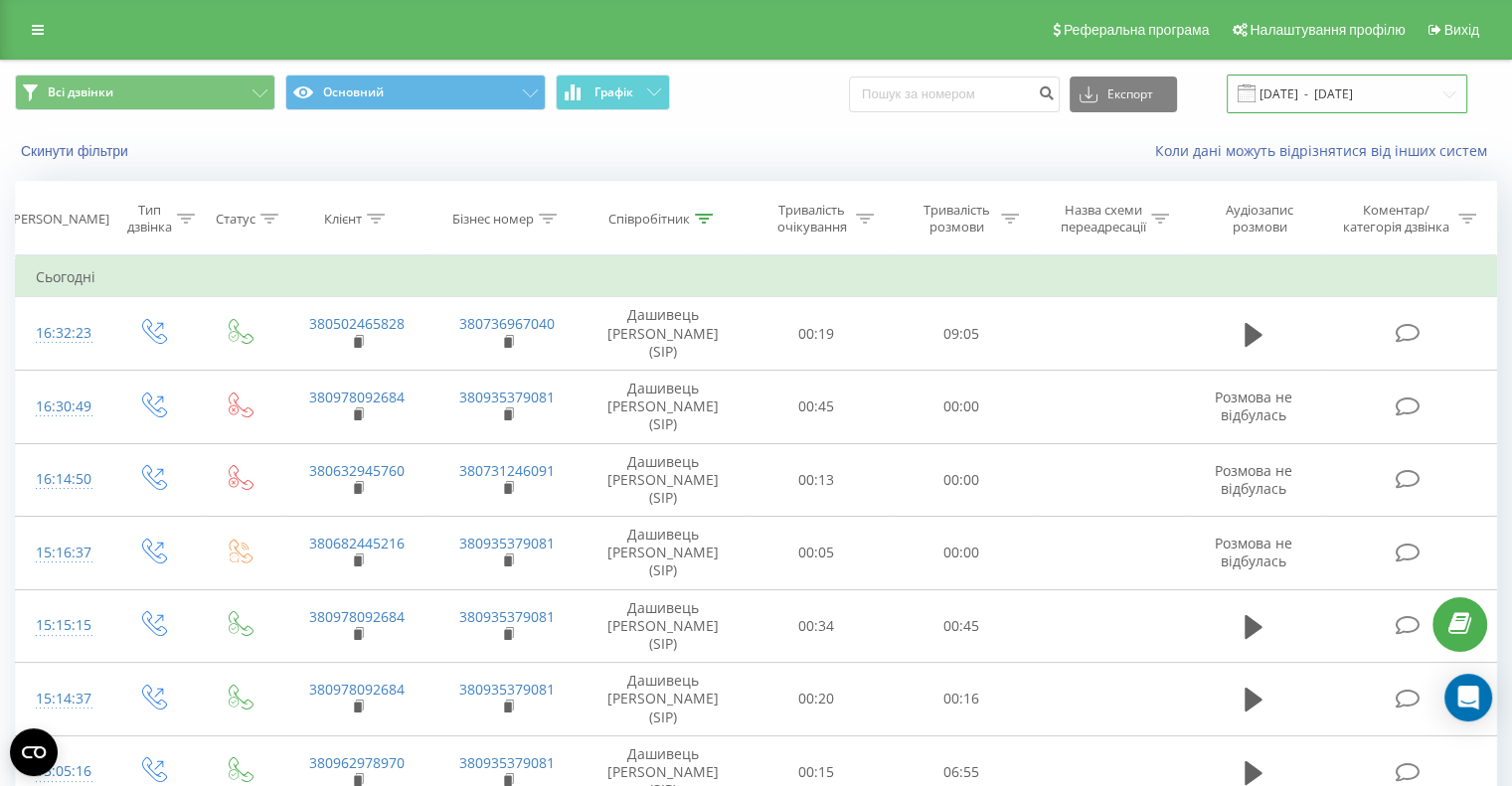 click on "[DATE]  -  [DATE]" at bounding box center (1347, 93) 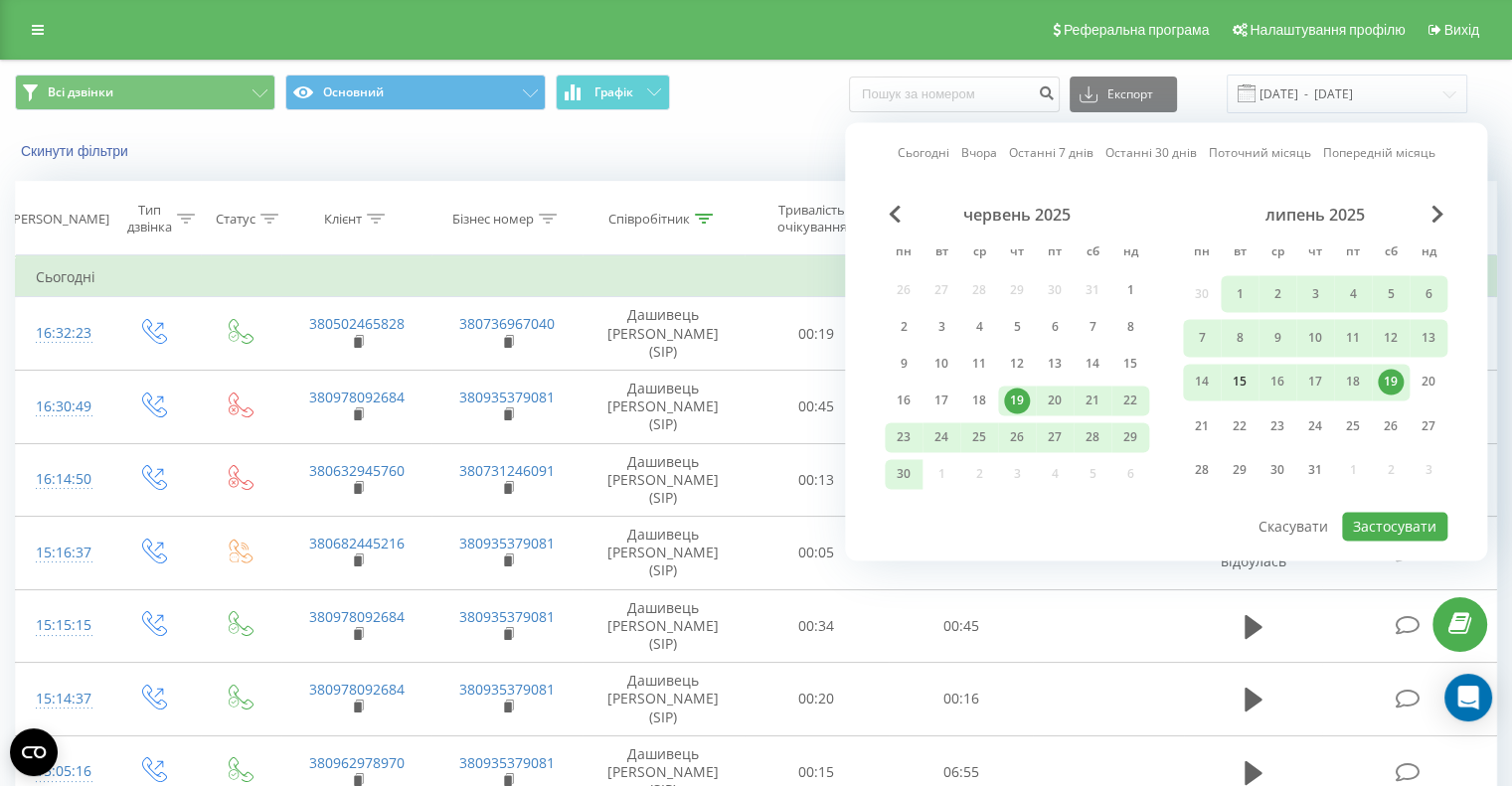 click on "15" at bounding box center (1240, 382) 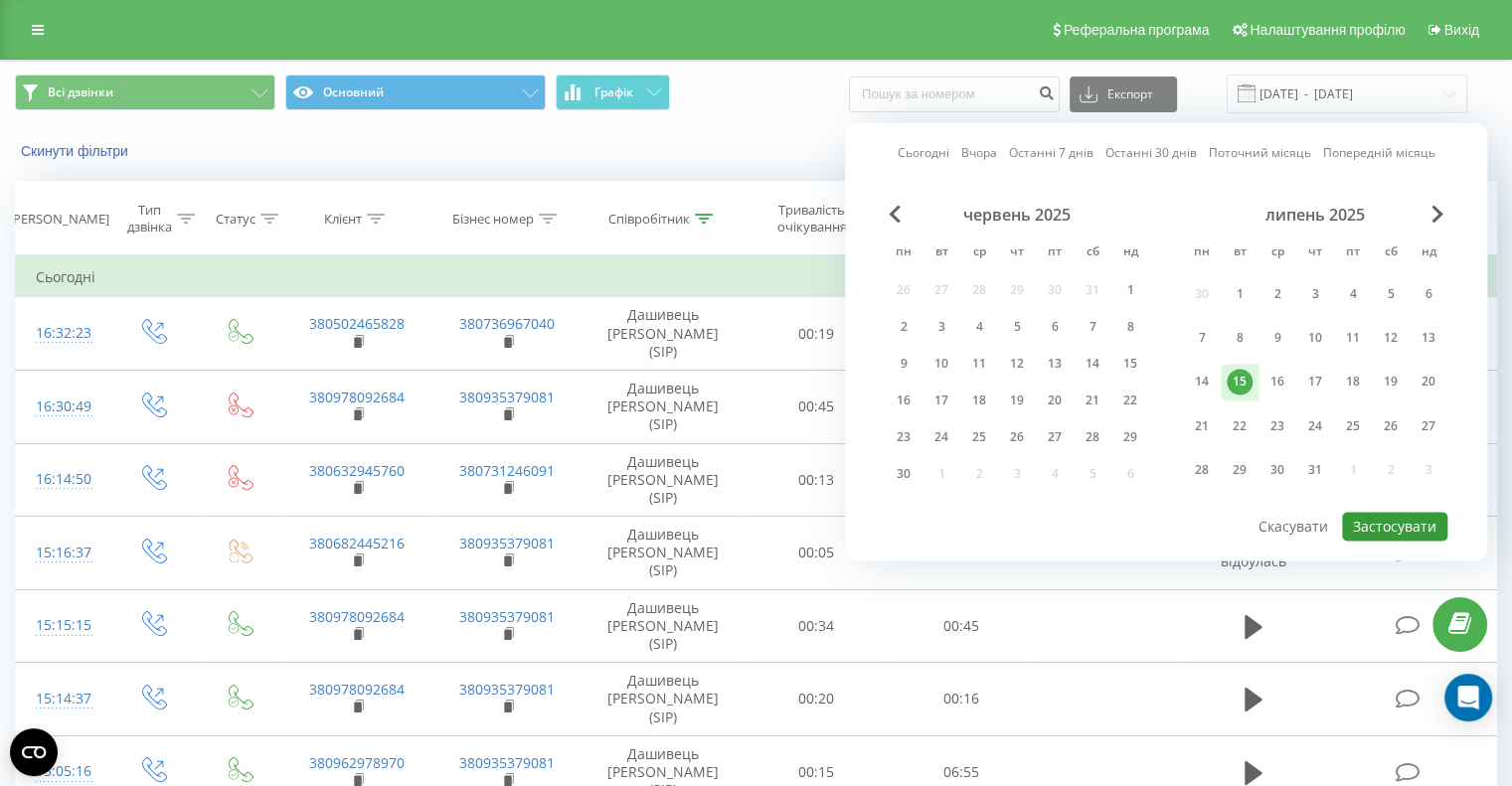 click on "Застосувати" at bounding box center (1395, 526) 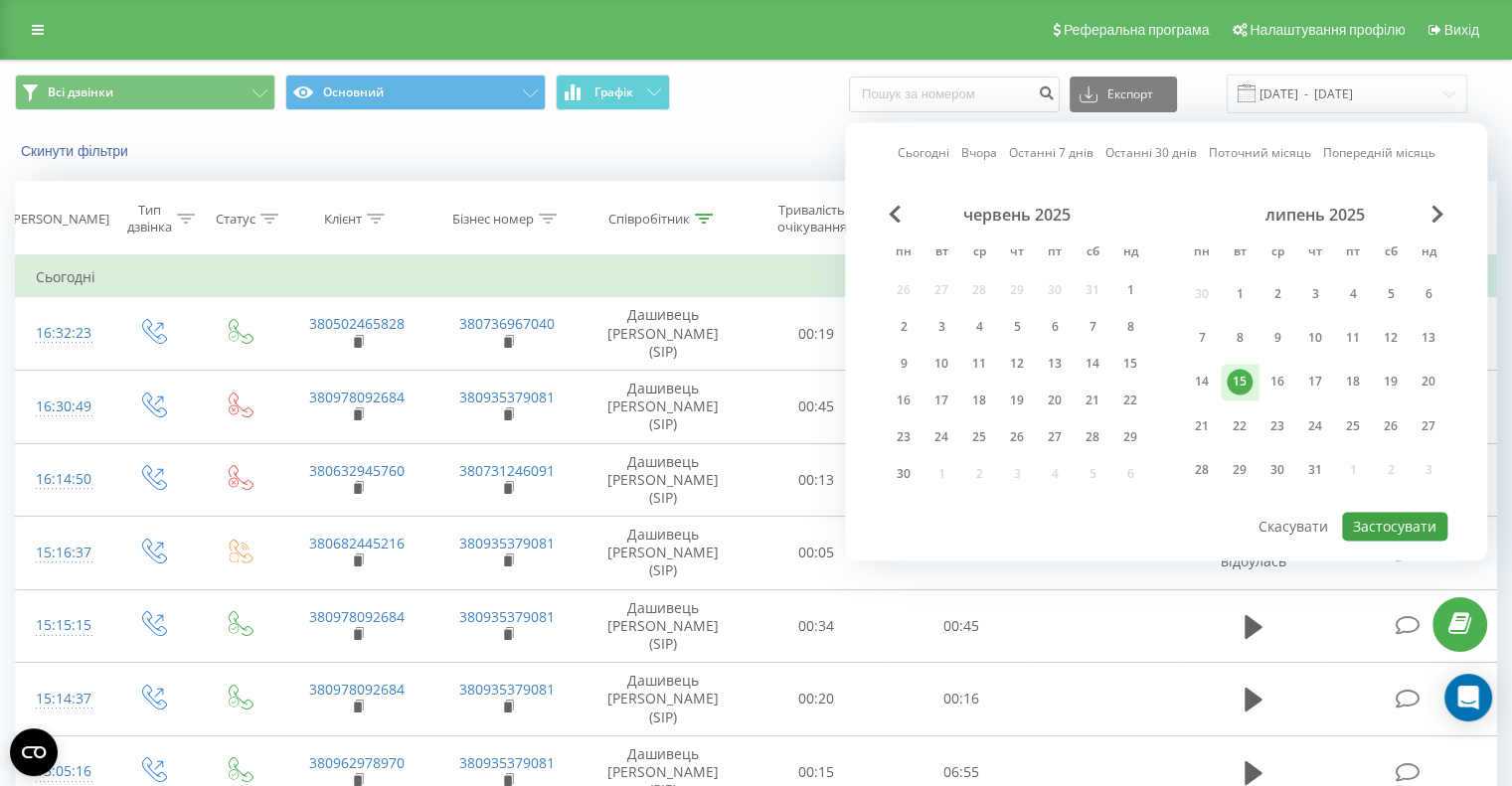 type on "[DATE]  -  [DATE]" 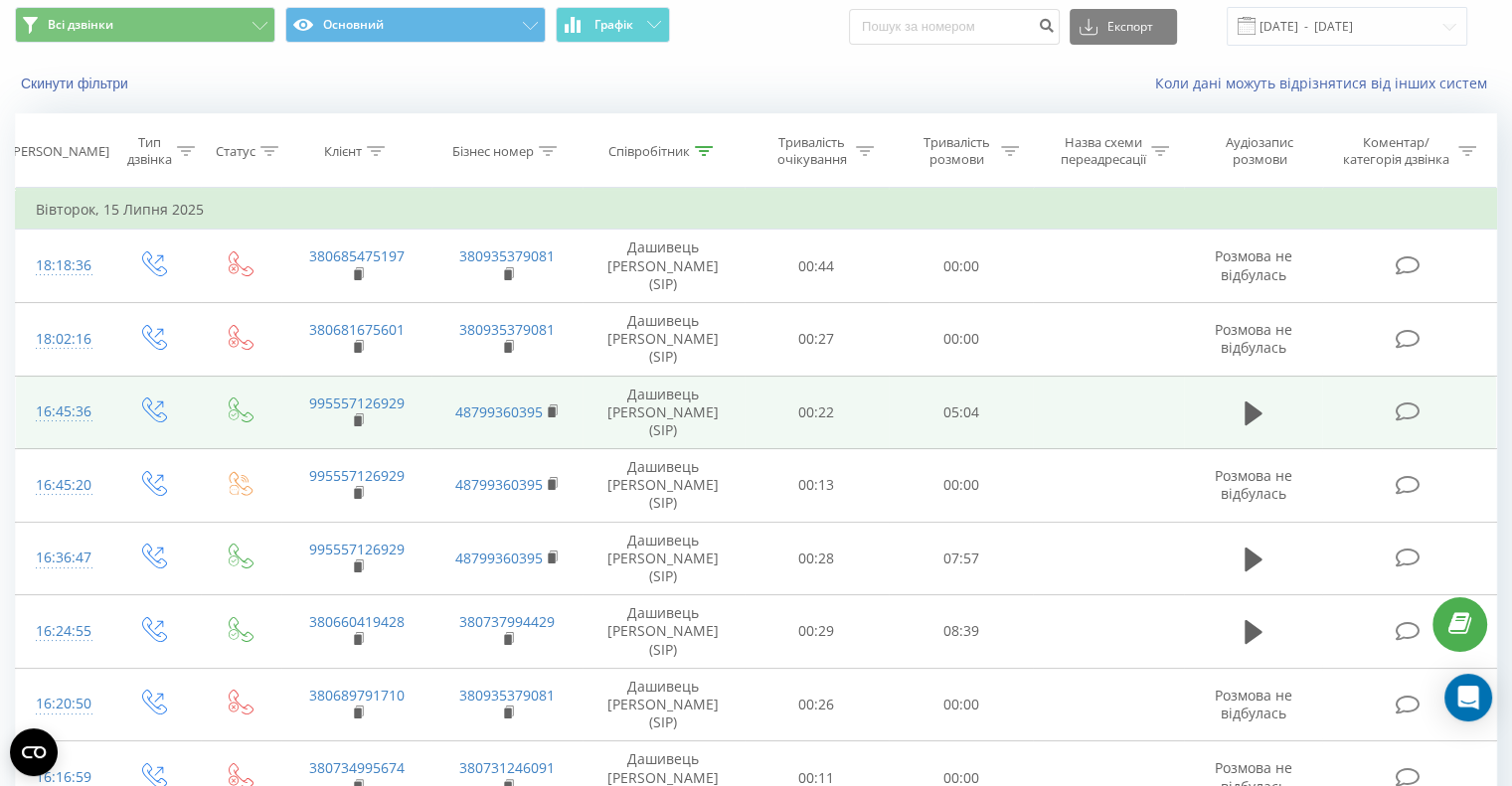 scroll, scrollTop: 99, scrollLeft: 0, axis: vertical 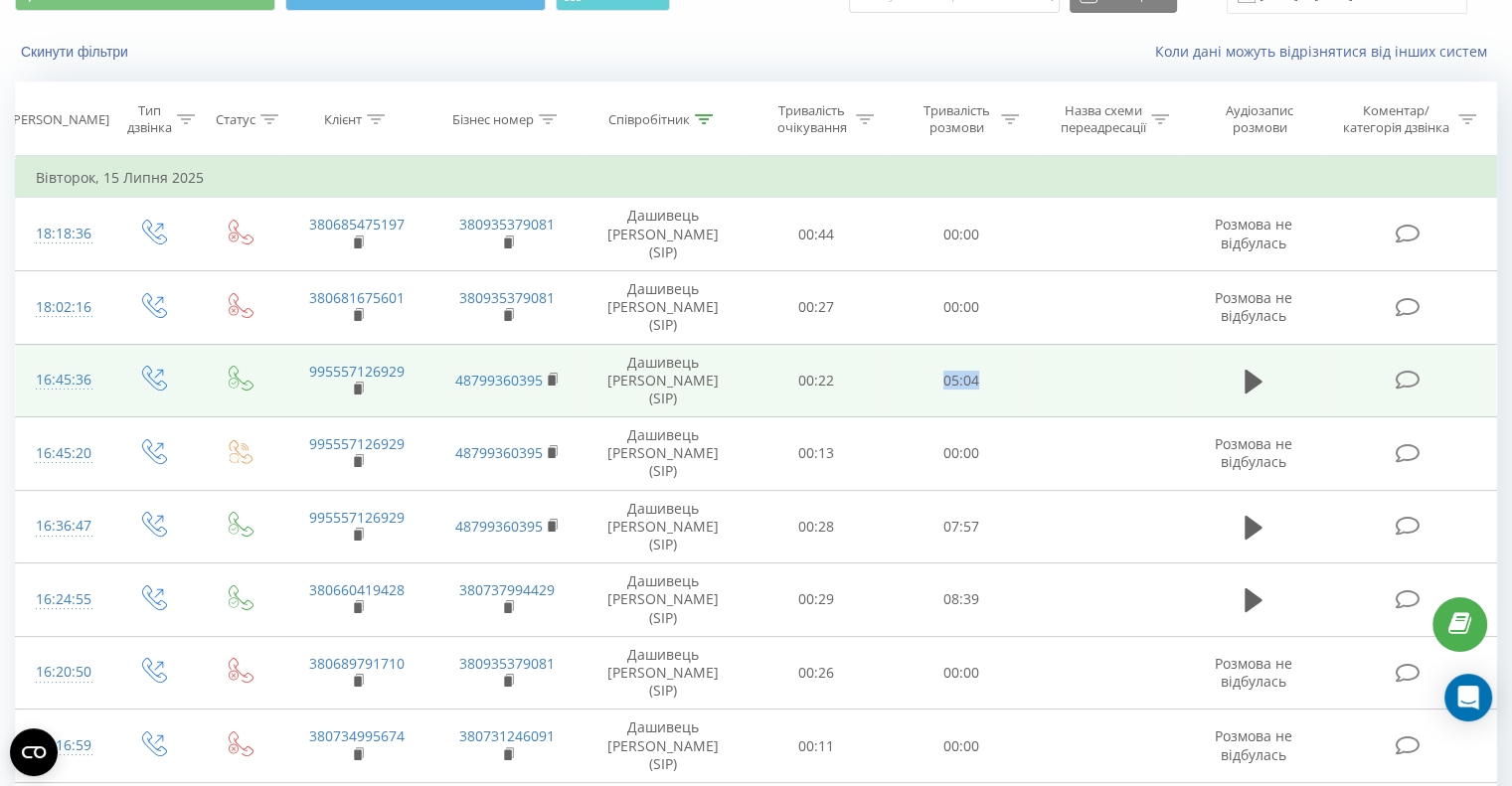 drag, startPoint x: 961, startPoint y: 325, endPoint x: 994, endPoint y: 329, distance: 33.24154 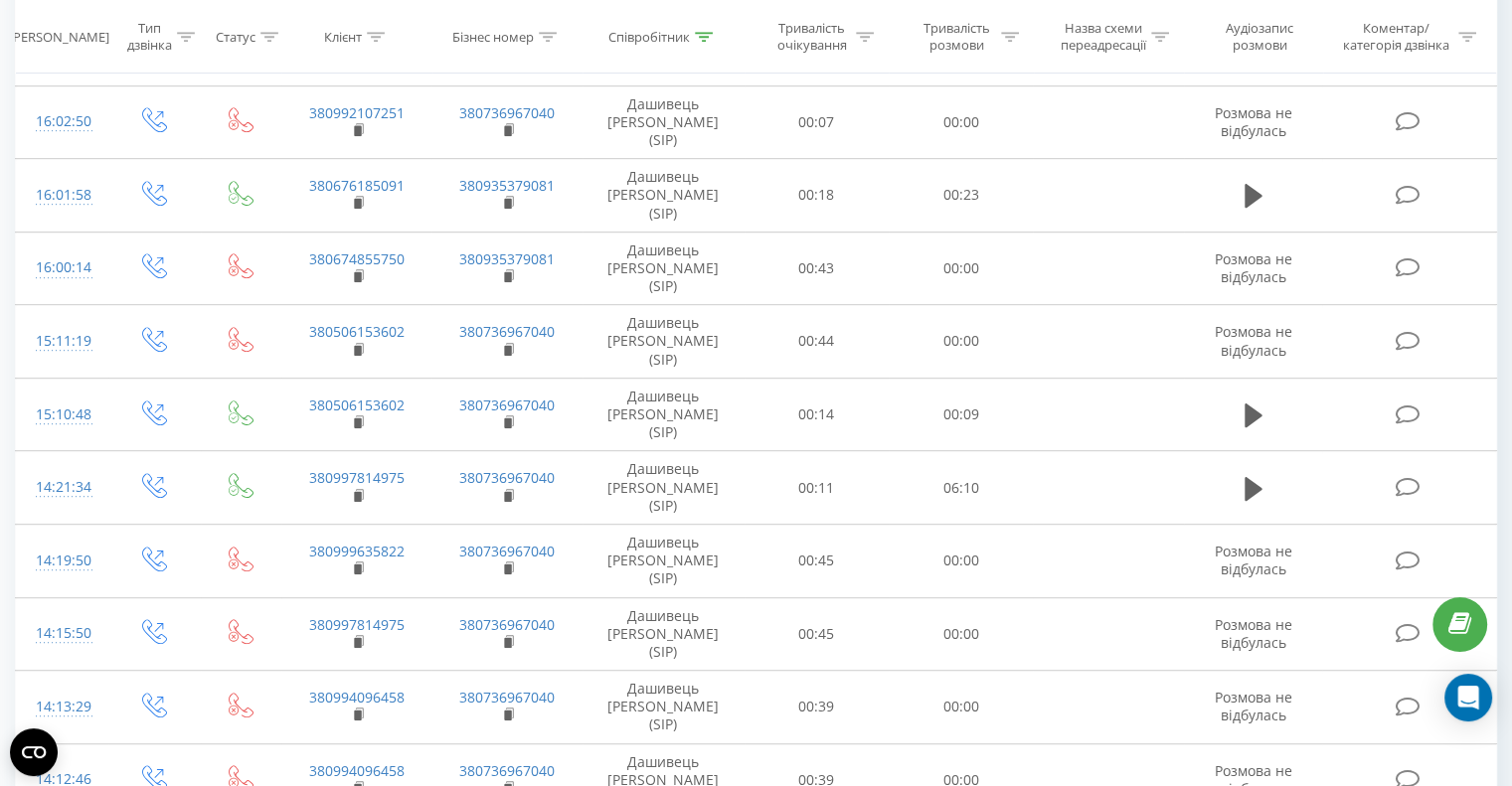 scroll, scrollTop: 1025, scrollLeft: 0, axis: vertical 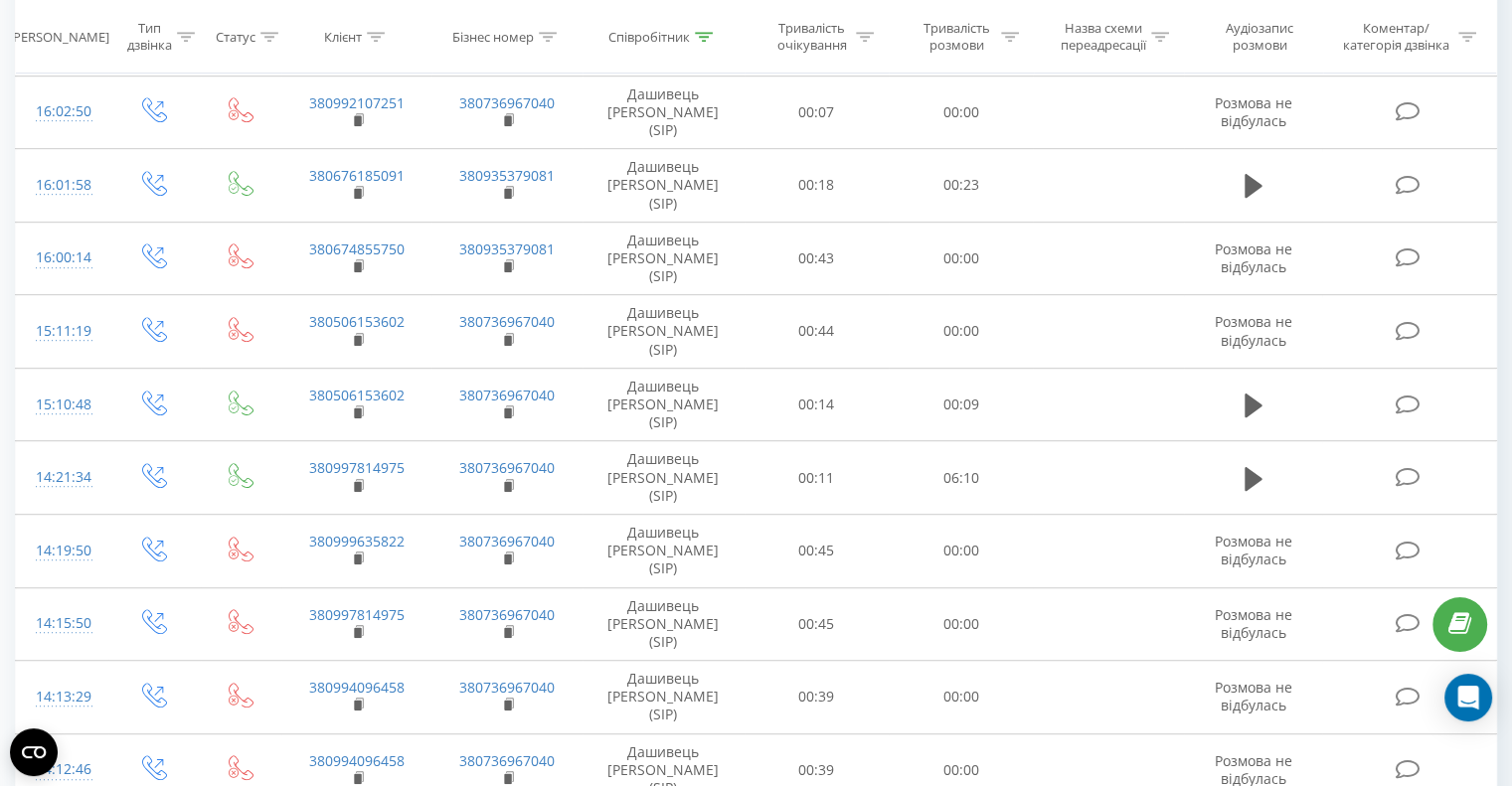 click at bounding box center [190, 1144] 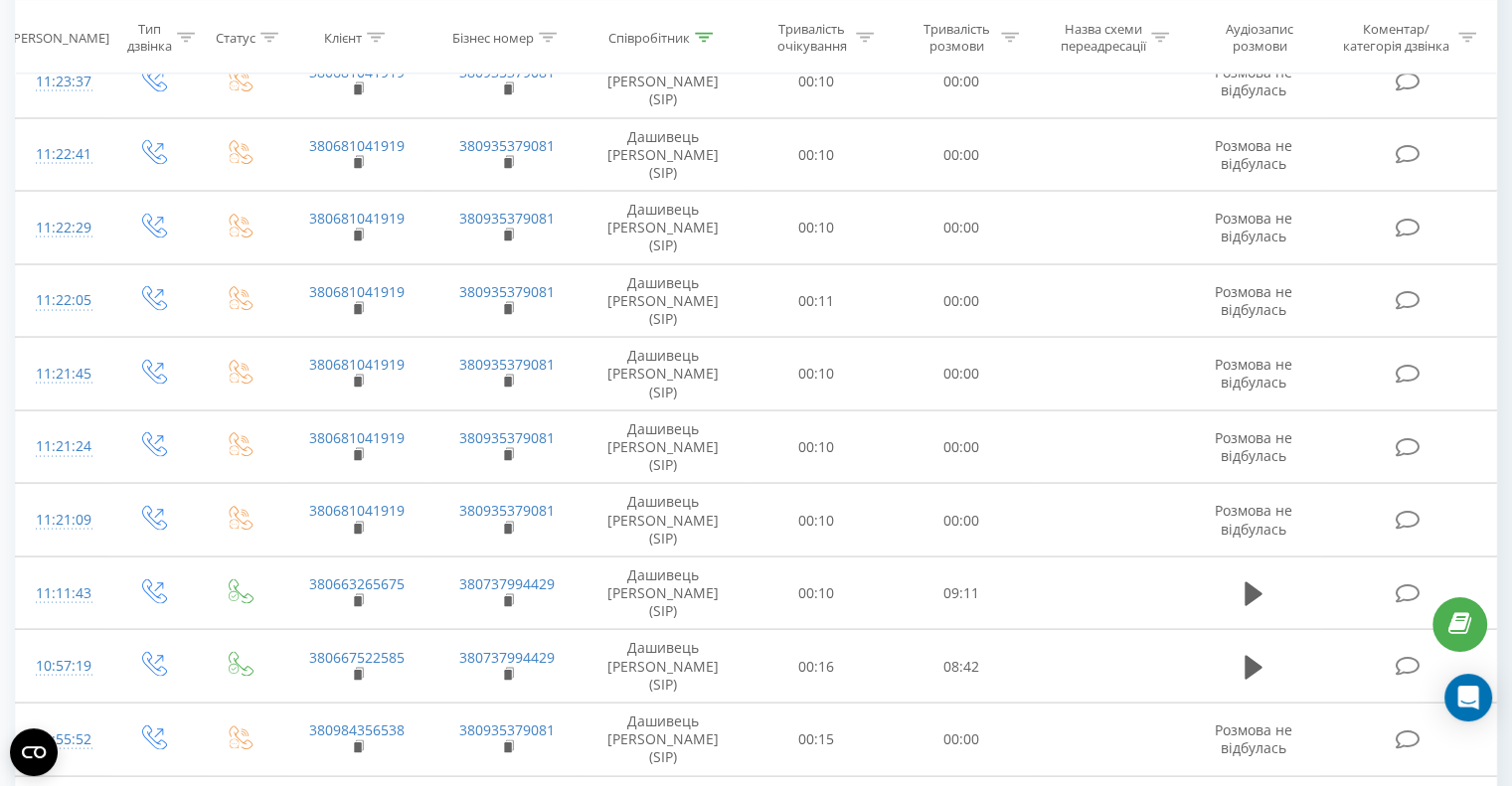 scroll, scrollTop: 3849, scrollLeft: 0, axis: vertical 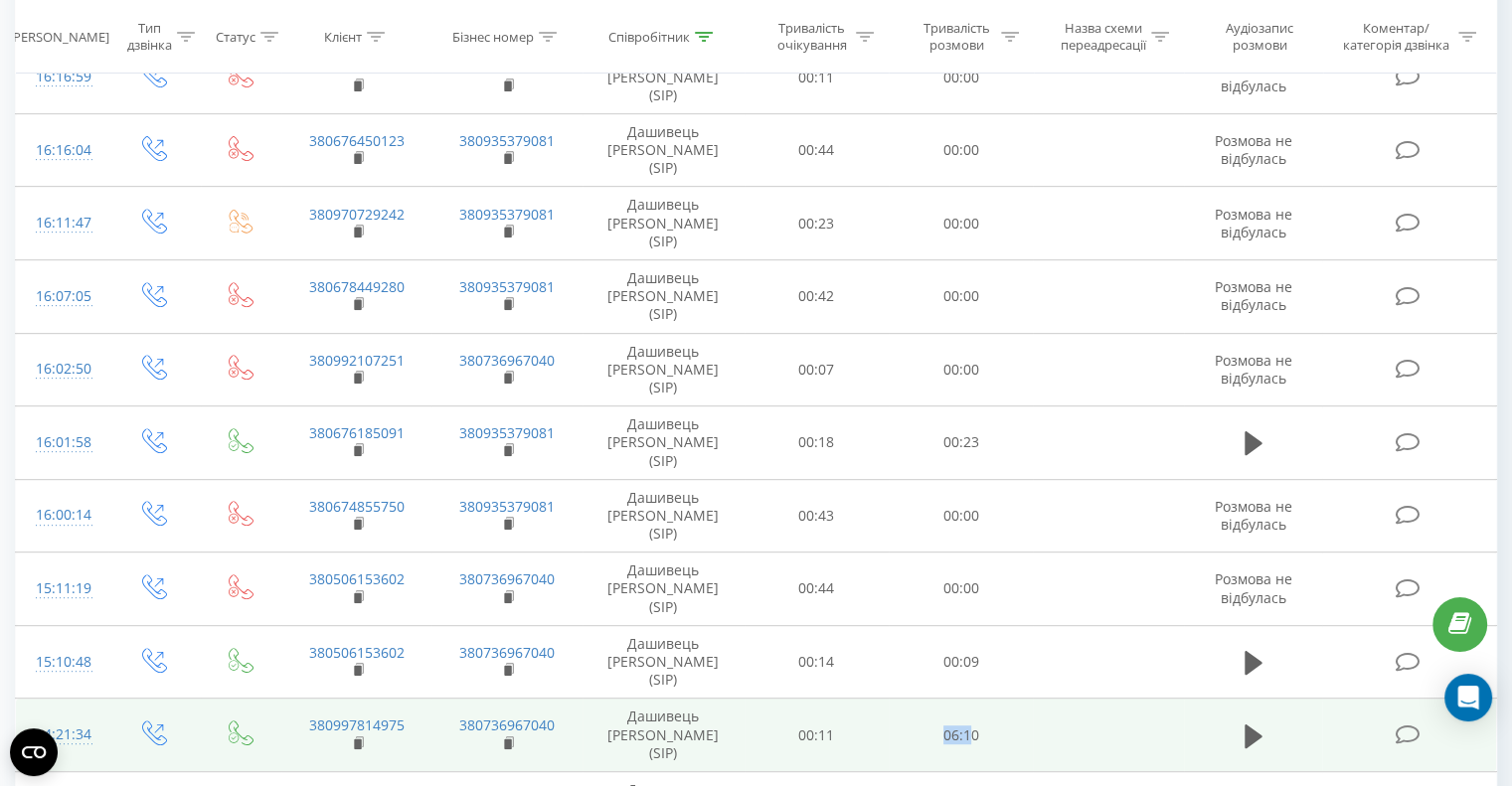 drag, startPoint x: 974, startPoint y: 483, endPoint x: 1071, endPoint y: 481, distance: 97.020616 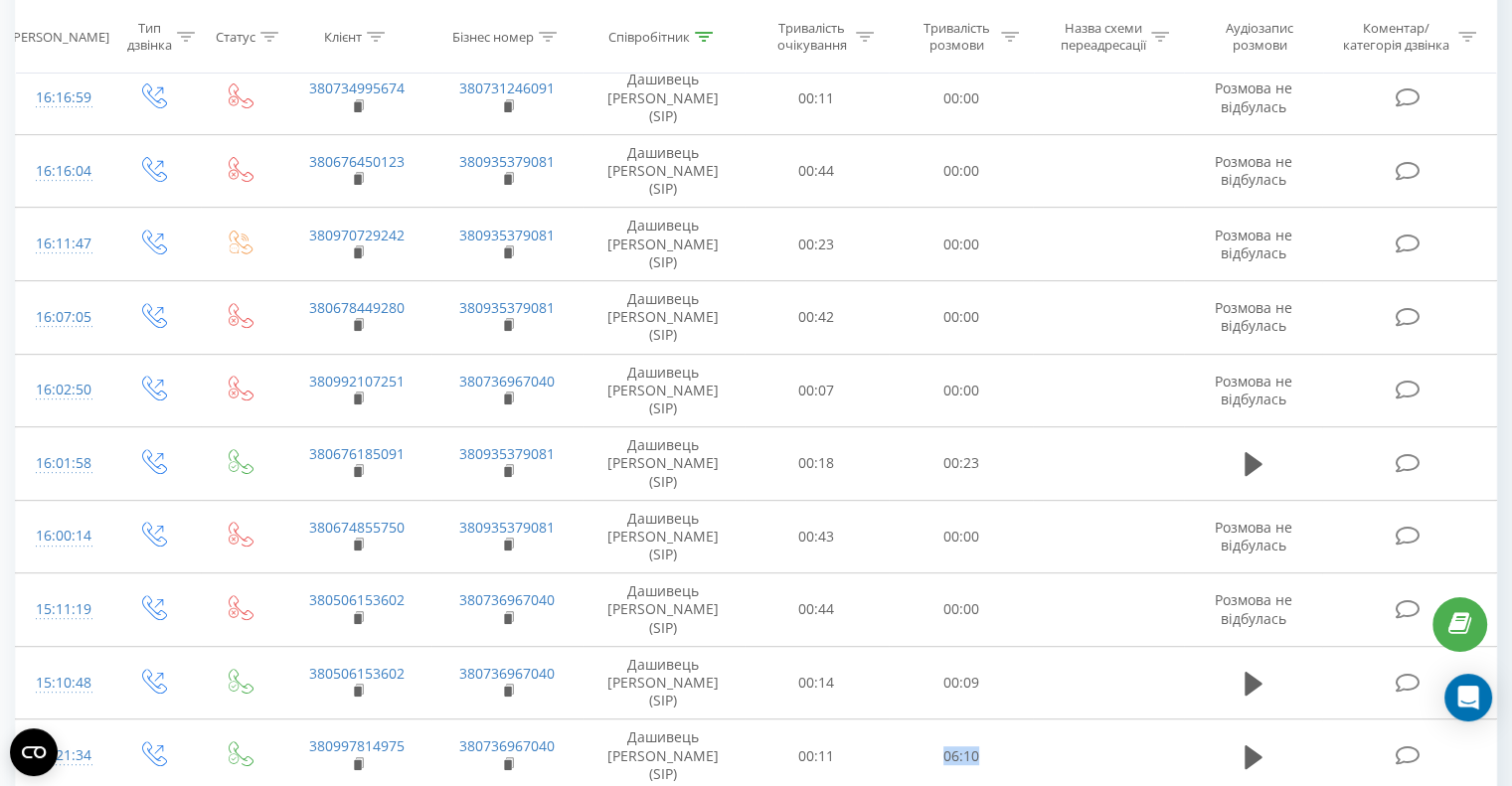 scroll, scrollTop: 768, scrollLeft: 0, axis: vertical 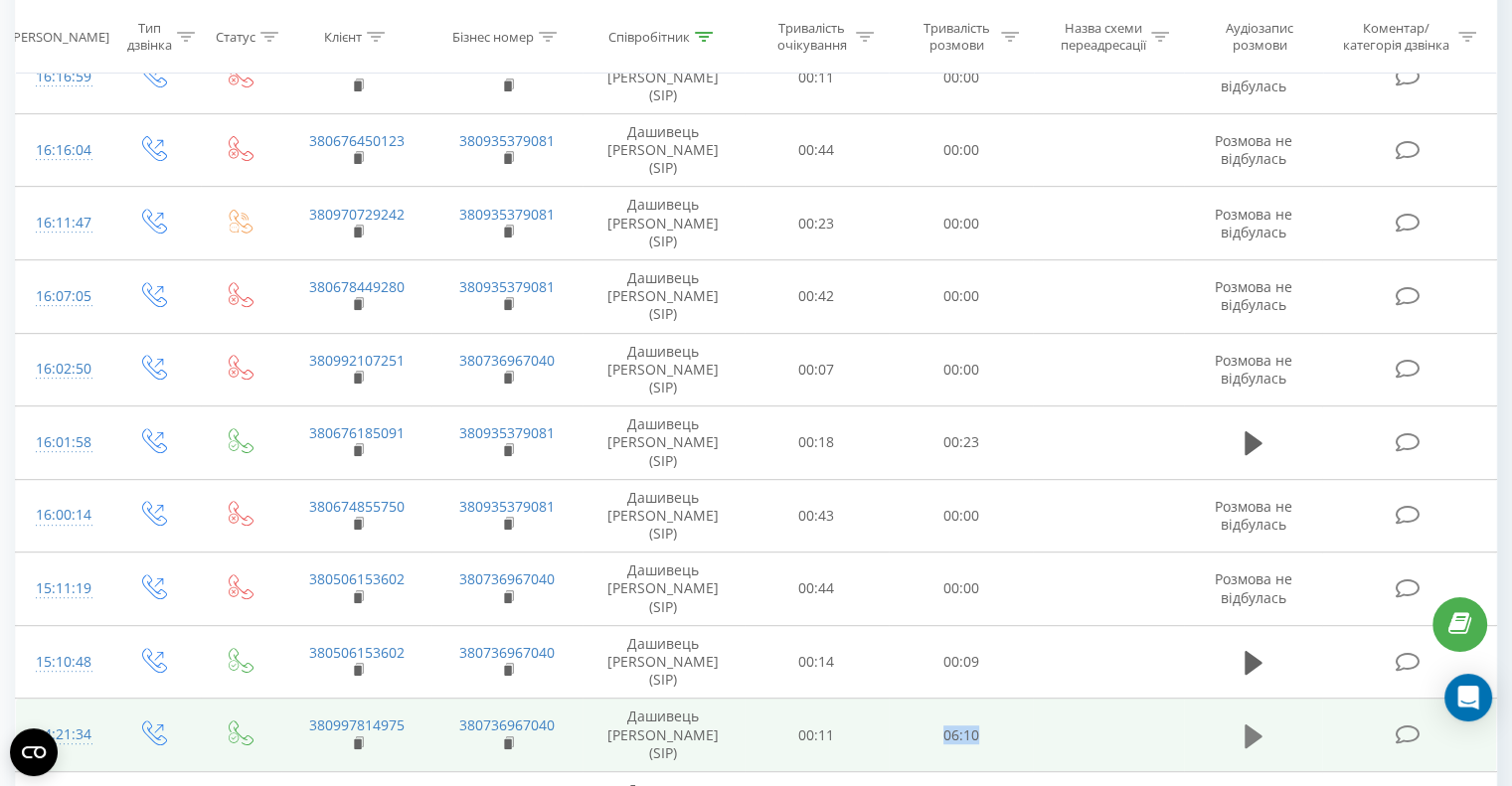 click at bounding box center (1254, 736) 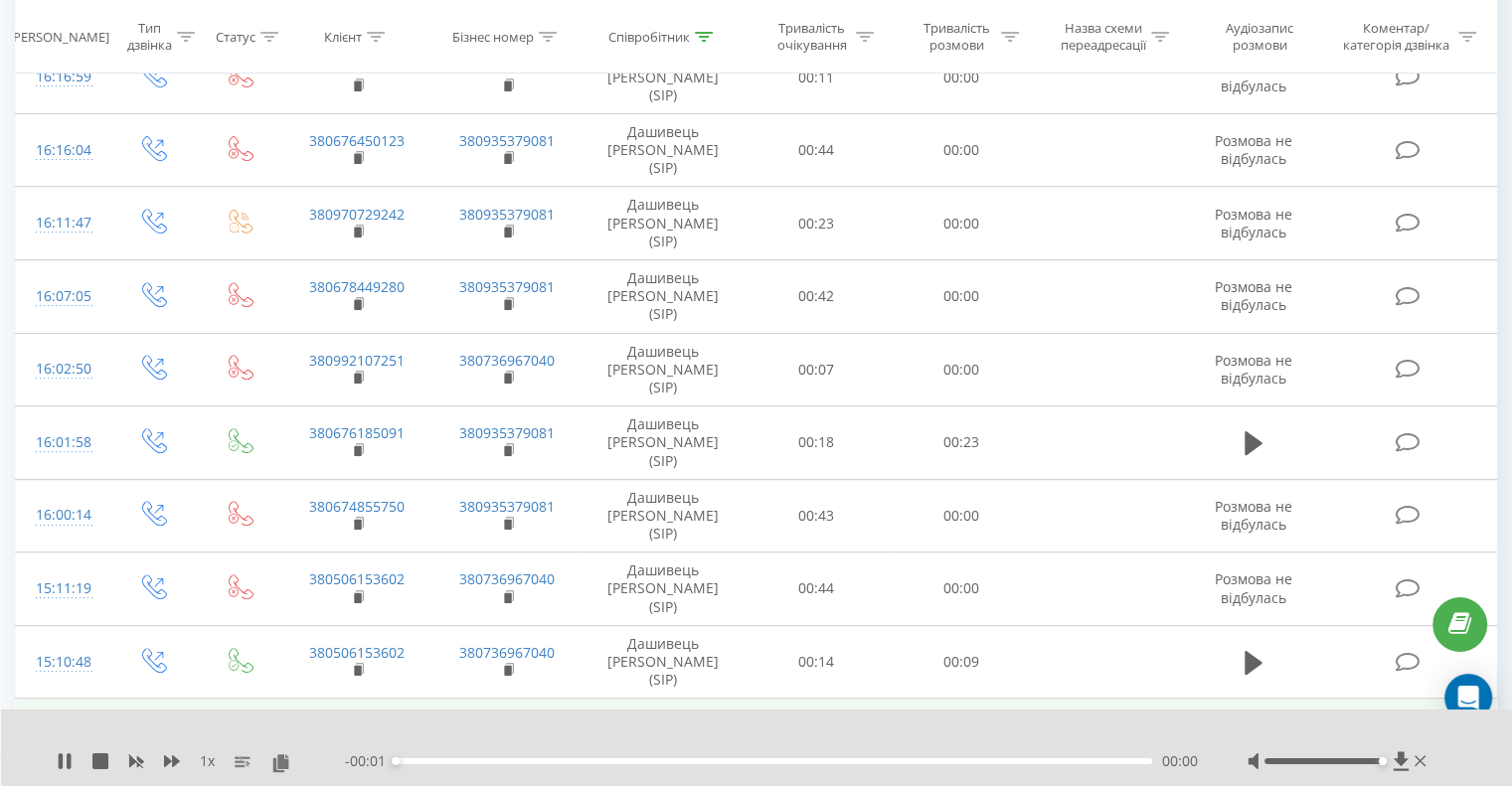 drag, startPoint x: 1321, startPoint y: 762, endPoint x: 1431, endPoint y: 766, distance: 110.0727 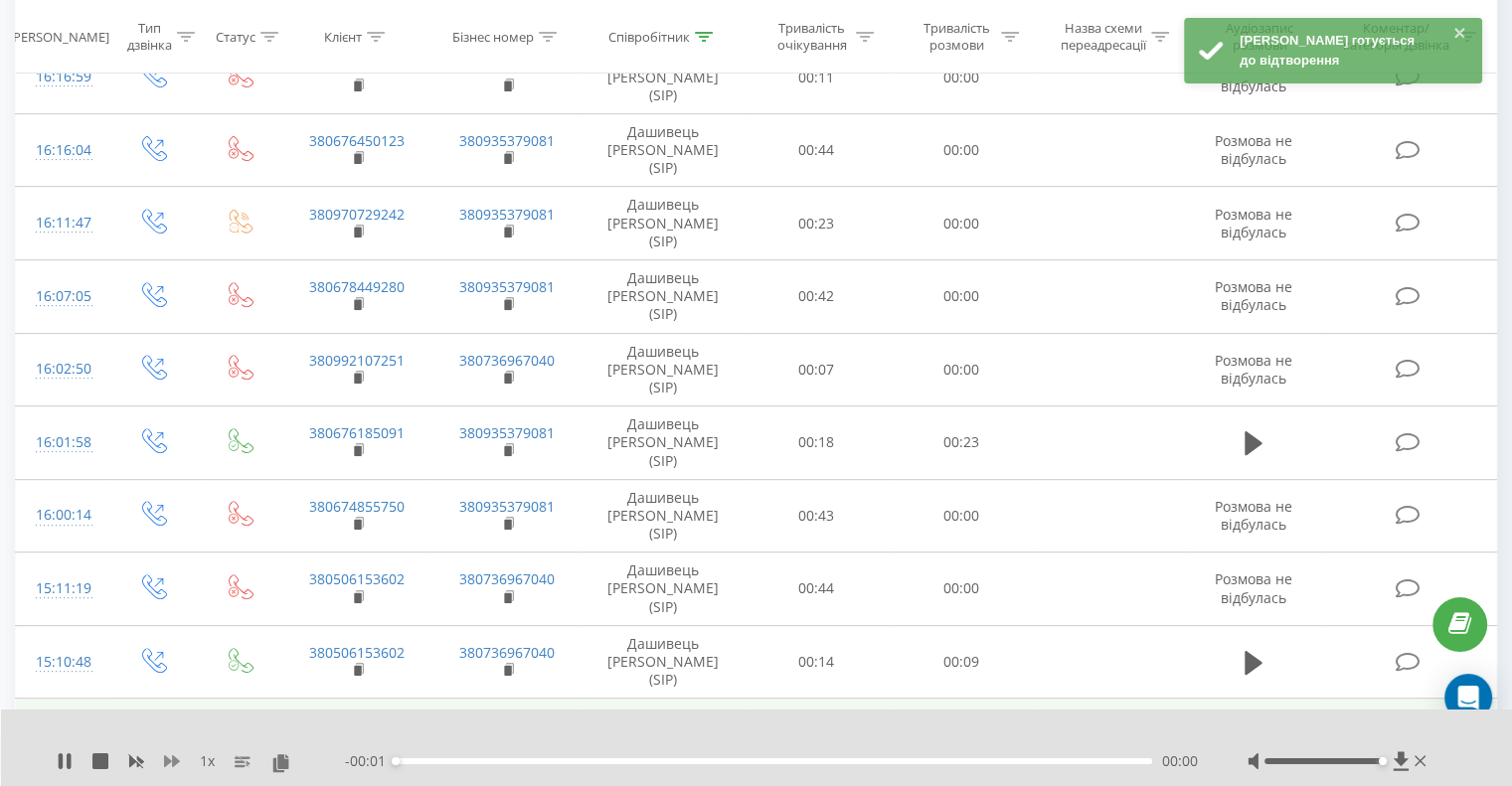 click 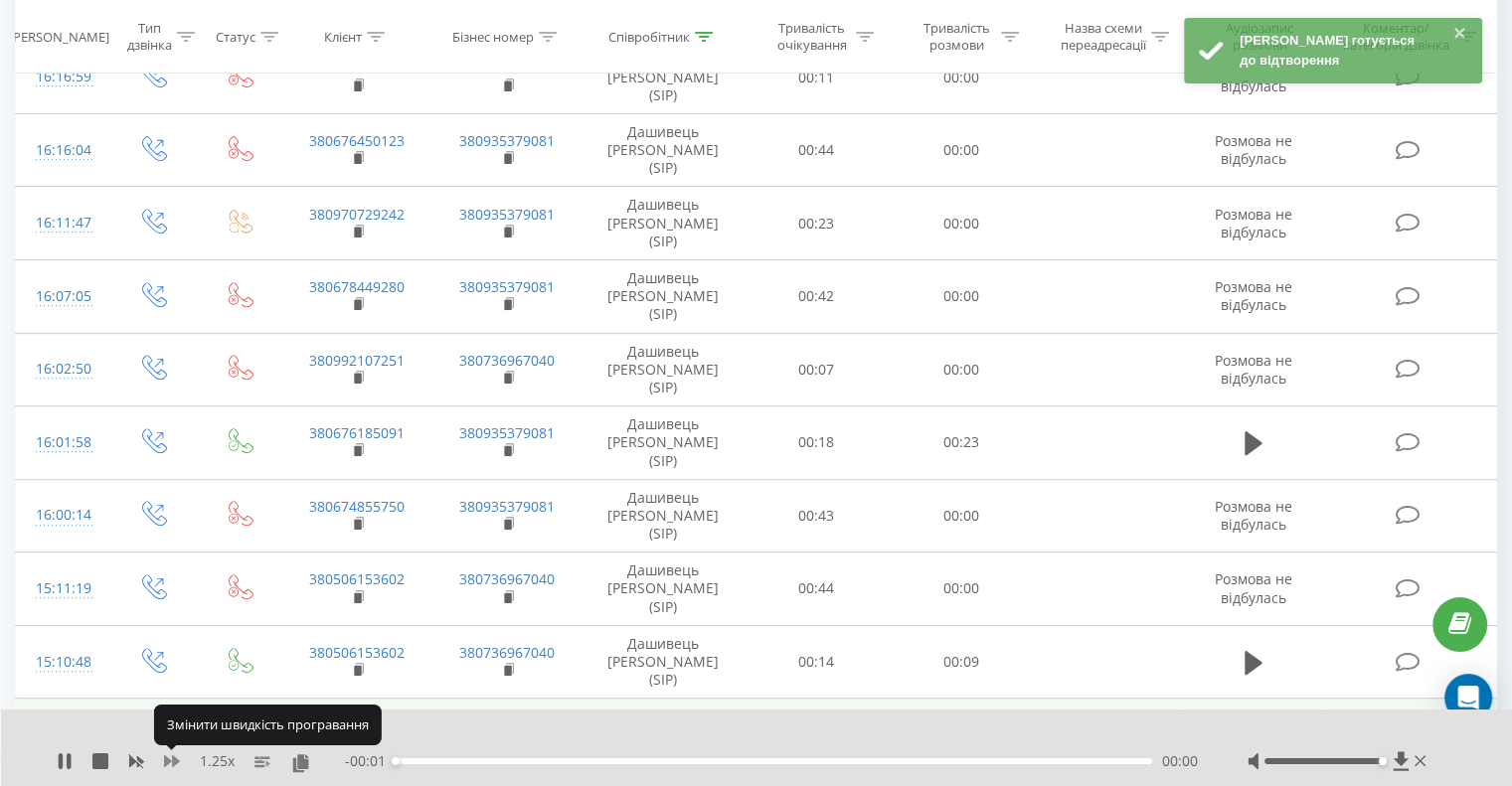 click 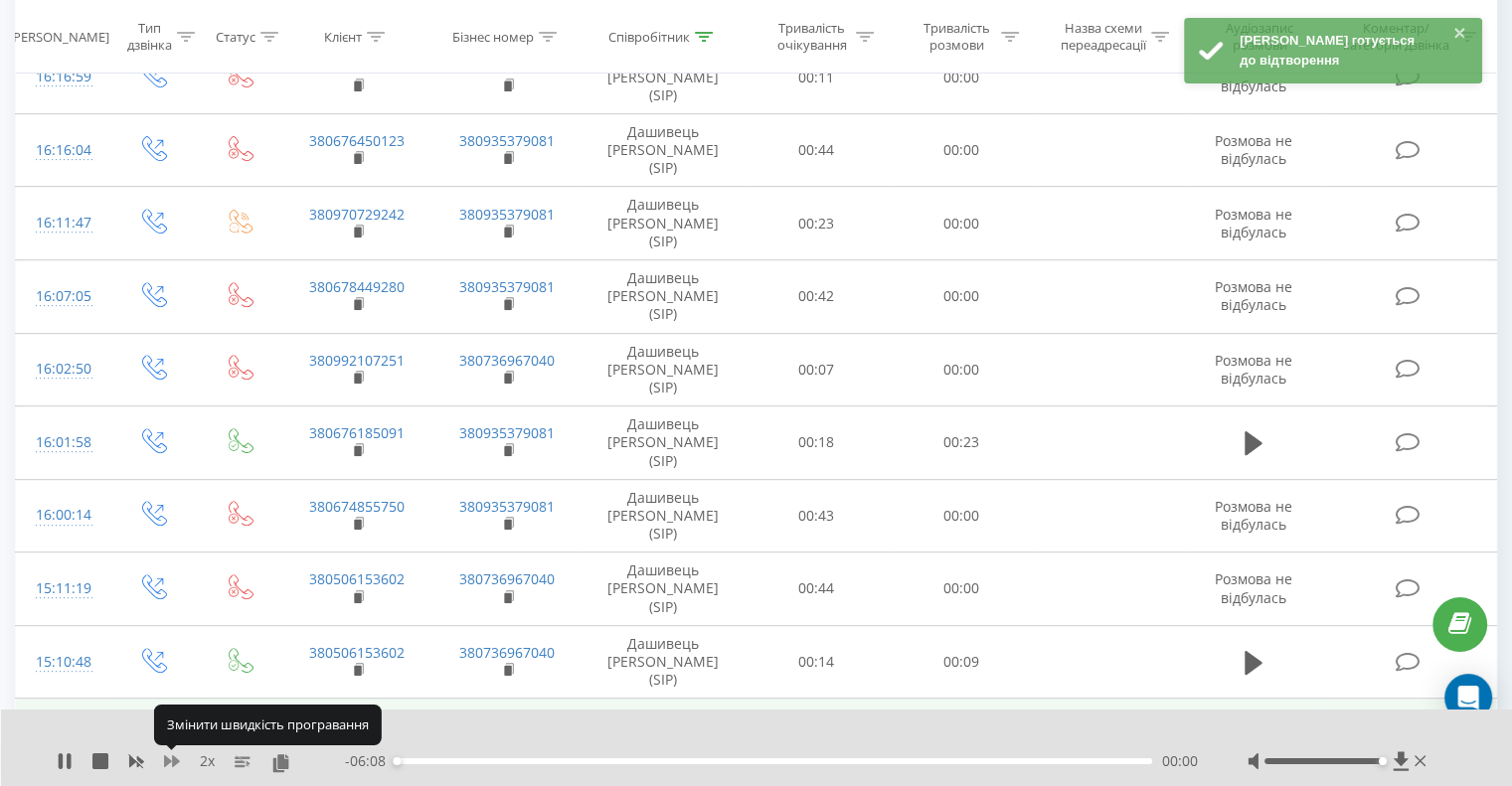 type 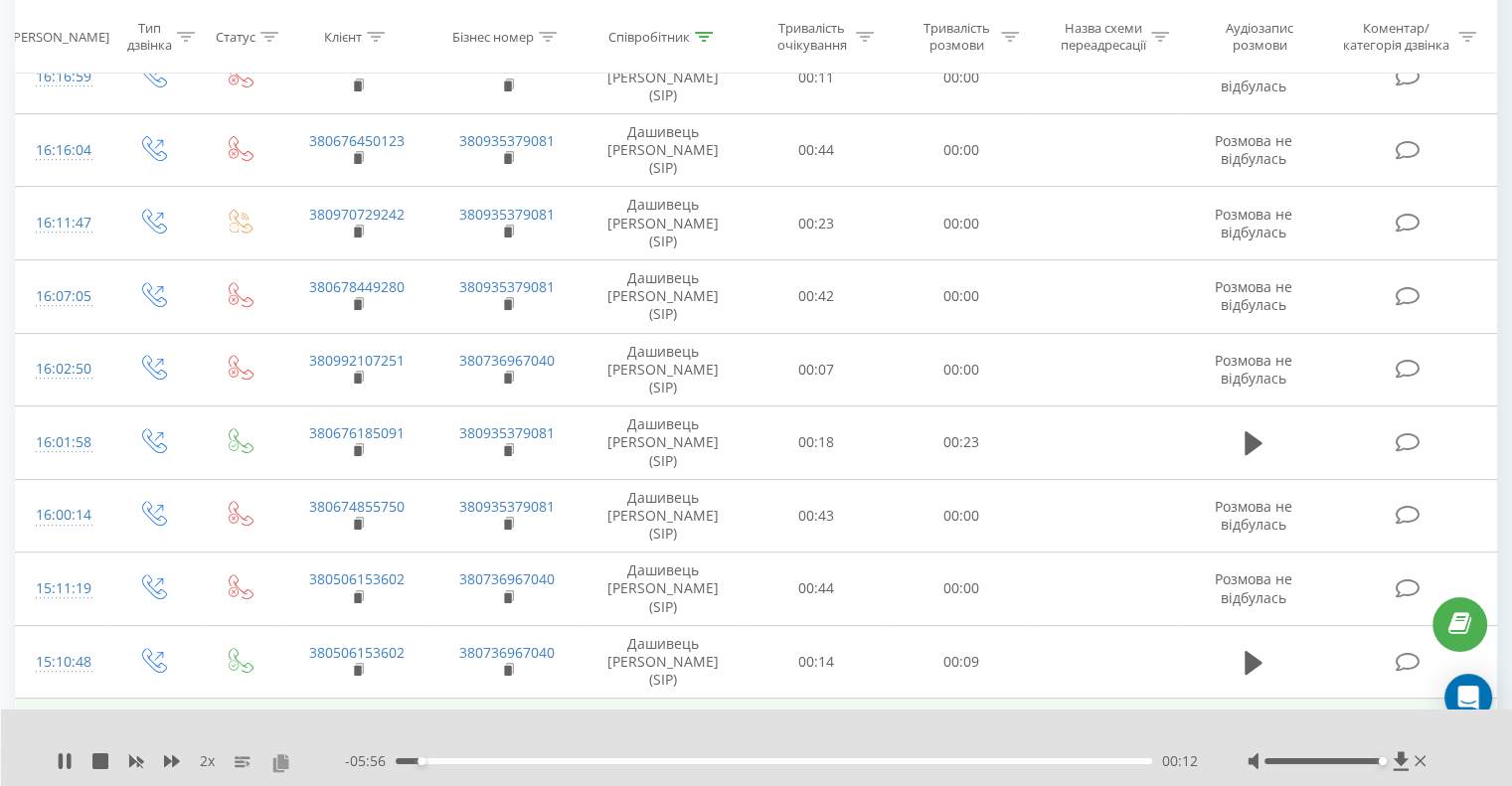 click at bounding box center [280, 762] 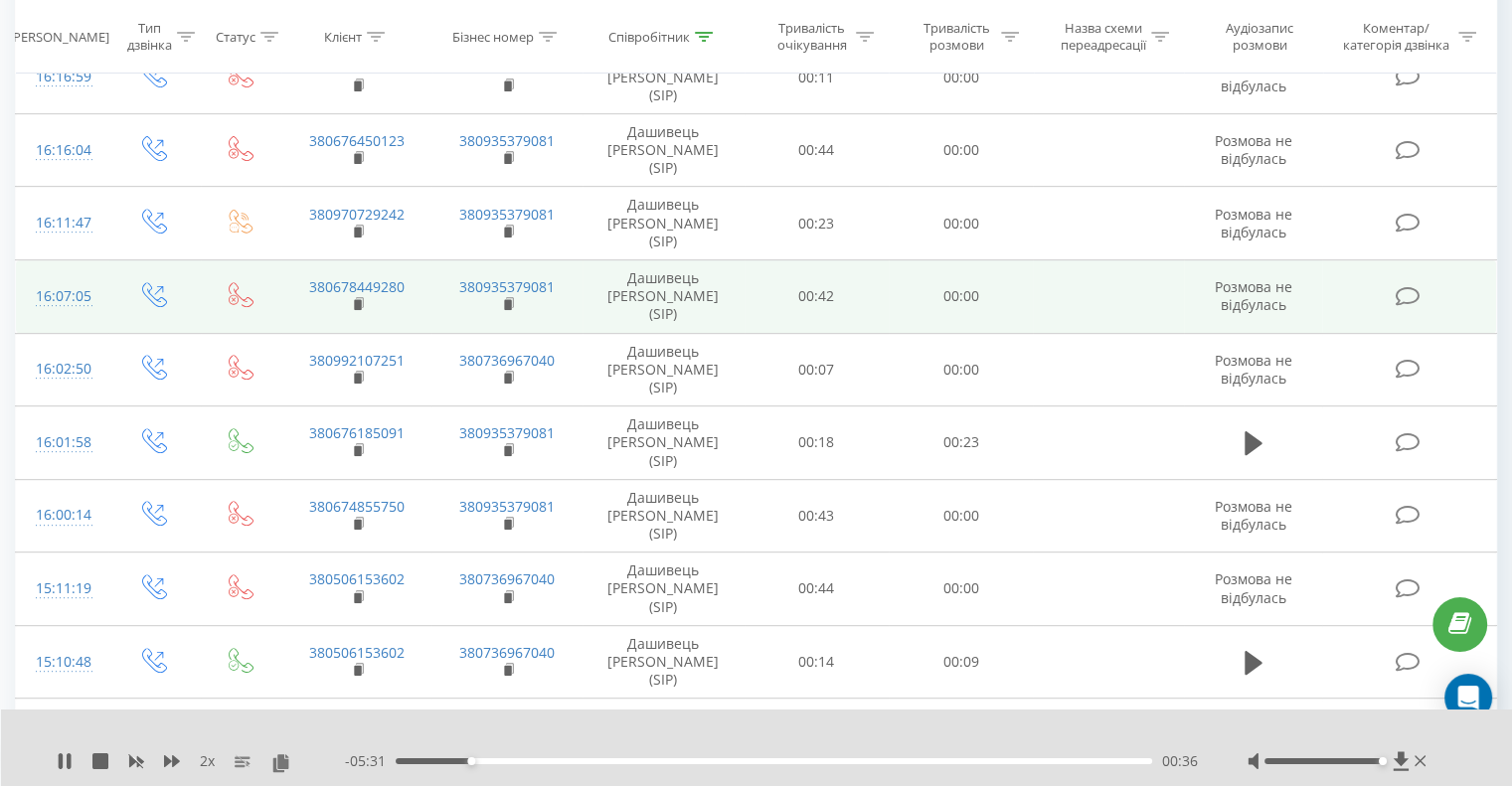 drag, startPoint x: 358, startPoint y: 488, endPoint x: 577, endPoint y: 103, distance: 442.92889 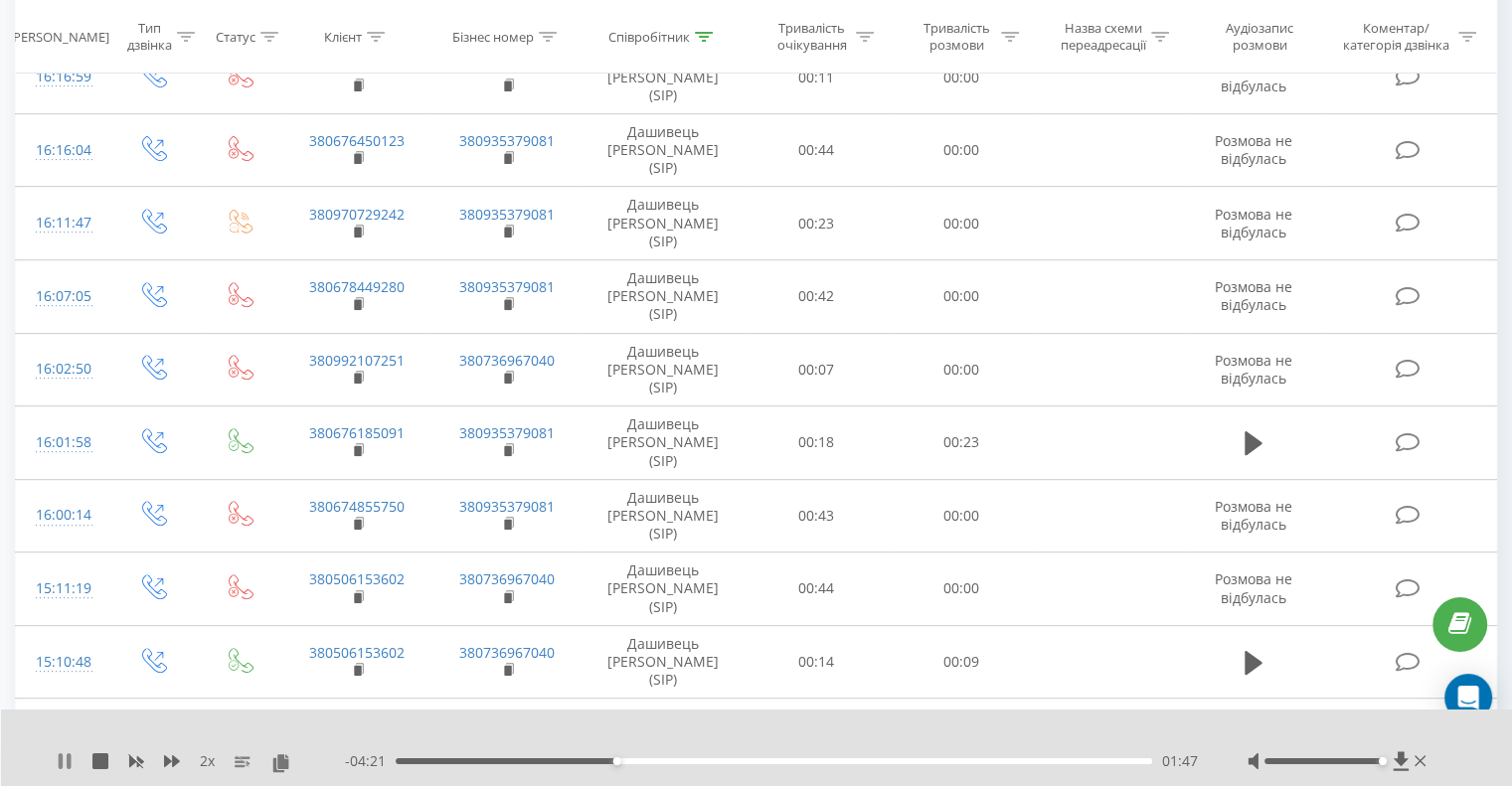 click 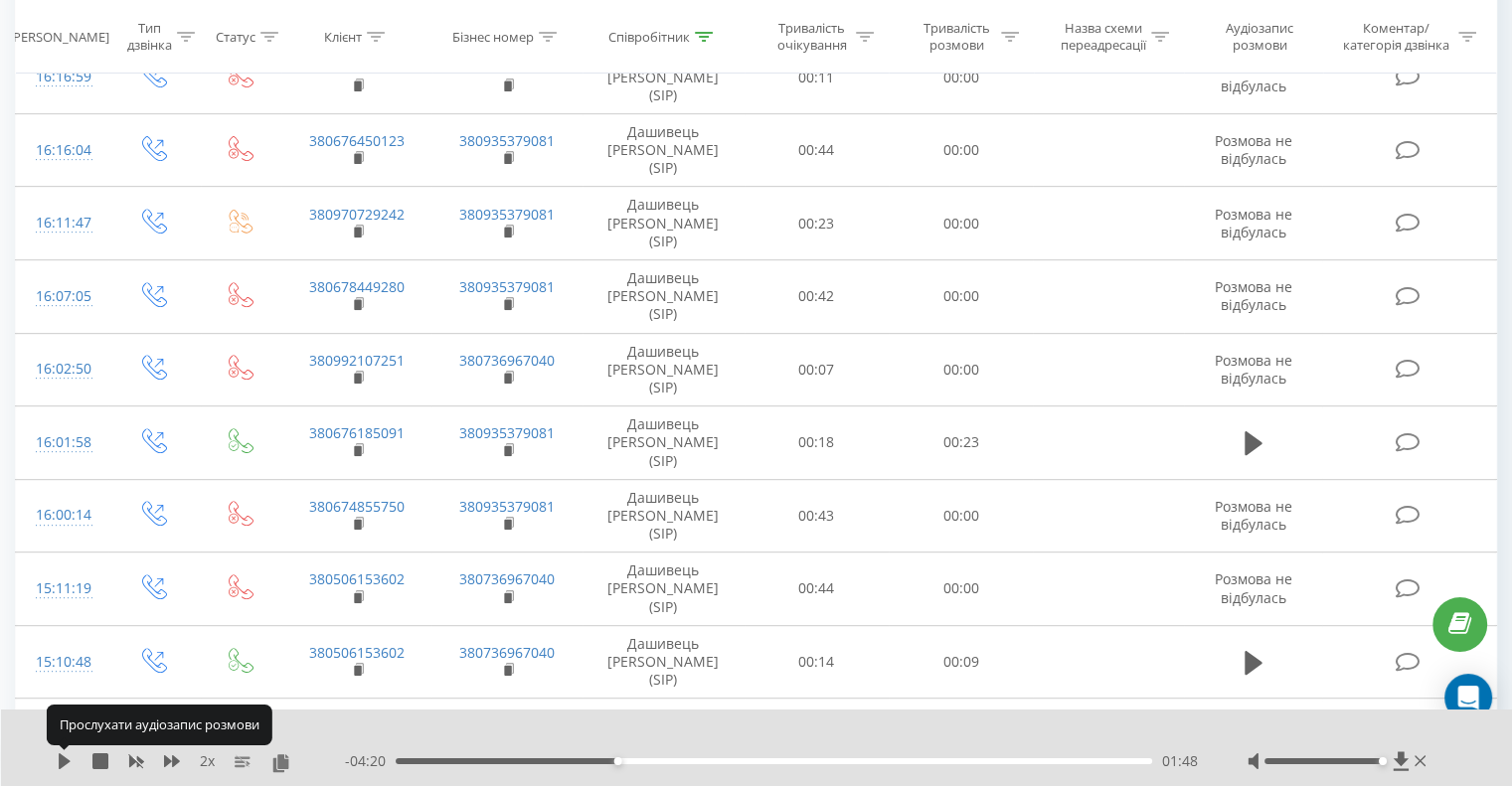 click 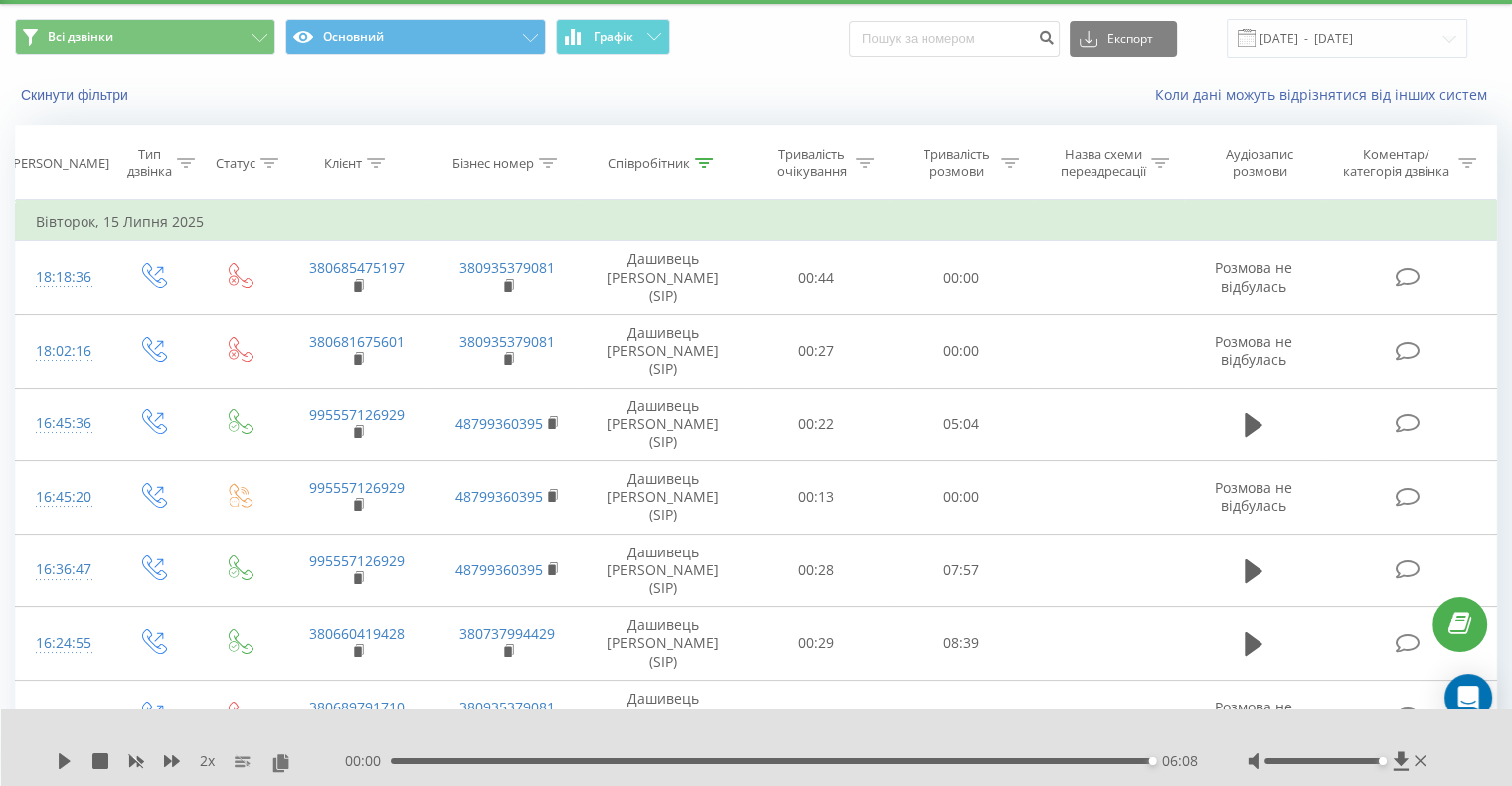 scroll, scrollTop: 0, scrollLeft: 0, axis: both 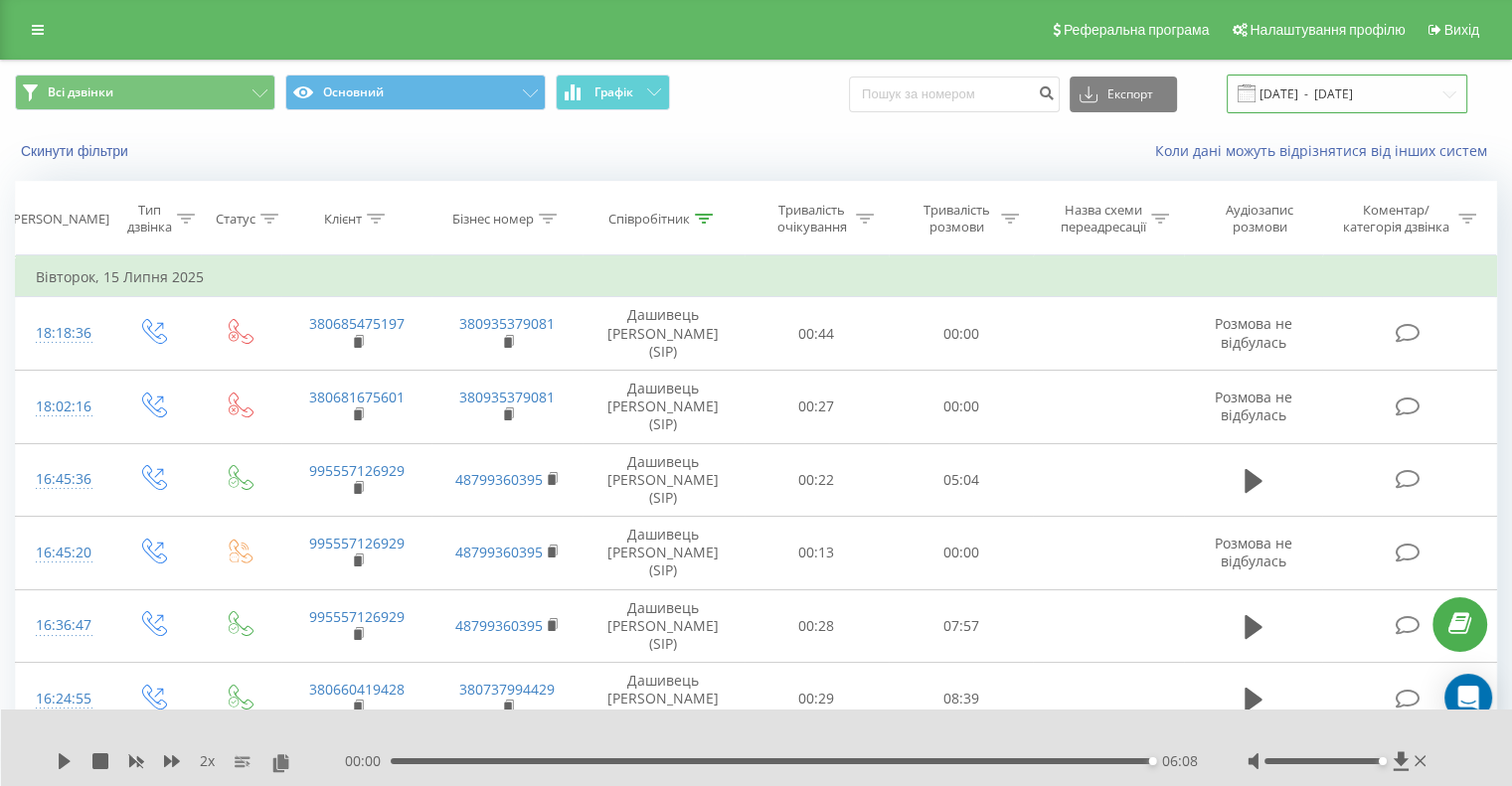 click on "[DATE]  -  [DATE]" at bounding box center [1347, 93] 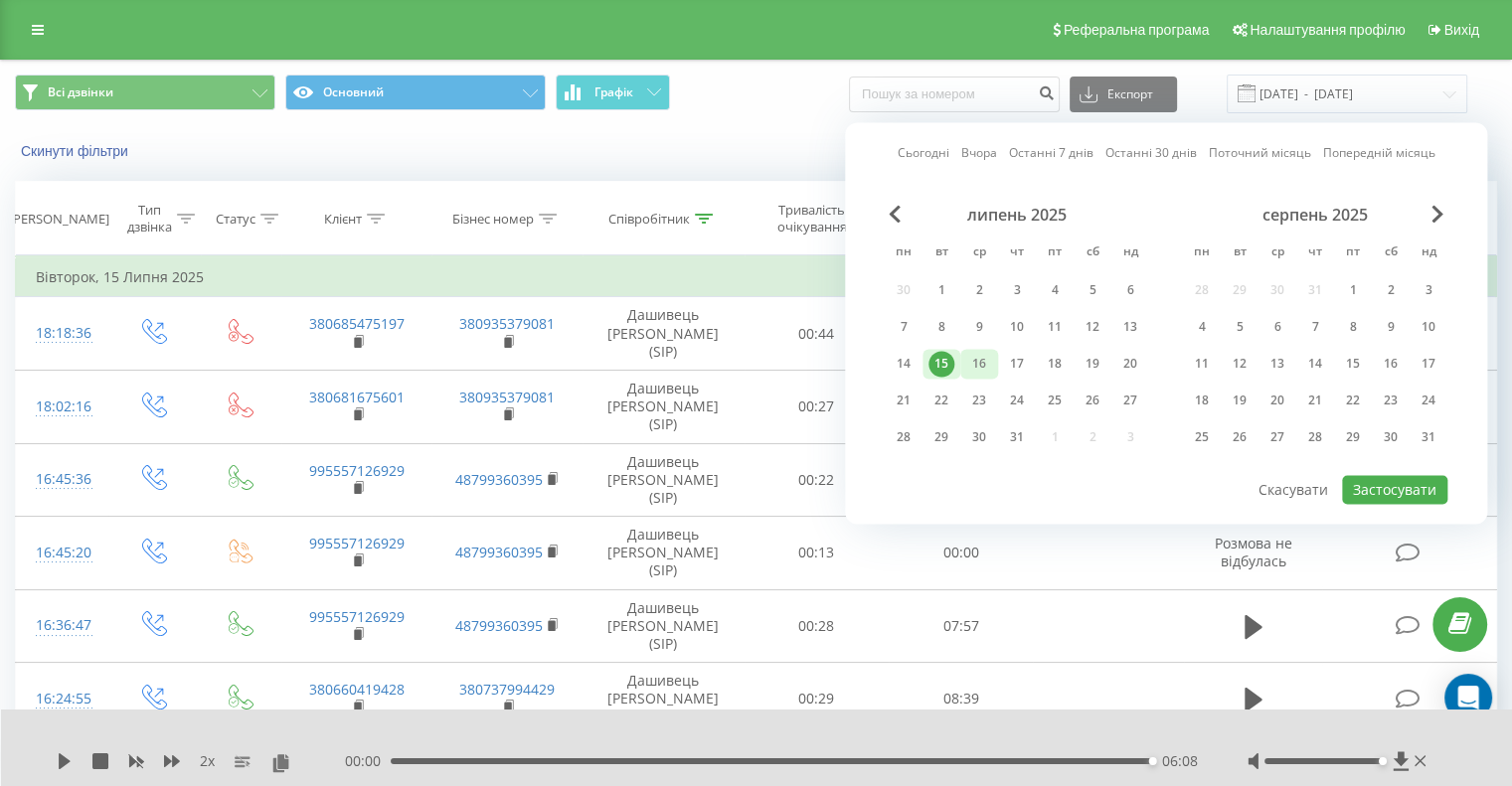 click on "16" at bounding box center (979, 364) 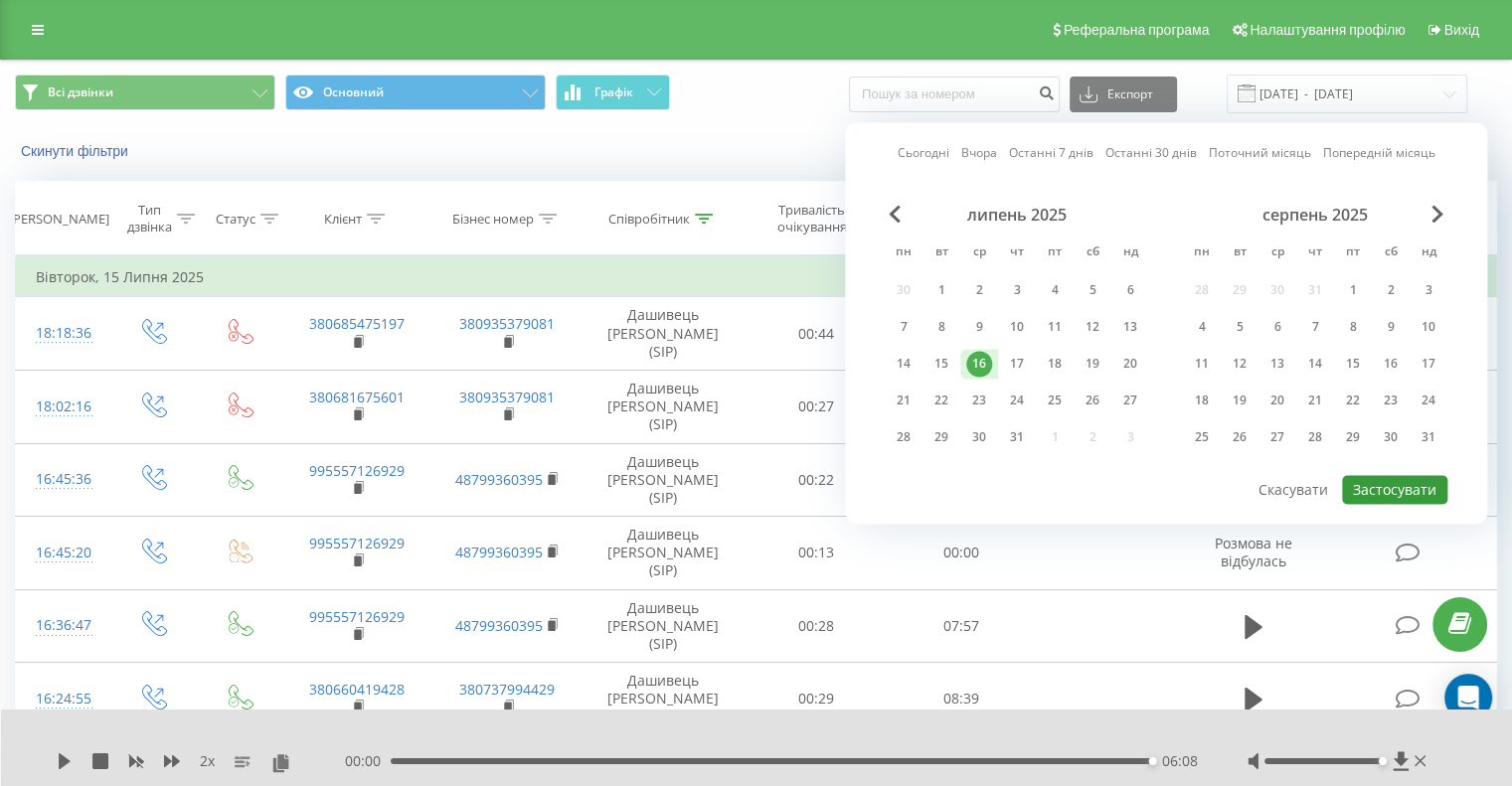 click on "Застосувати" at bounding box center [1395, 489] 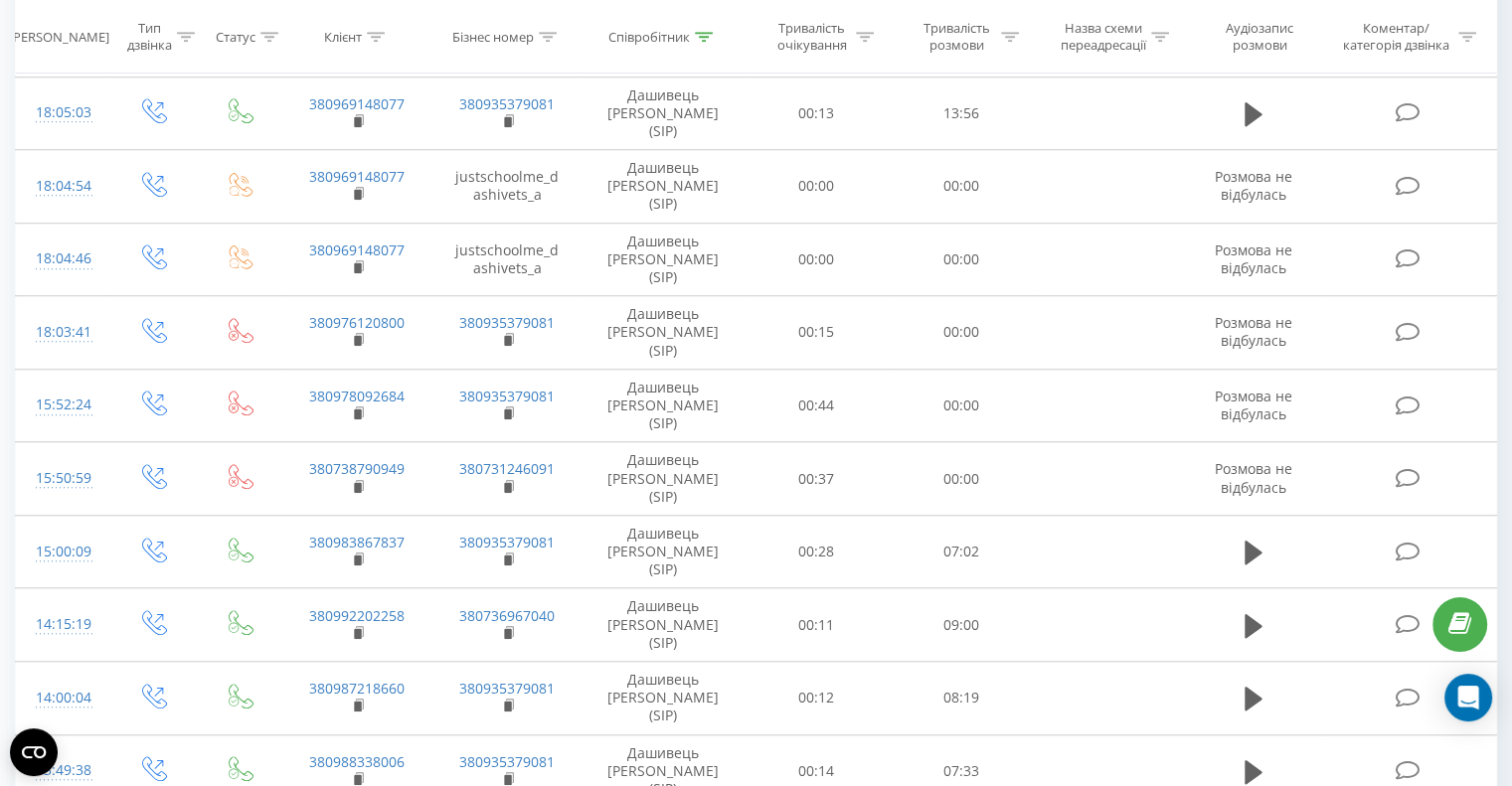 scroll, scrollTop: 1487, scrollLeft: 0, axis: vertical 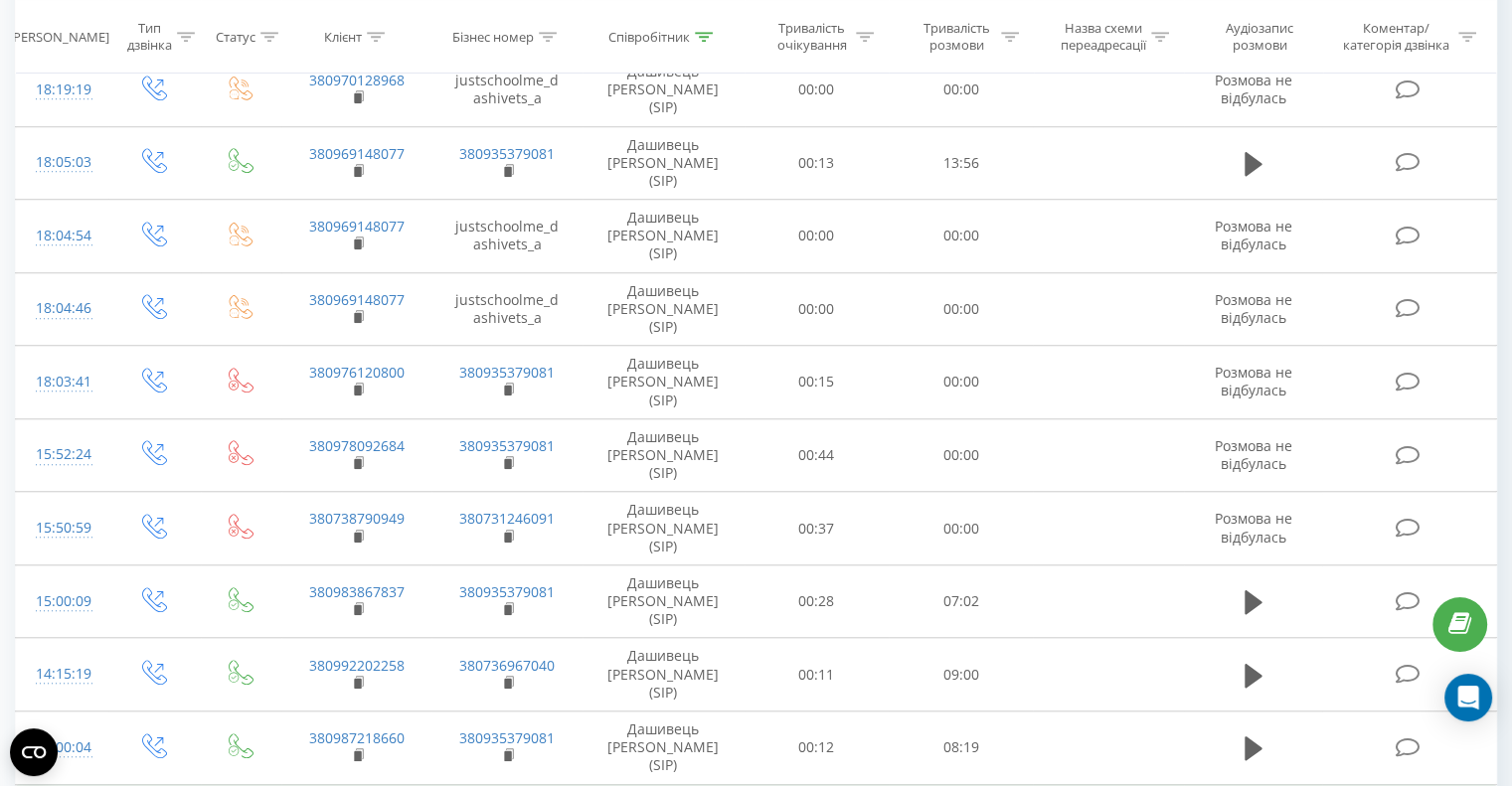 click 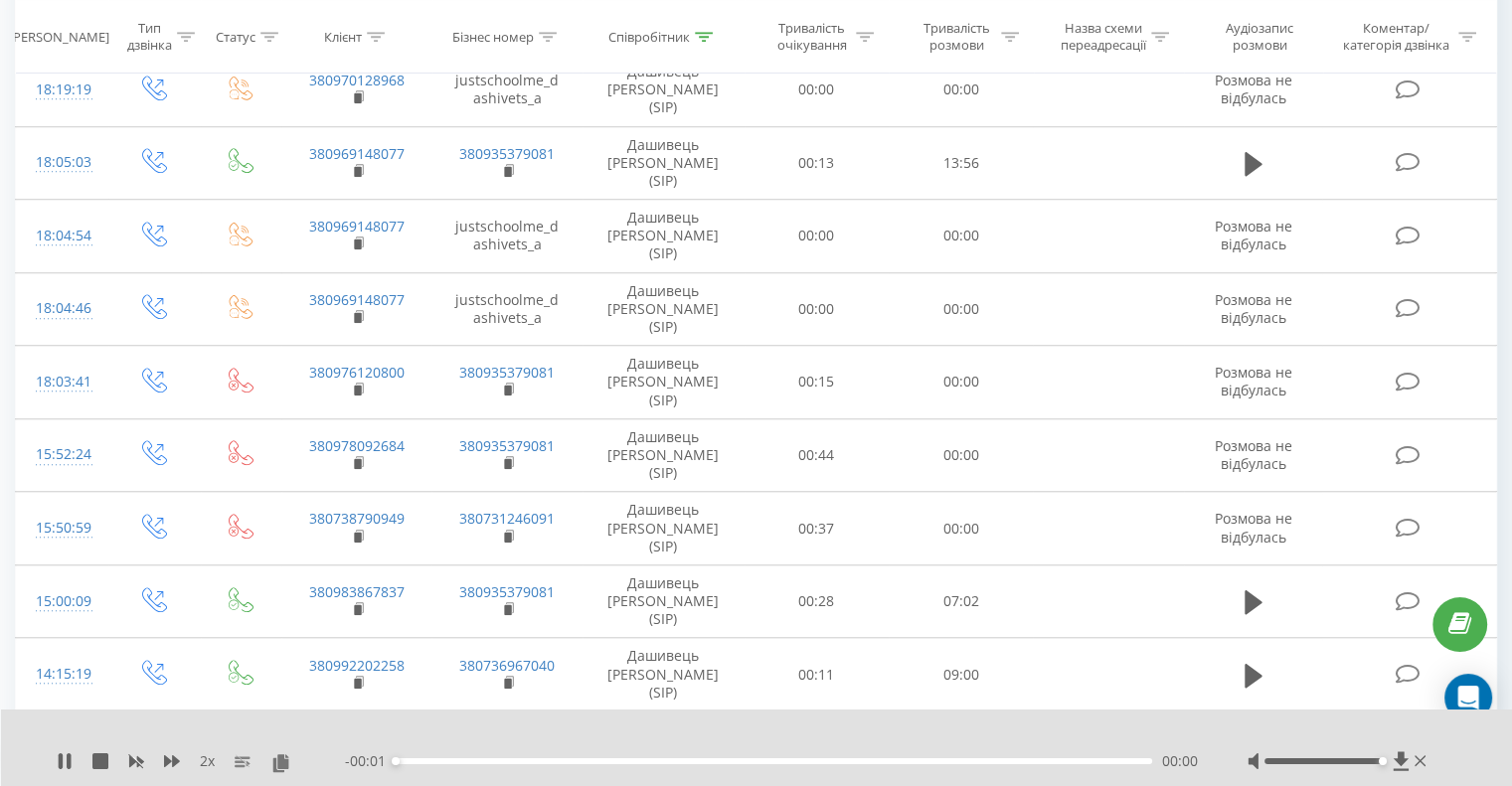click 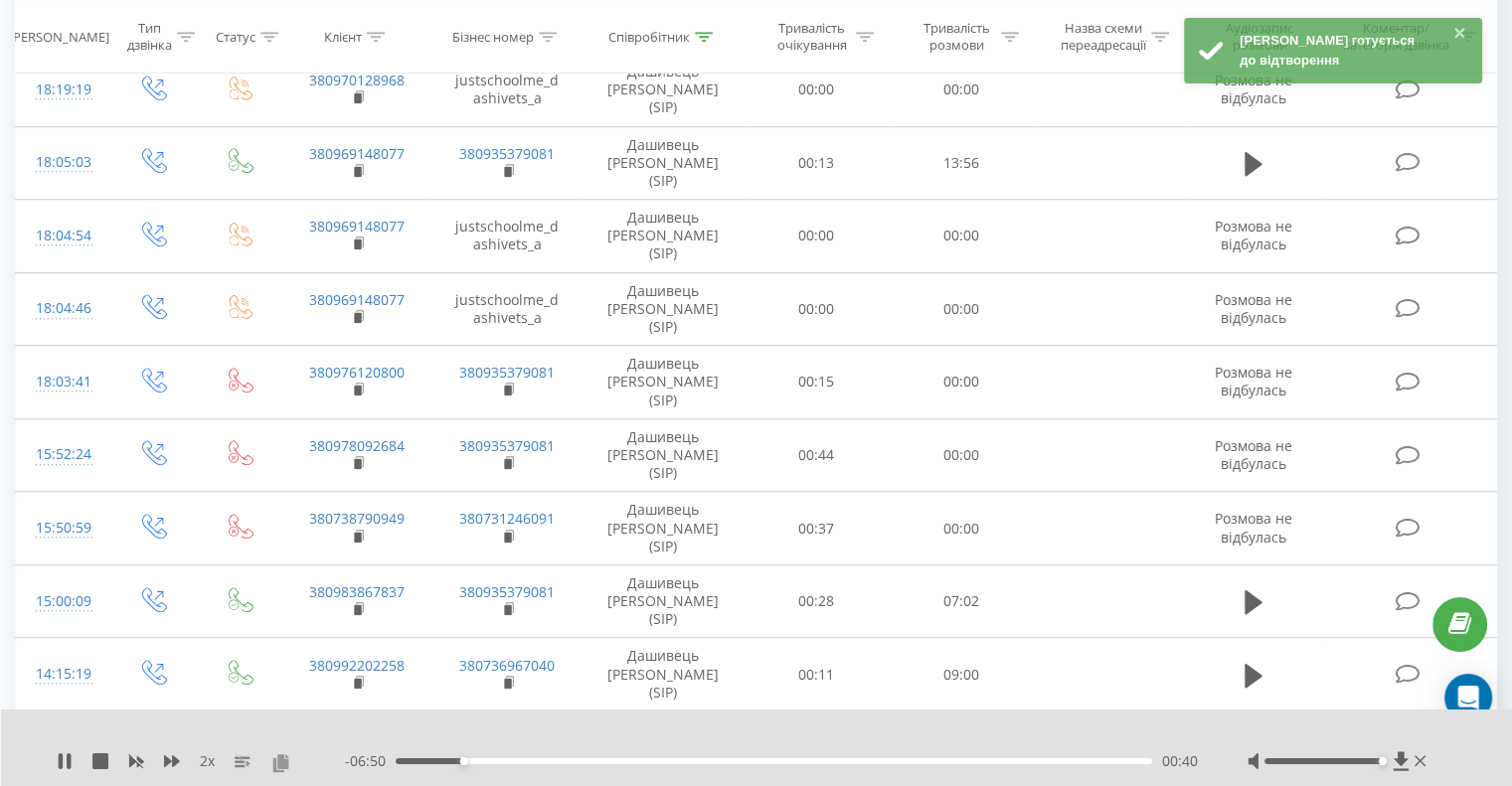 click at bounding box center [280, 762] 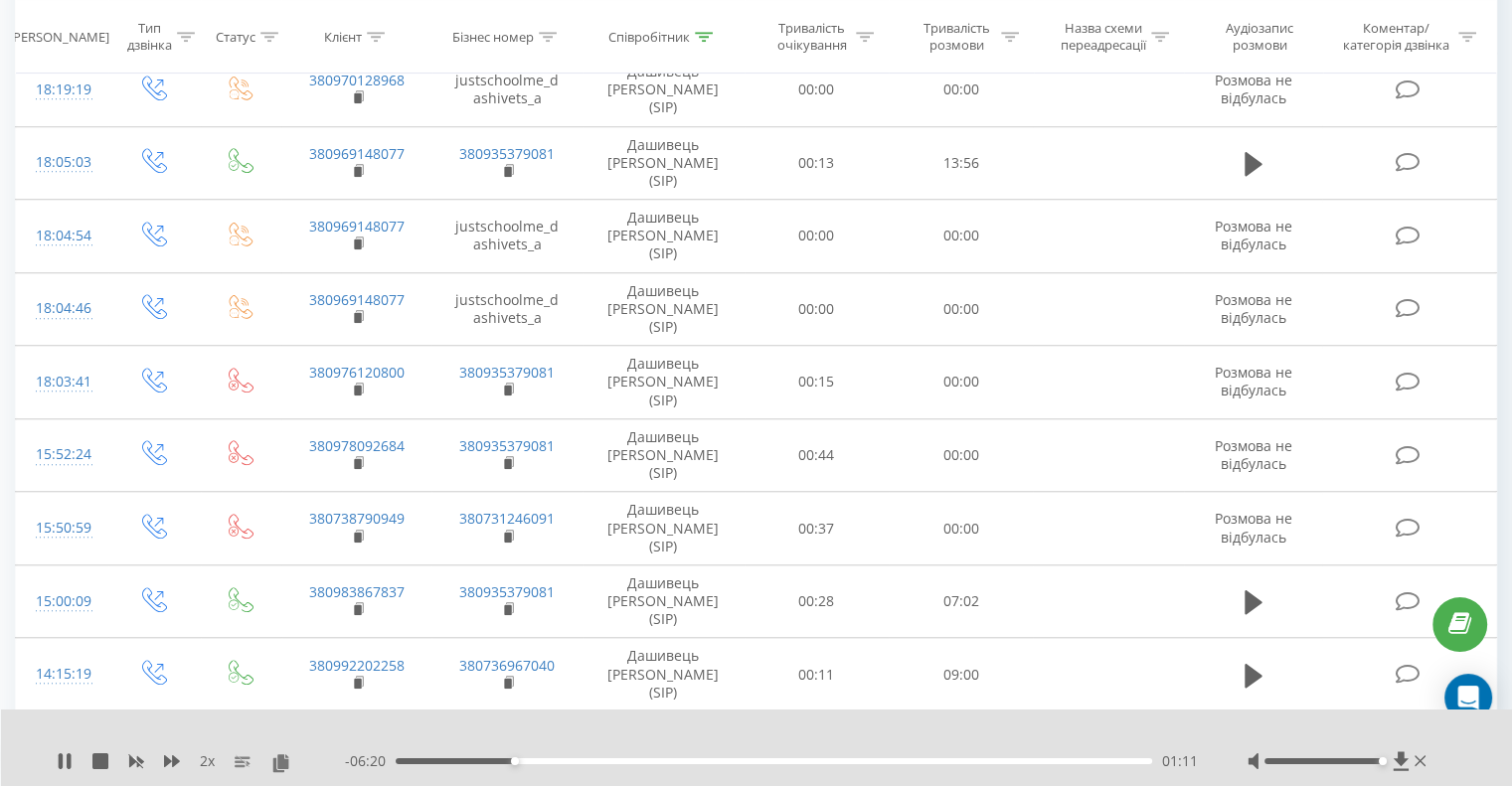 click 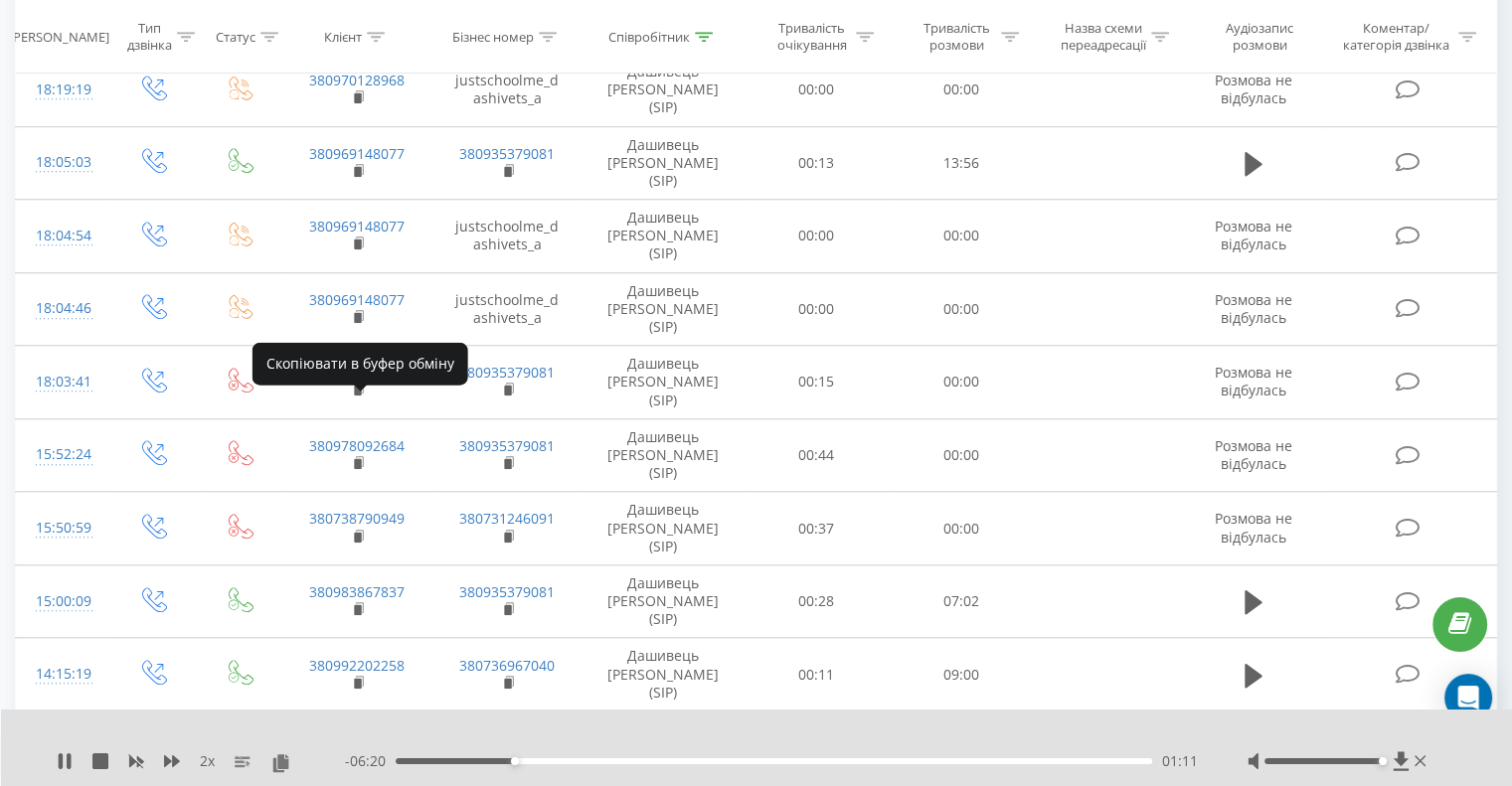 click 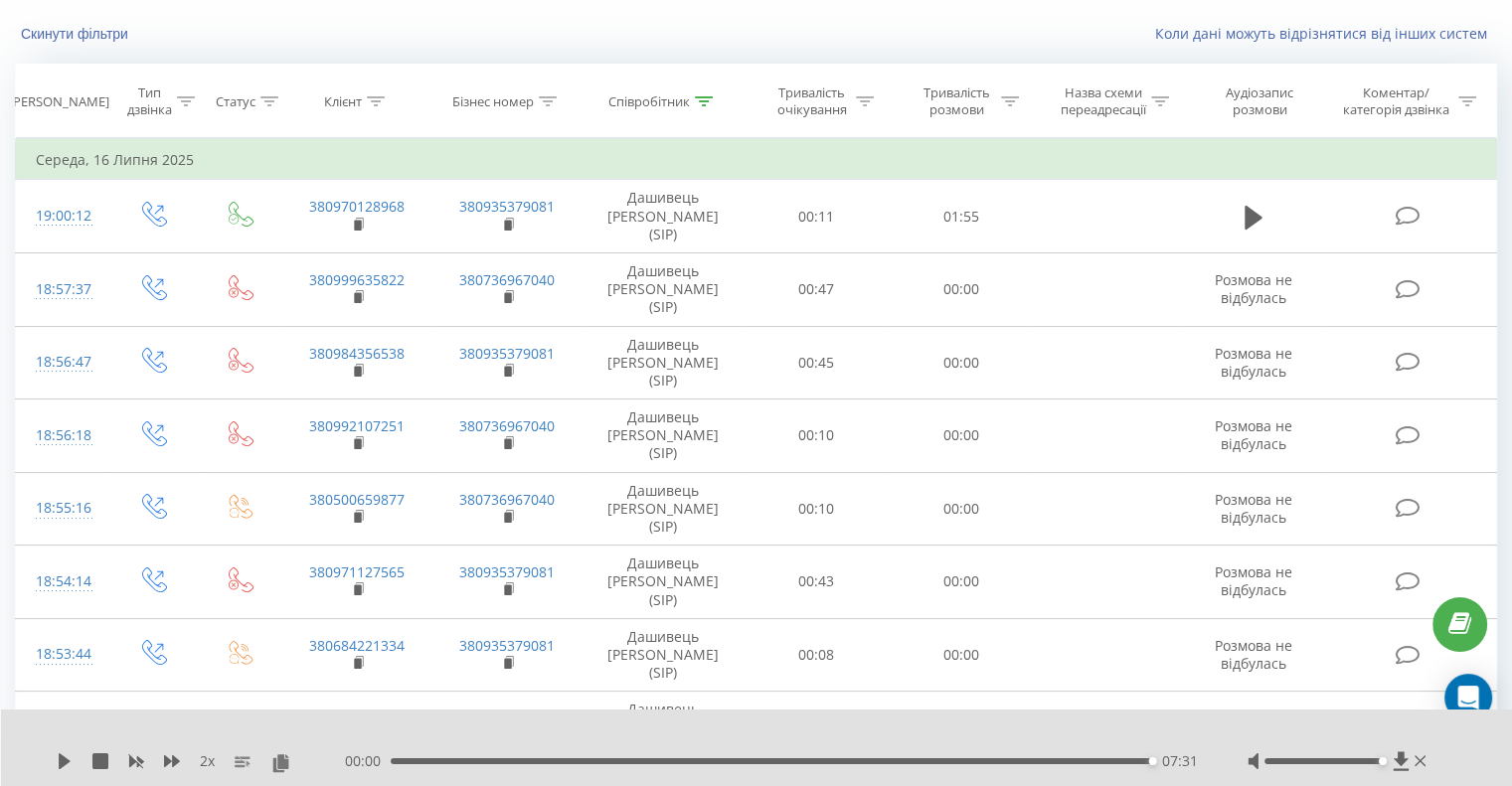 scroll, scrollTop: 0, scrollLeft: 0, axis: both 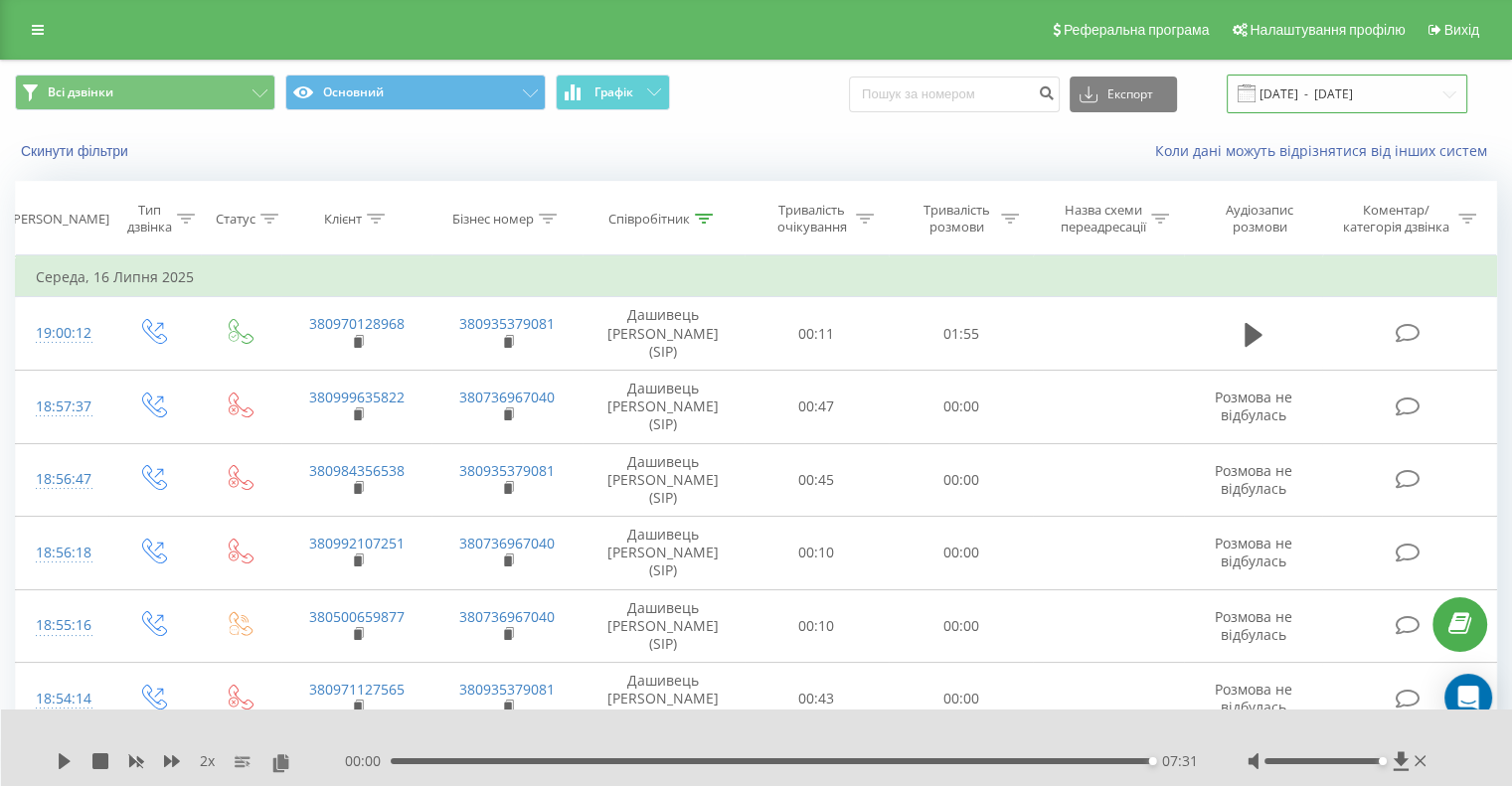 click on "[DATE]  -  [DATE]" at bounding box center (1347, 93) 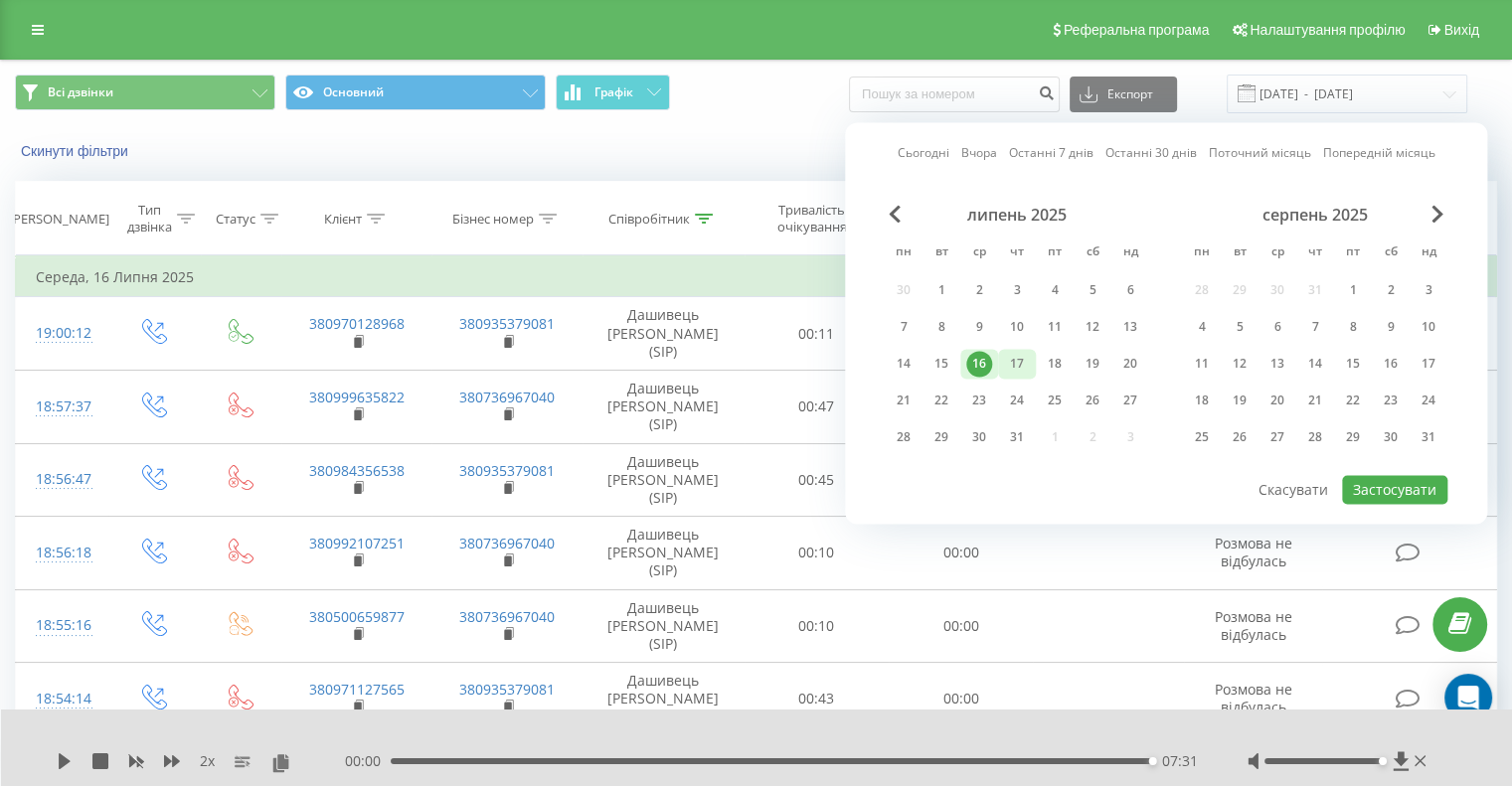 click on "17" at bounding box center (1017, 364) 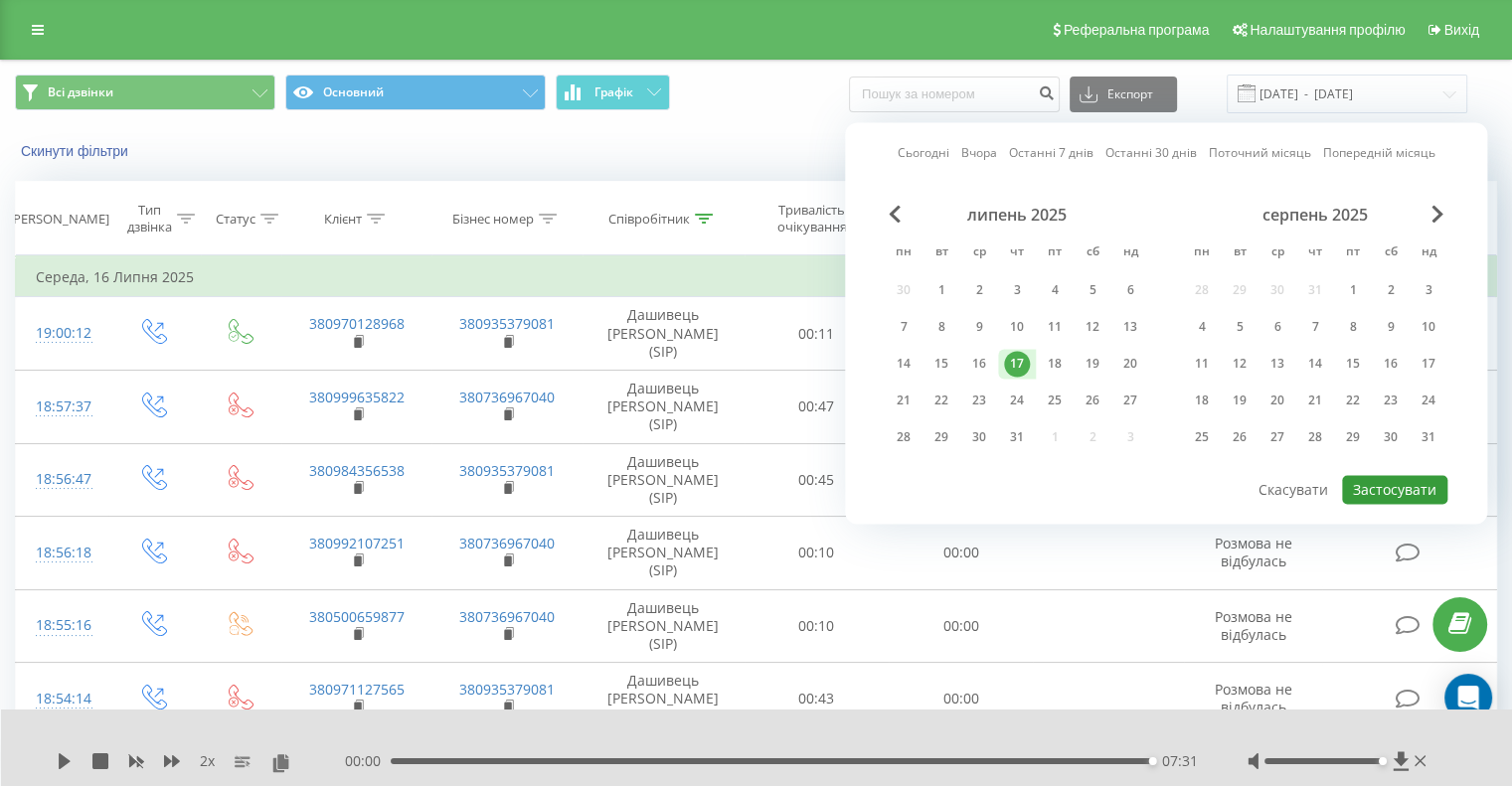 click on "Застосувати" at bounding box center (1395, 489) 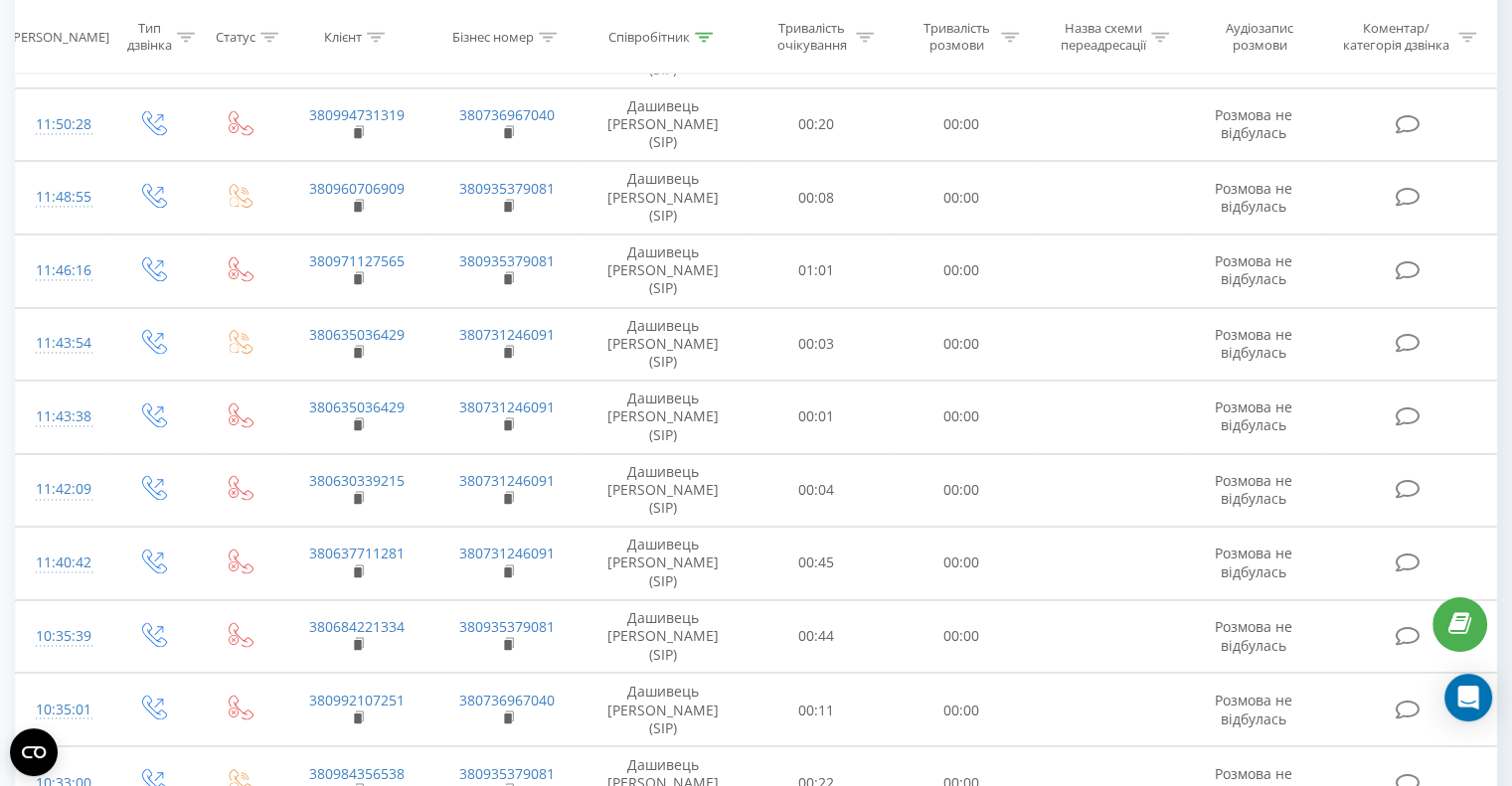 scroll, scrollTop: 3080, scrollLeft: 0, axis: vertical 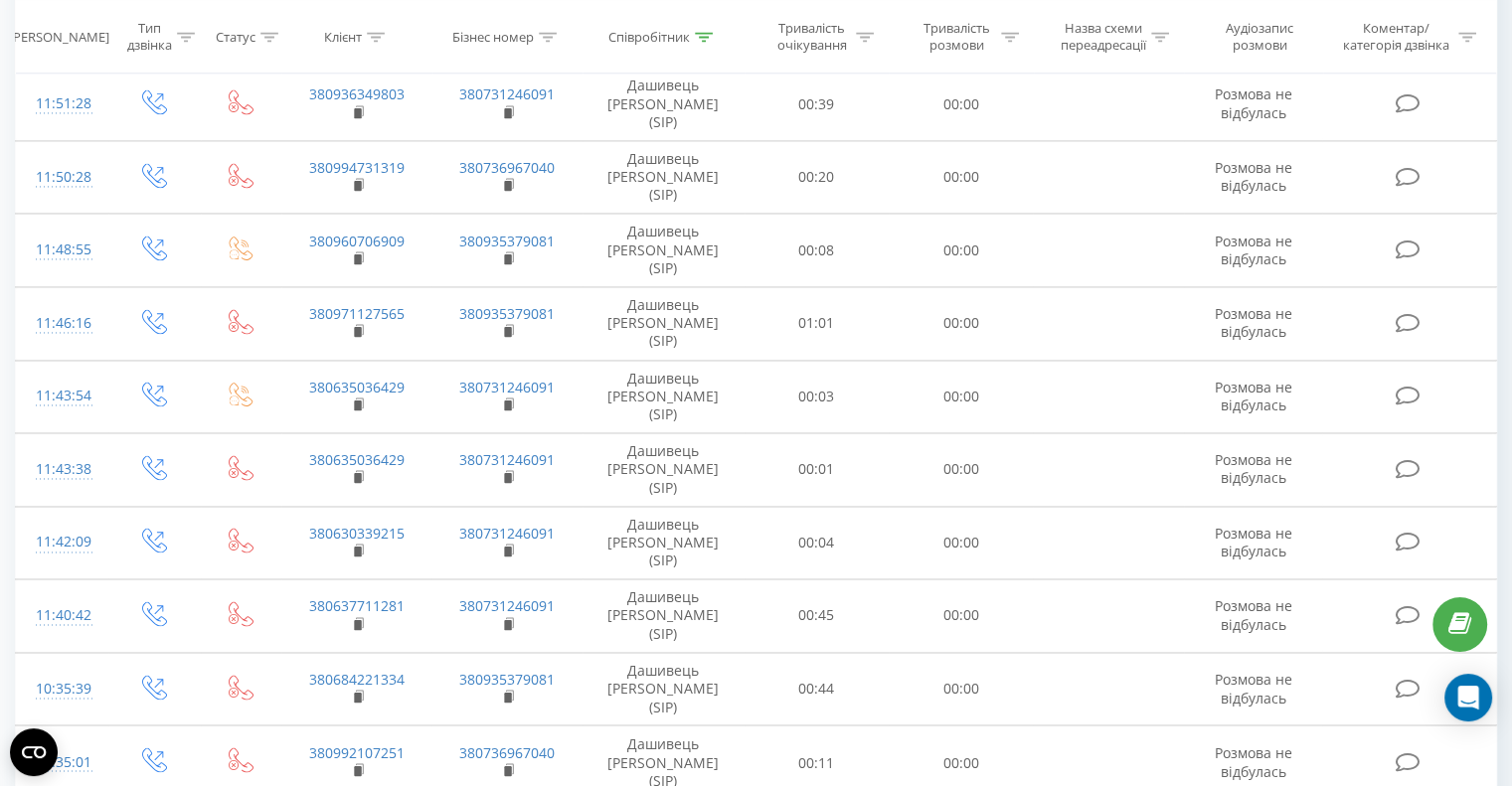click 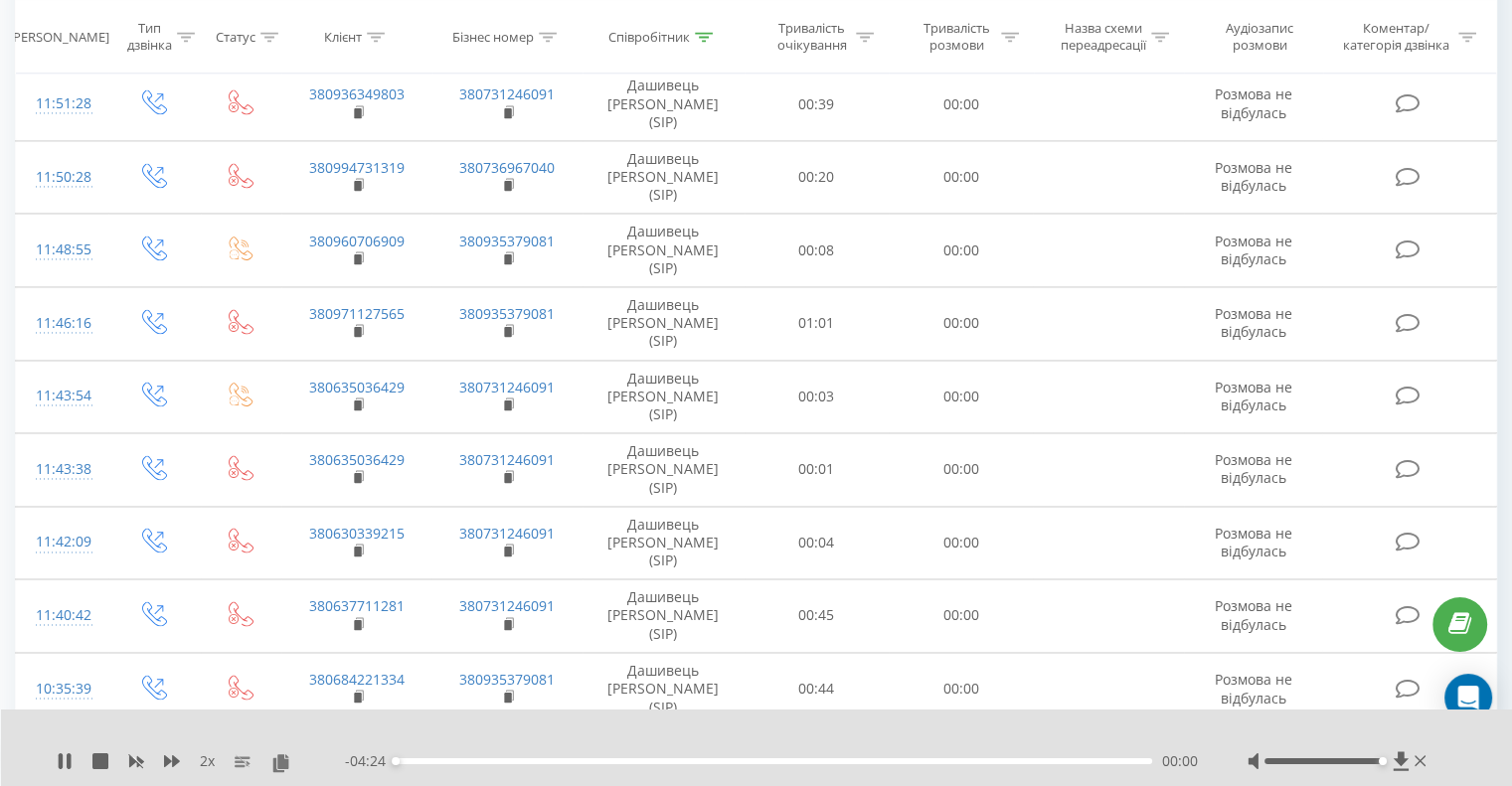 click 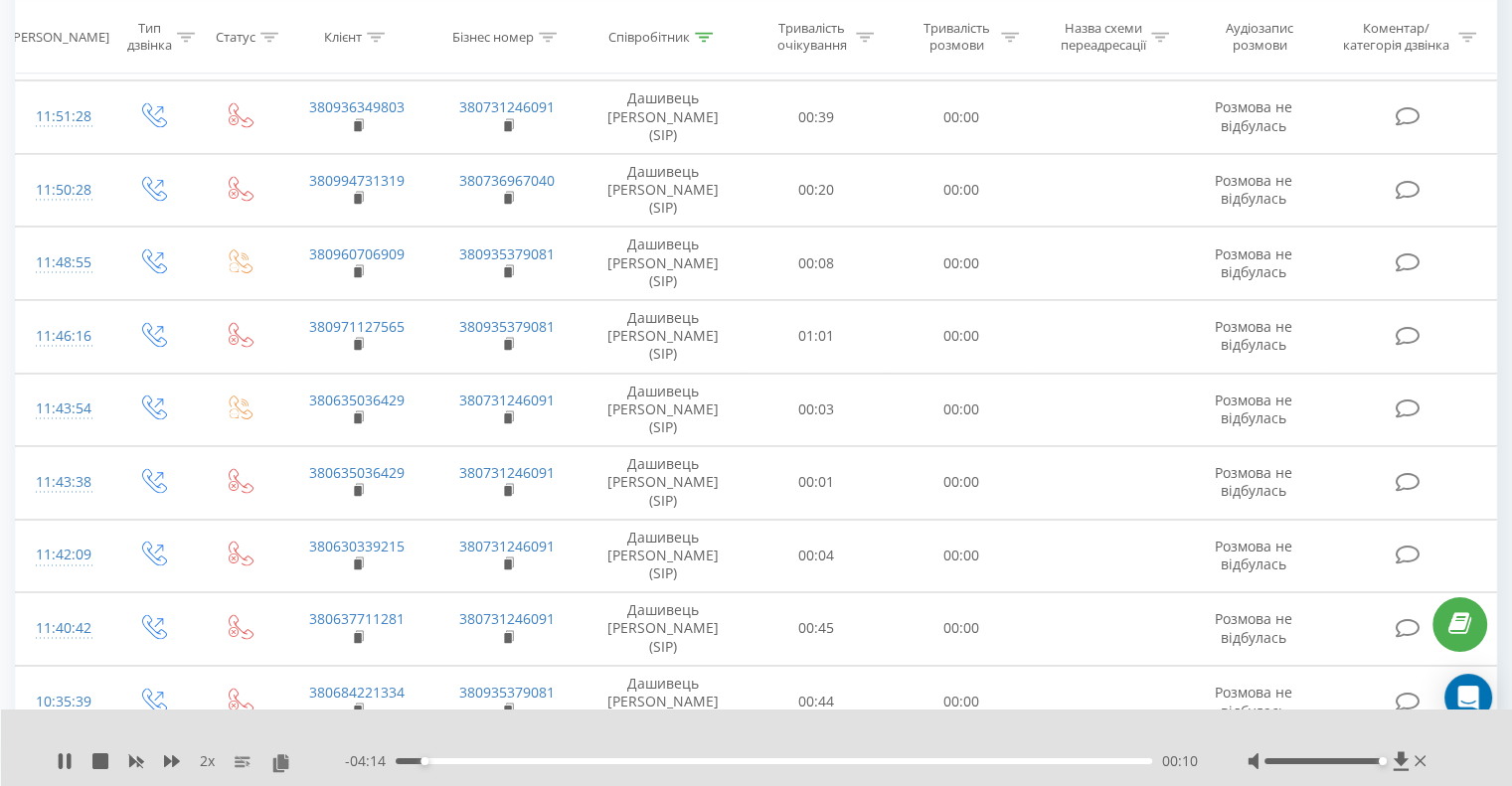 scroll, scrollTop: 3041, scrollLeft: 0, axis: vertical 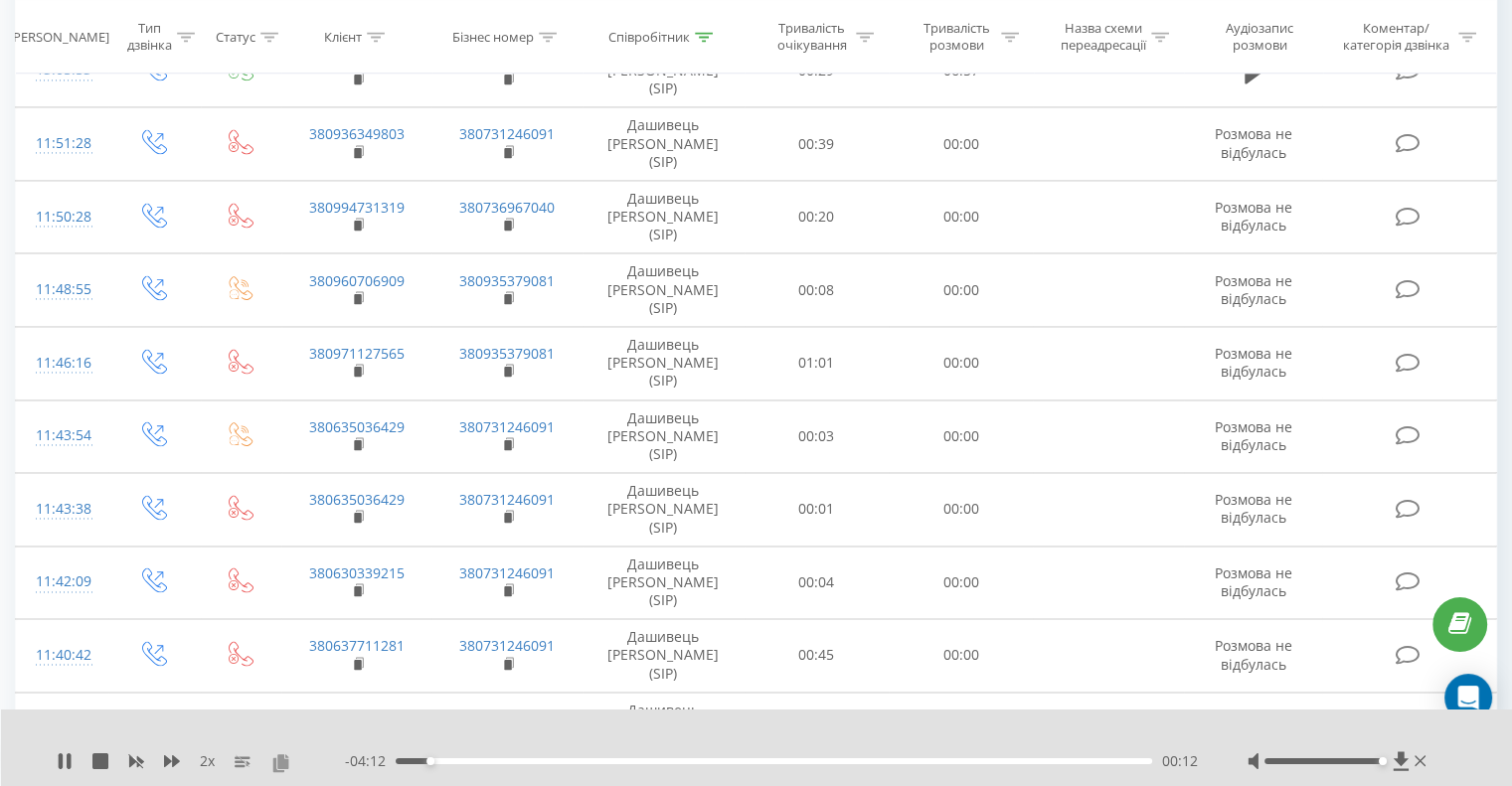 click at bounding box center [280, 762] 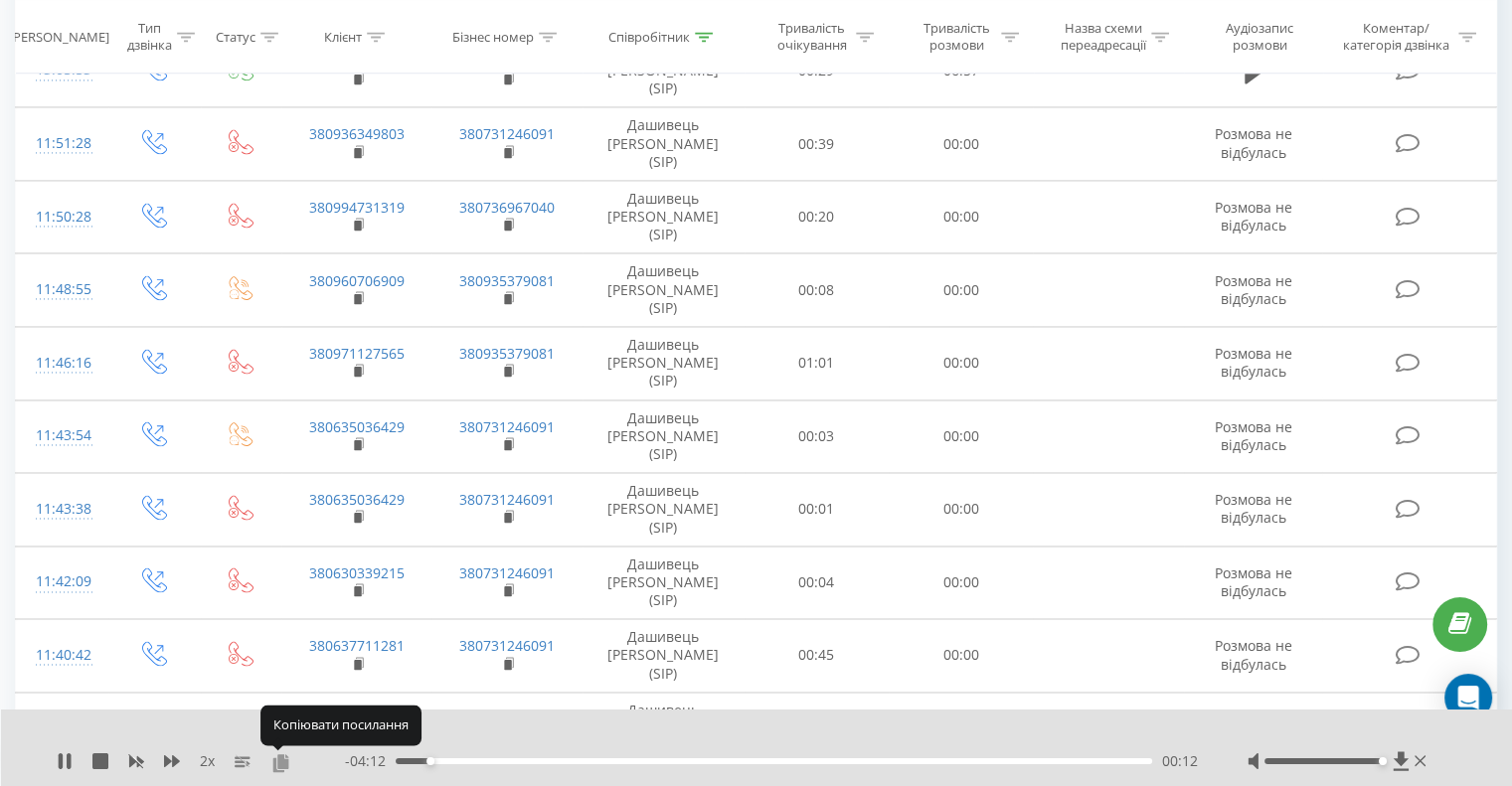 click at bounding box center (280, 762) 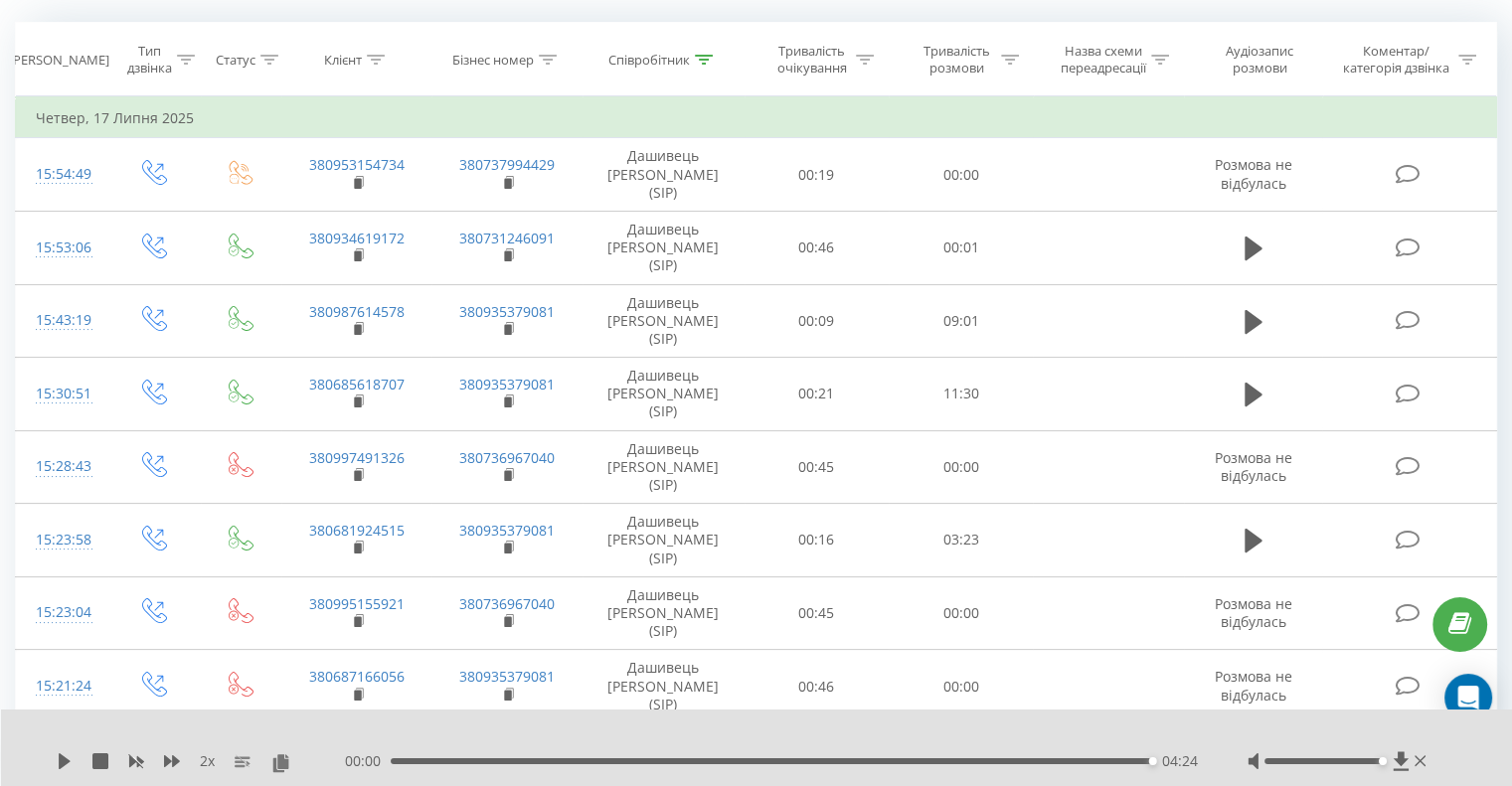 scroll, scrollTop: 0, scrollLeft: 0, axis: both 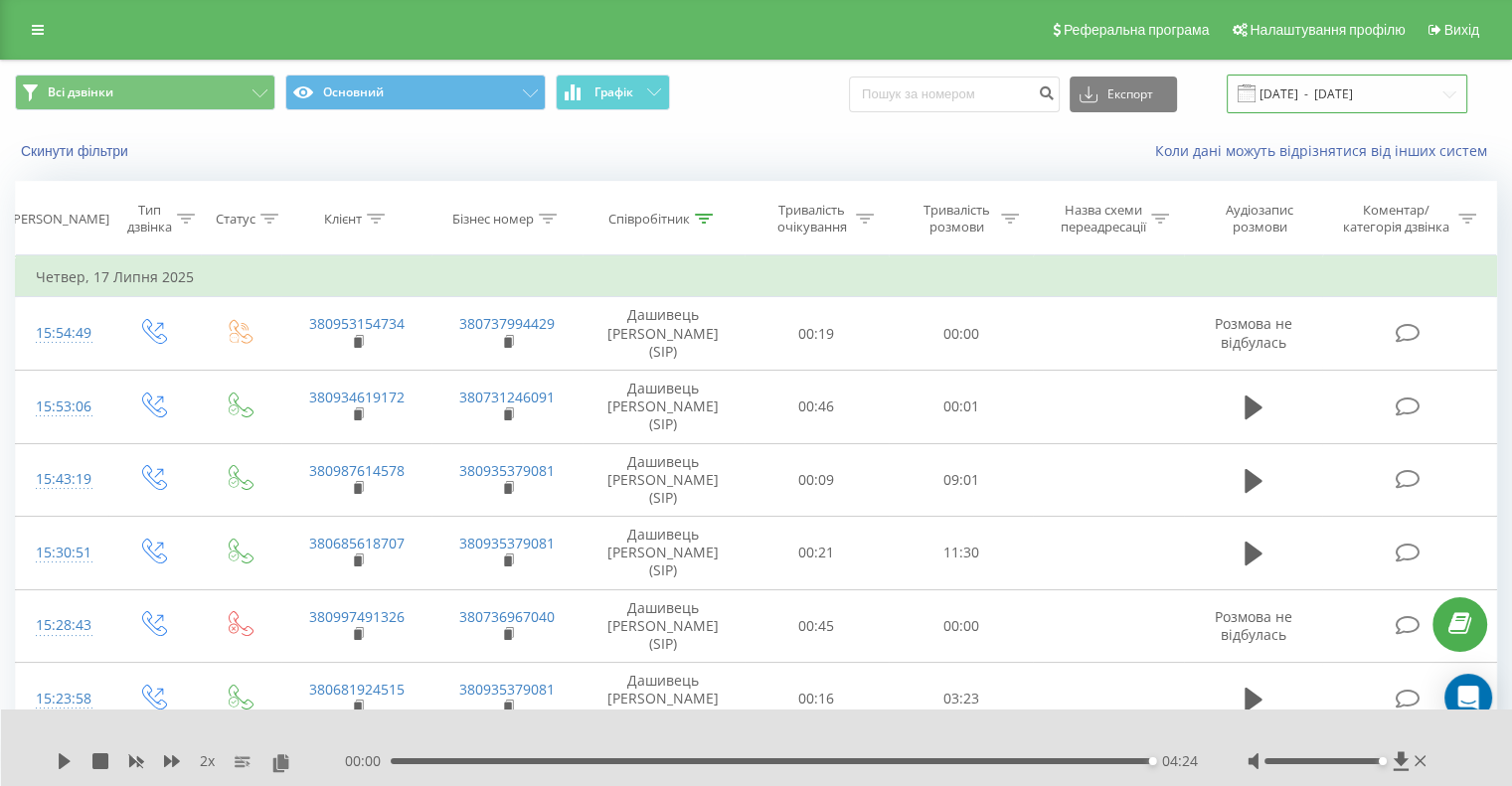 click on "[DATE]  -  [DATE]" at bounding box center (1347, 93) 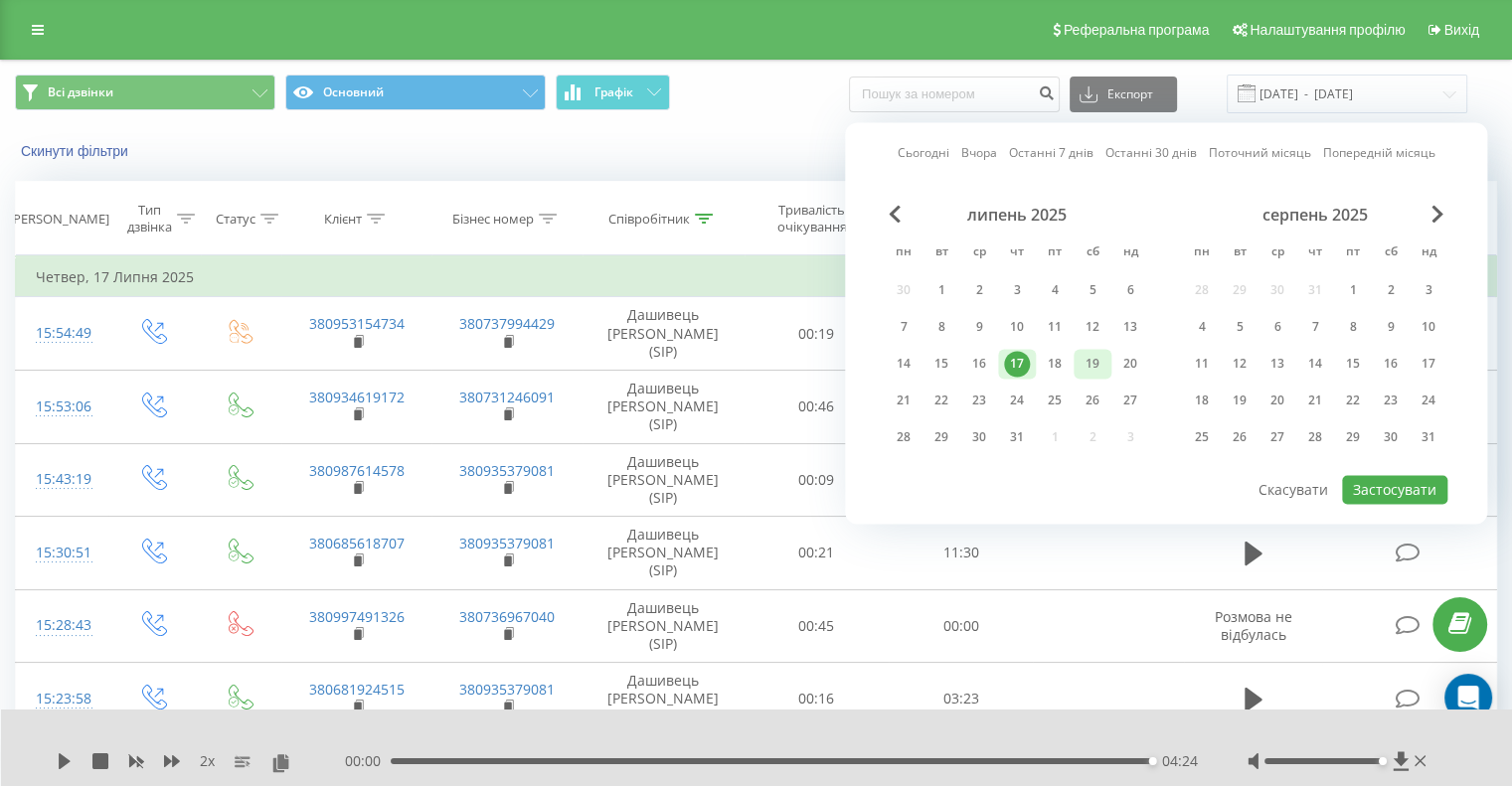 click on "19" at bounding box center (1092, 364) 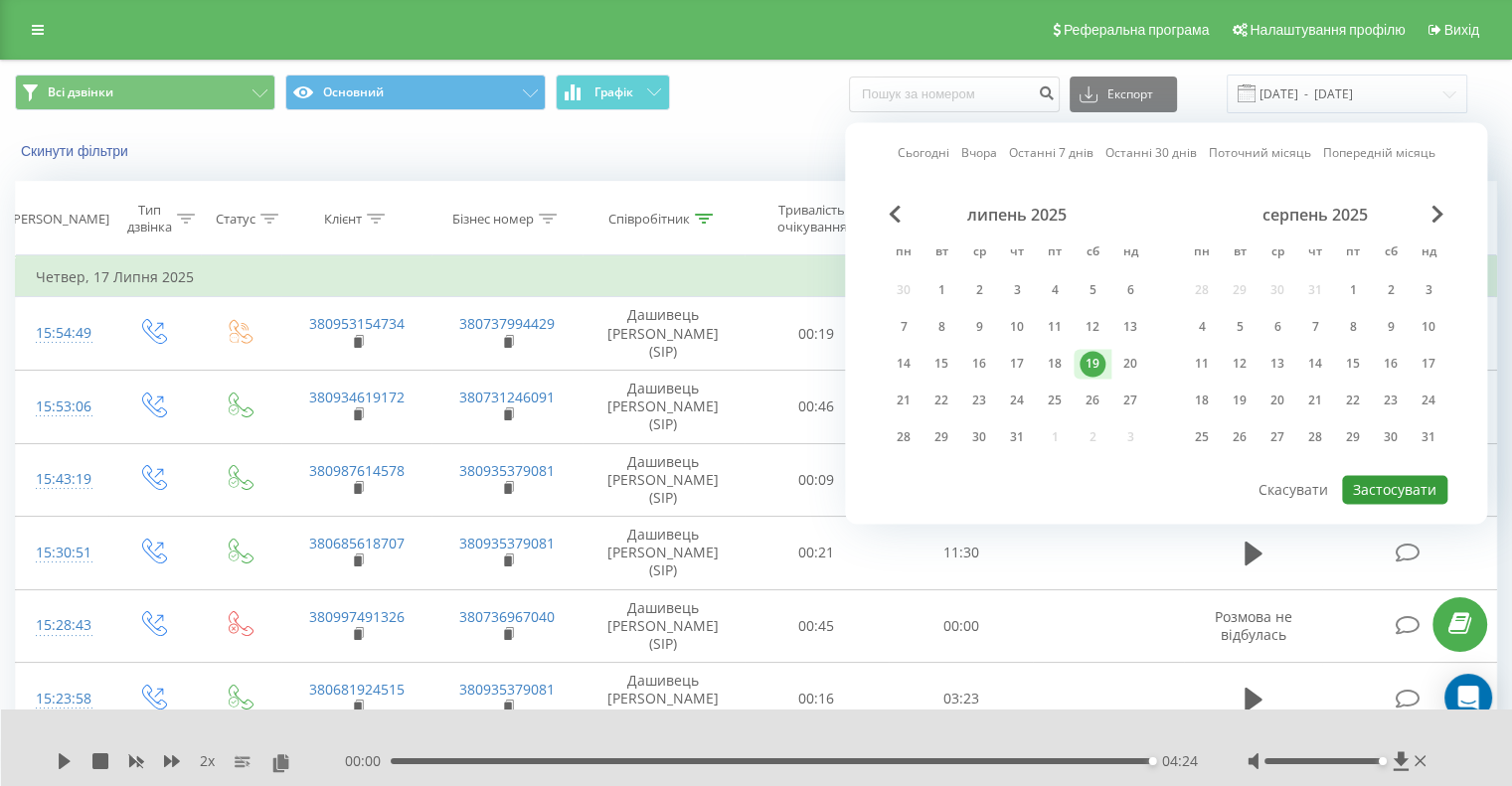 click on "Застосувати" at bounding box center [1395, 489] 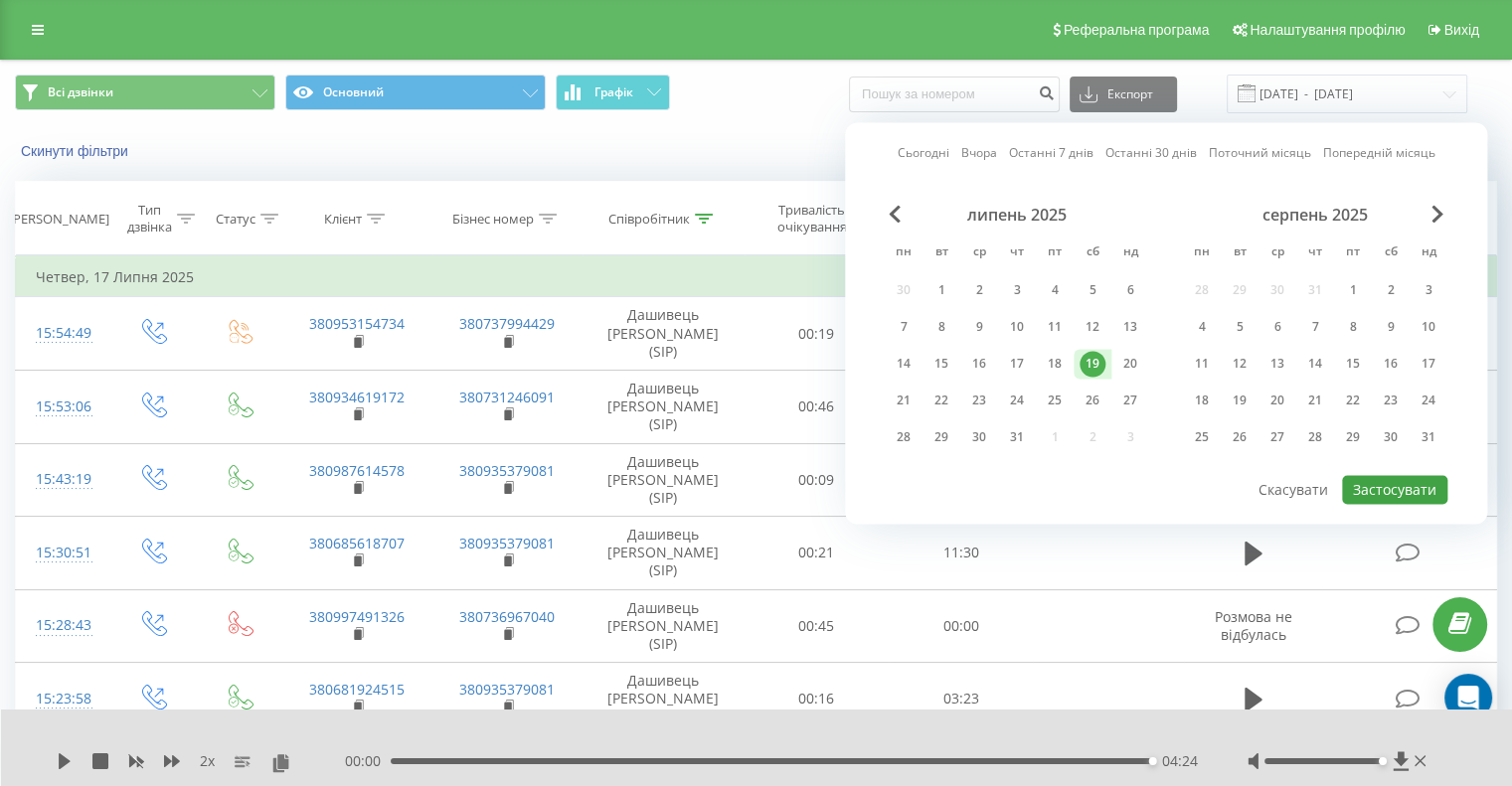 type on "[DATE]  -  [DATE]" 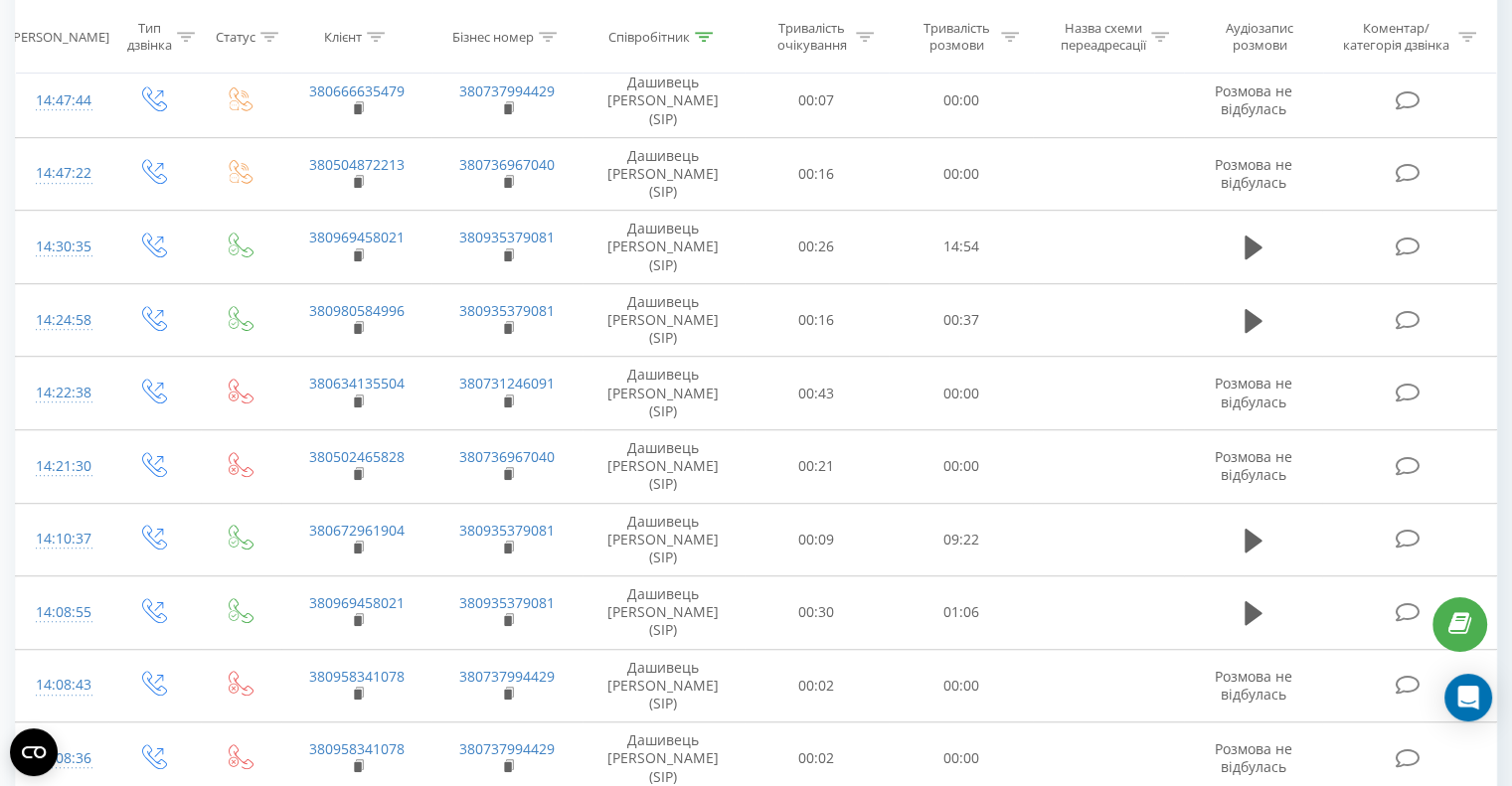 scroll, scrollTop: 1066, scrollLeft: 0, axis: vertical 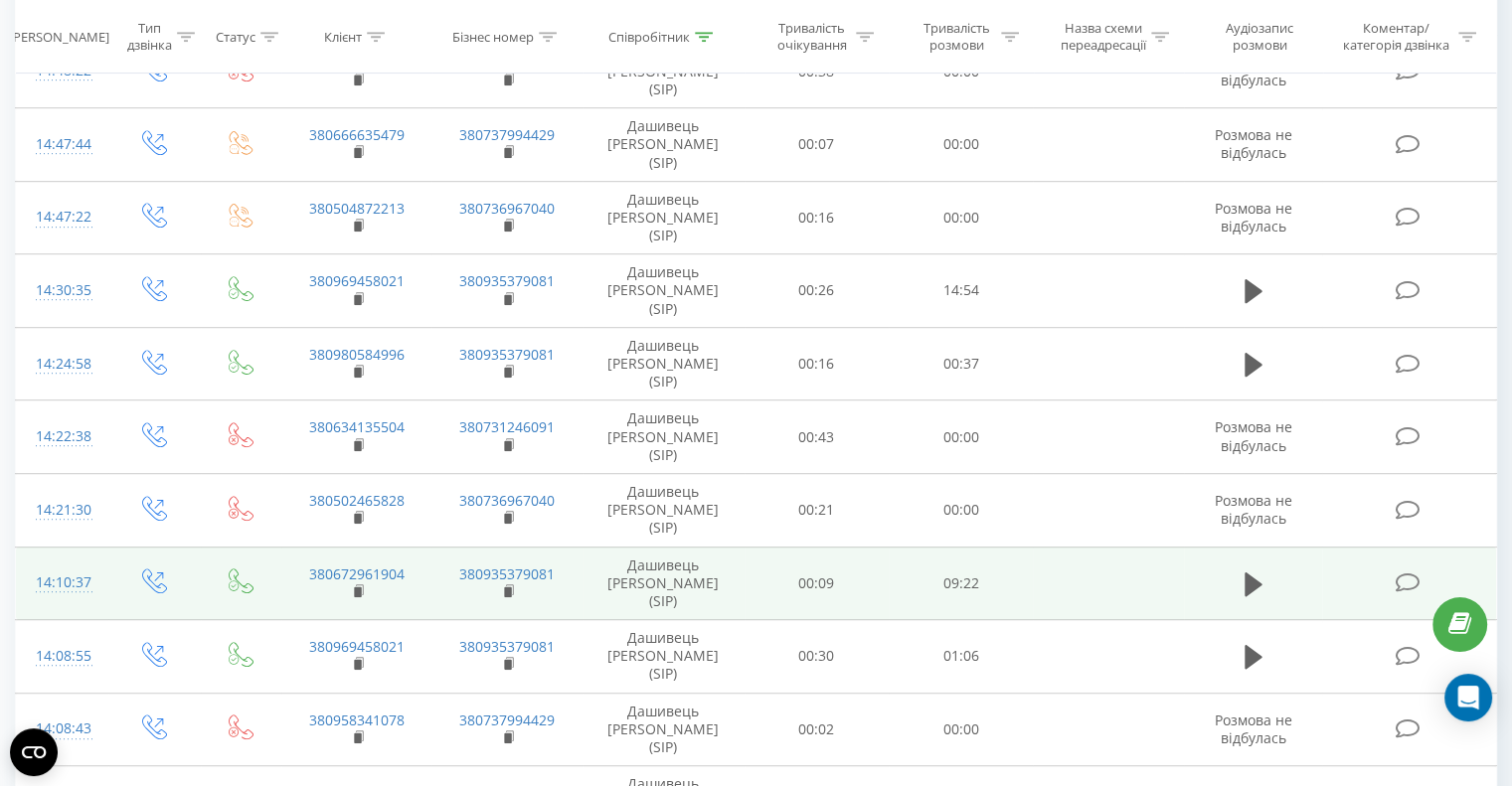 click 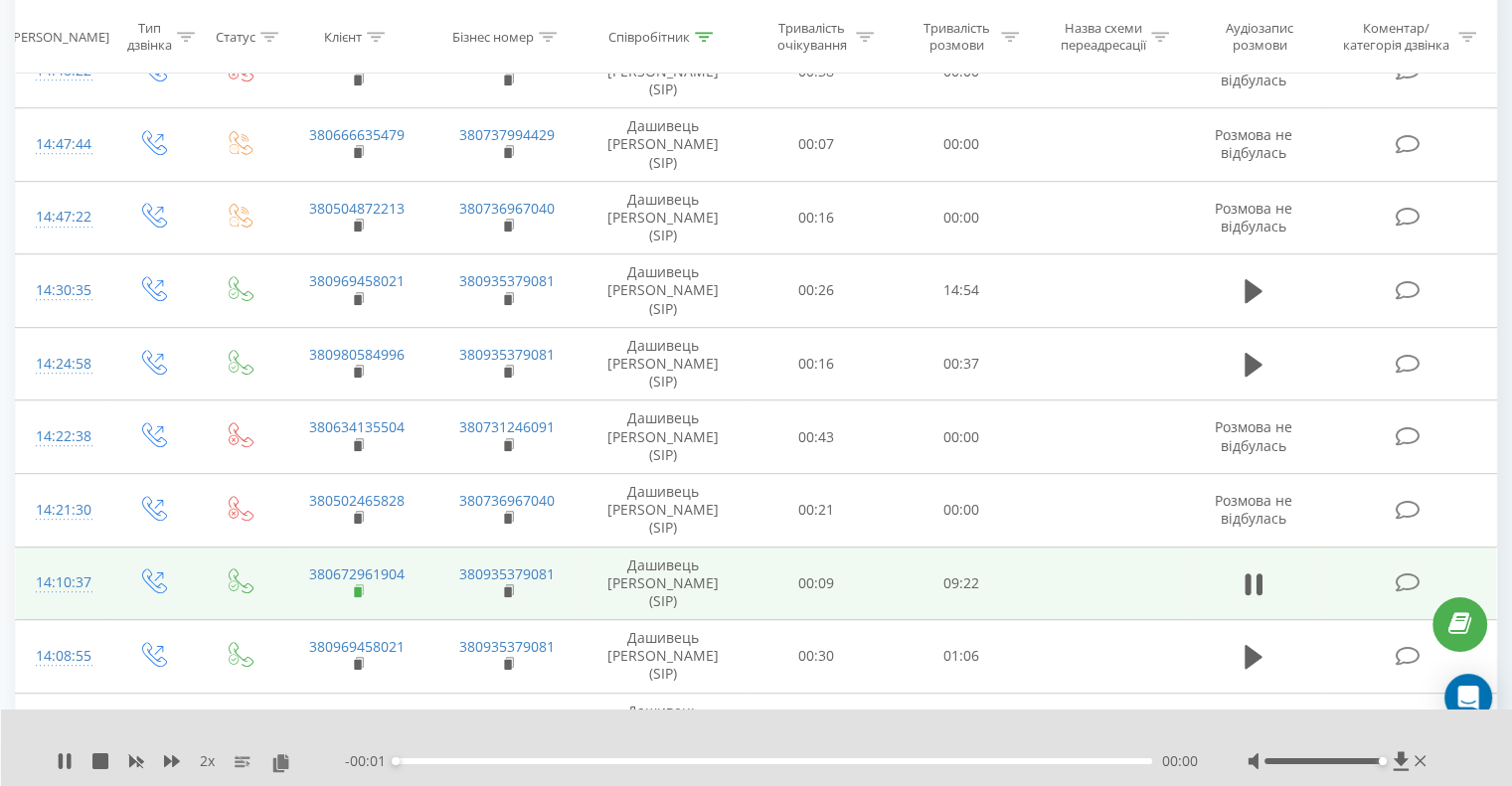 click 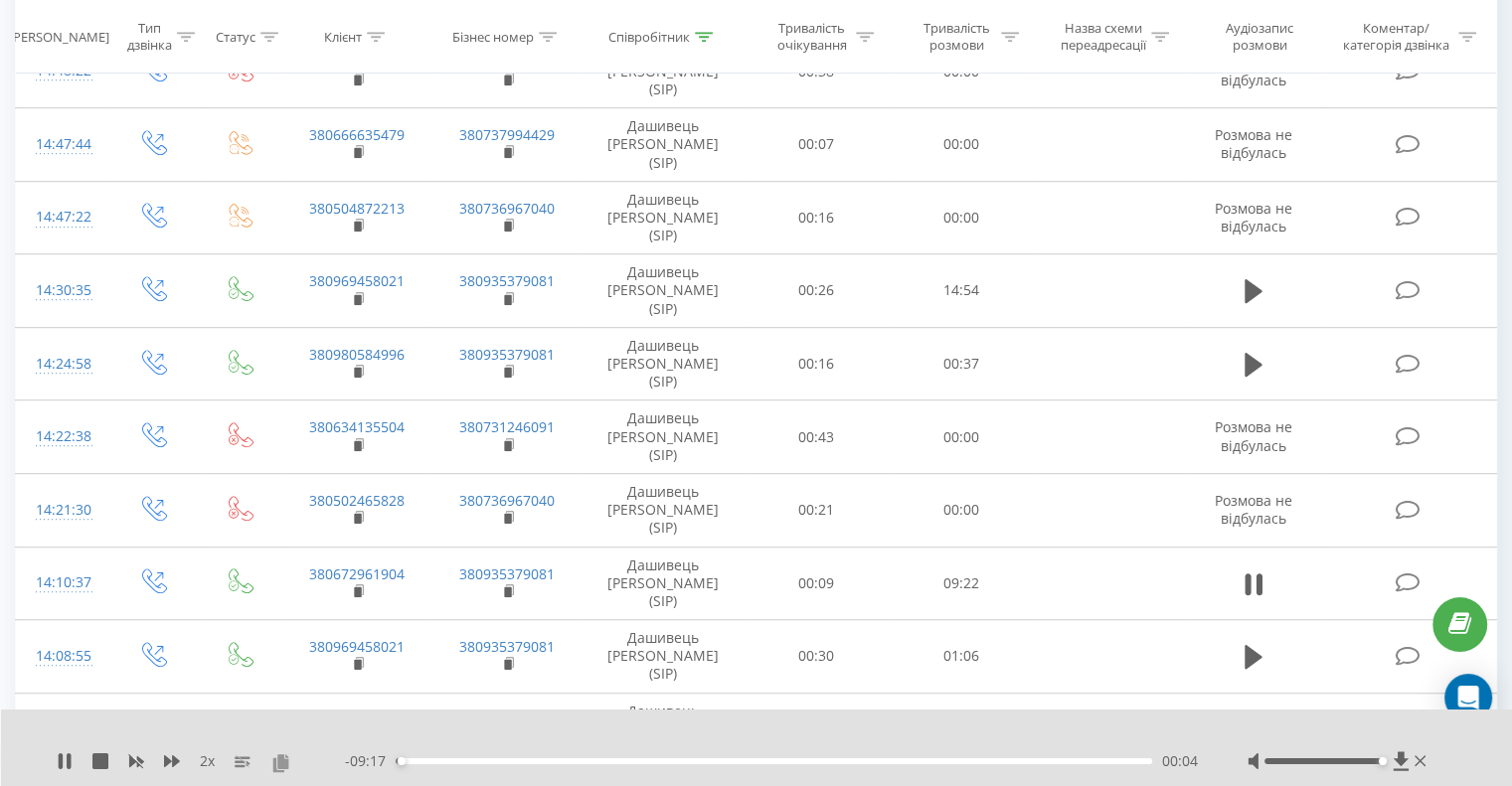 click at bounding box center [280, 762] 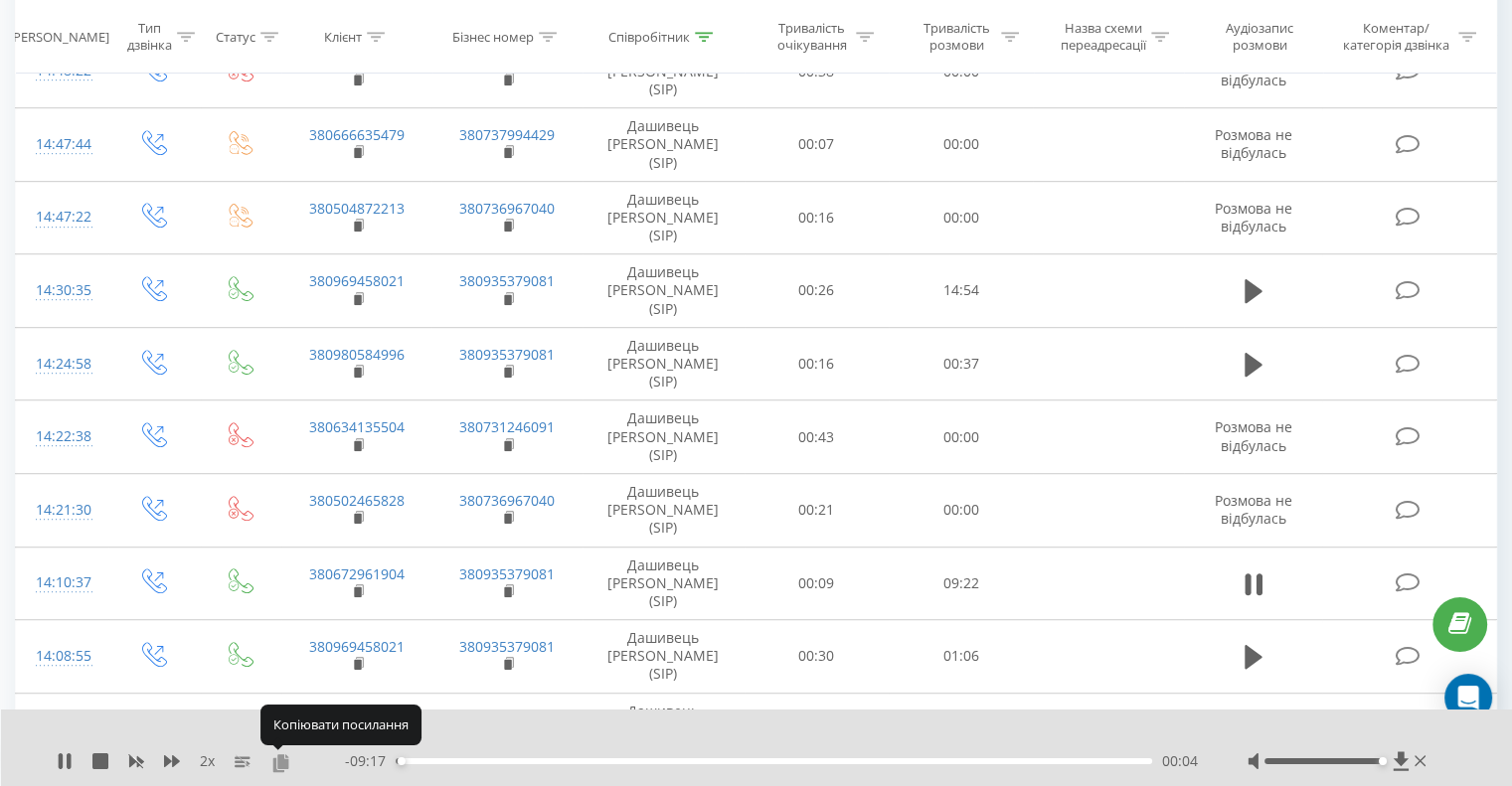 click at bounding box center (280, 762) 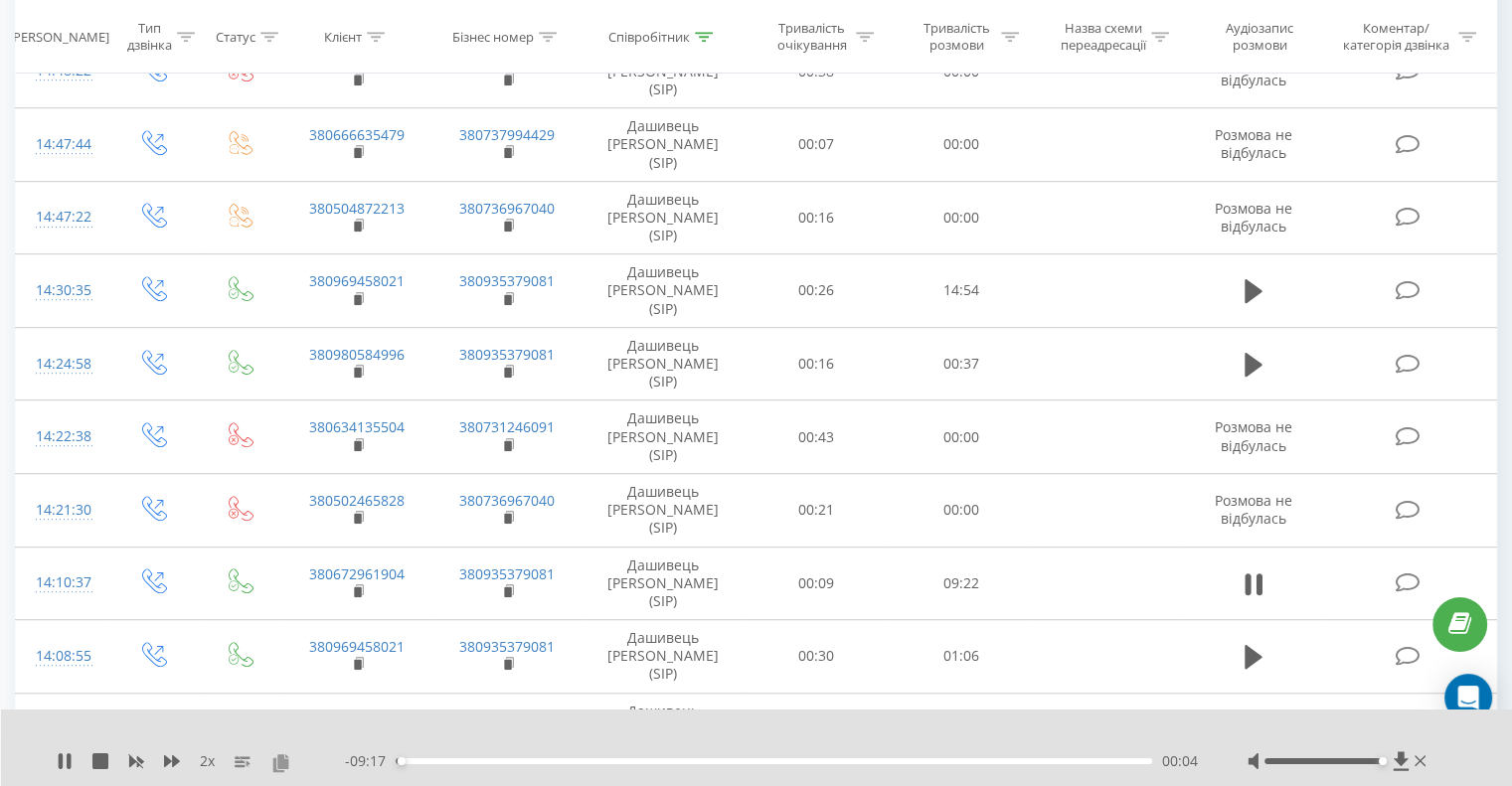 click at bounding box center (280, 762) 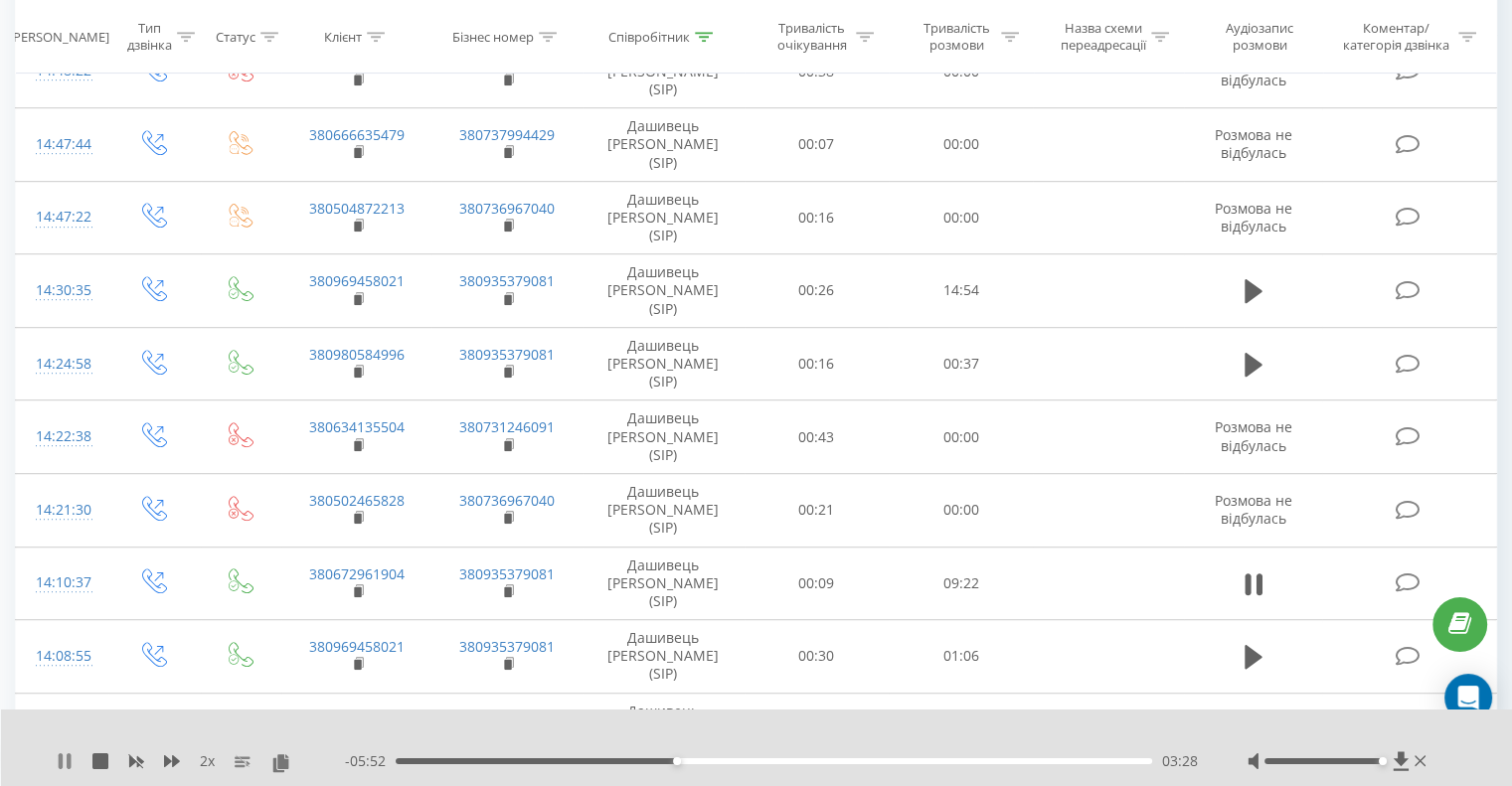 click 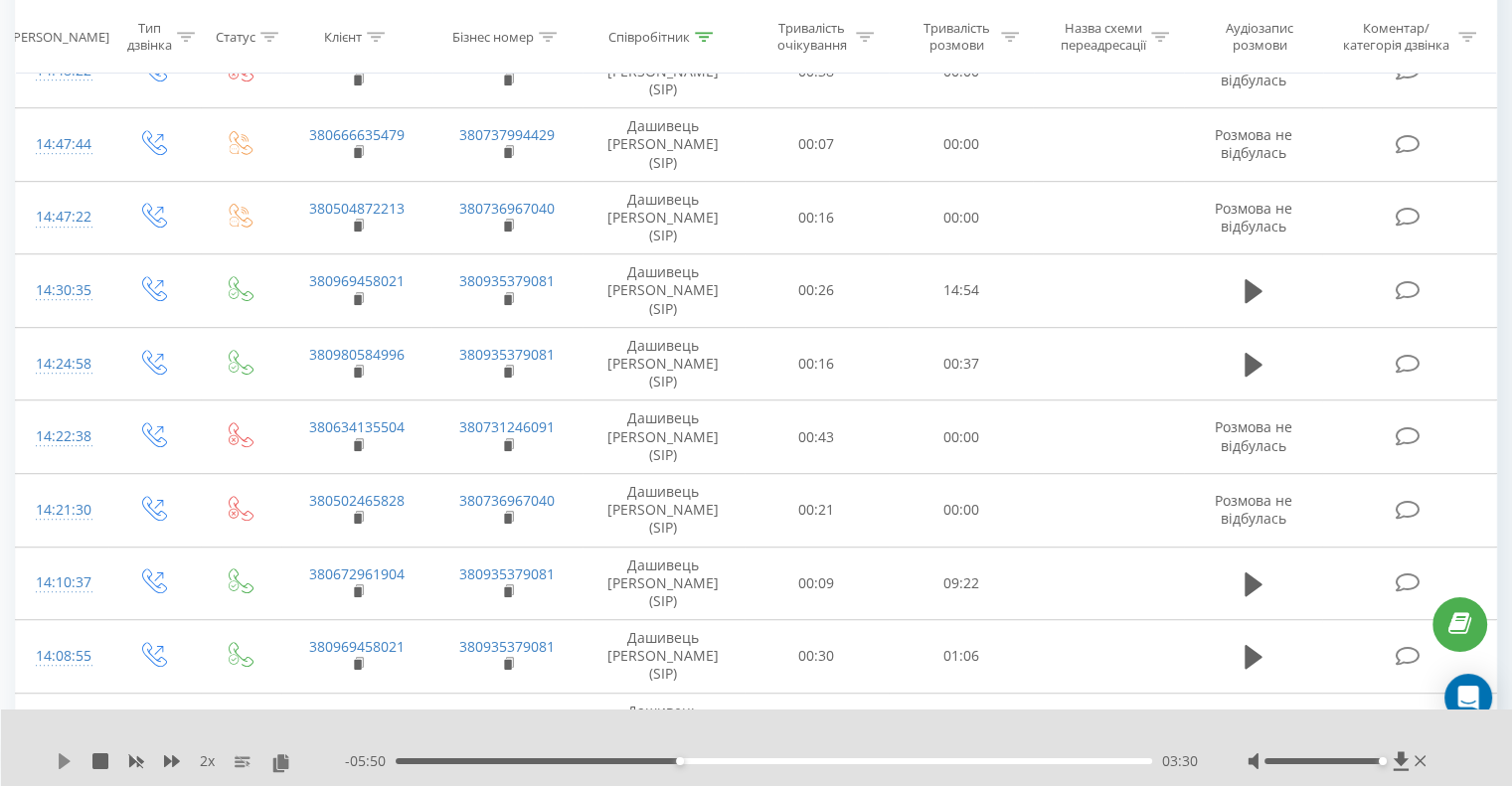 click 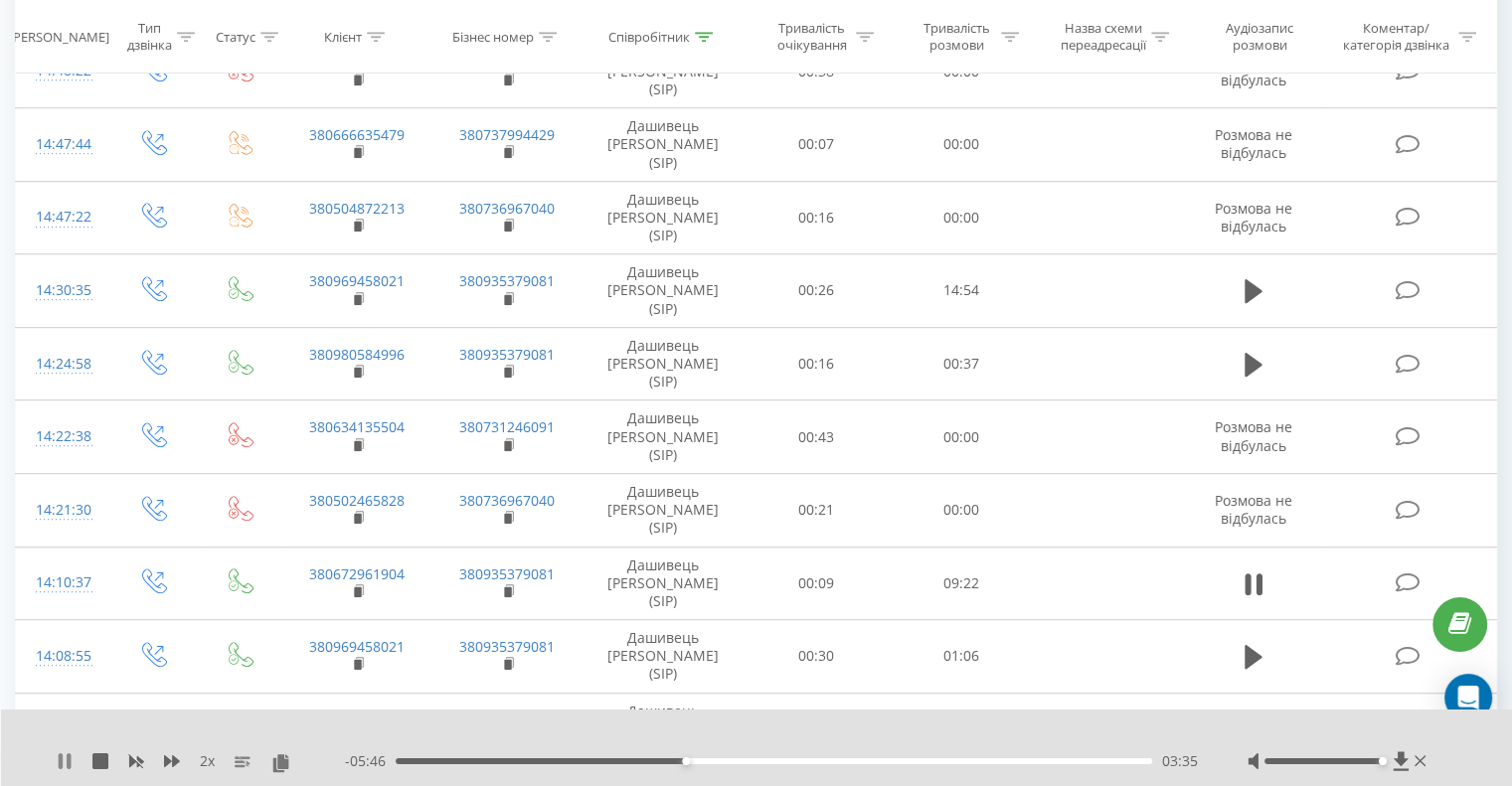 click 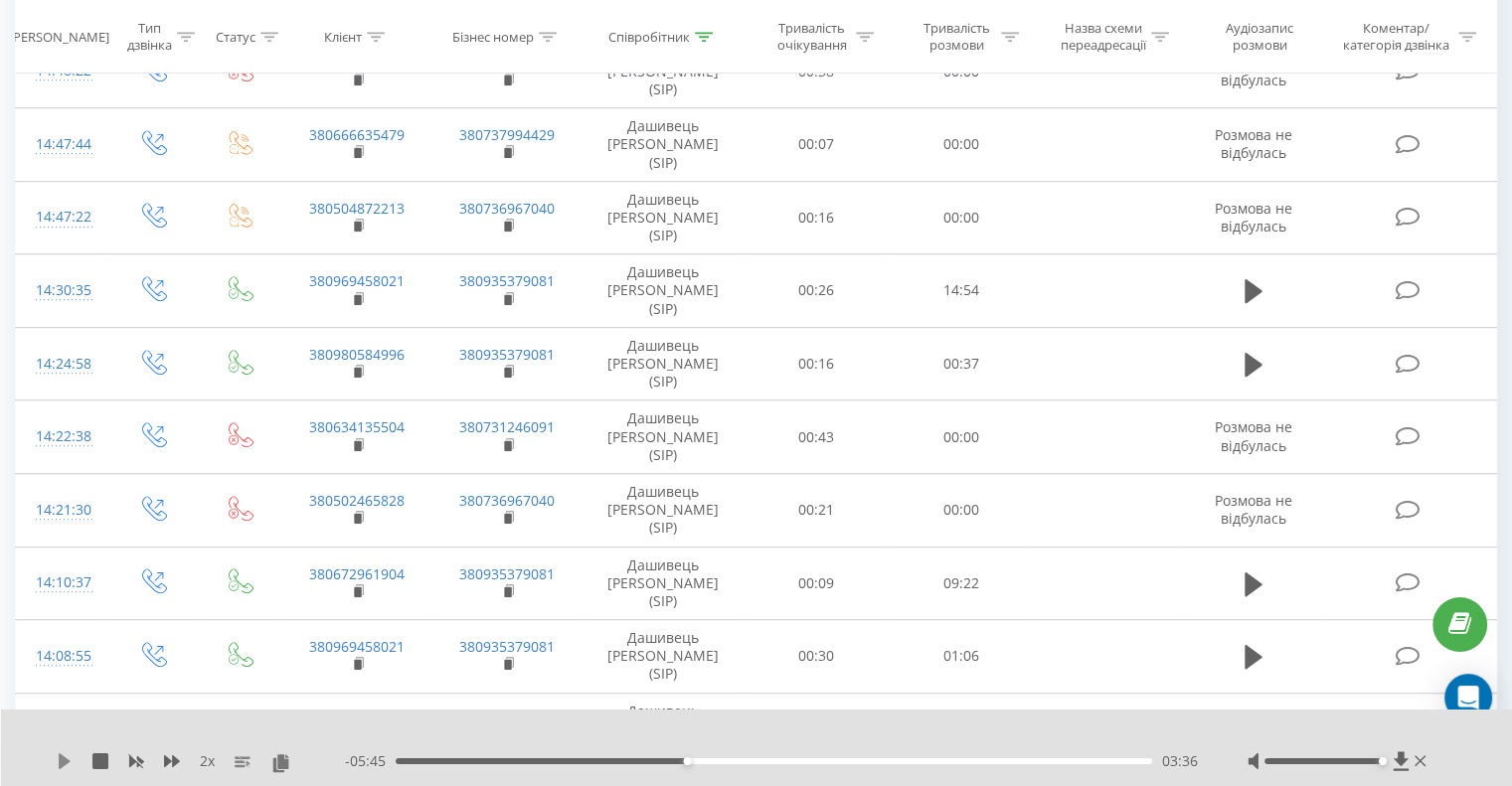 click 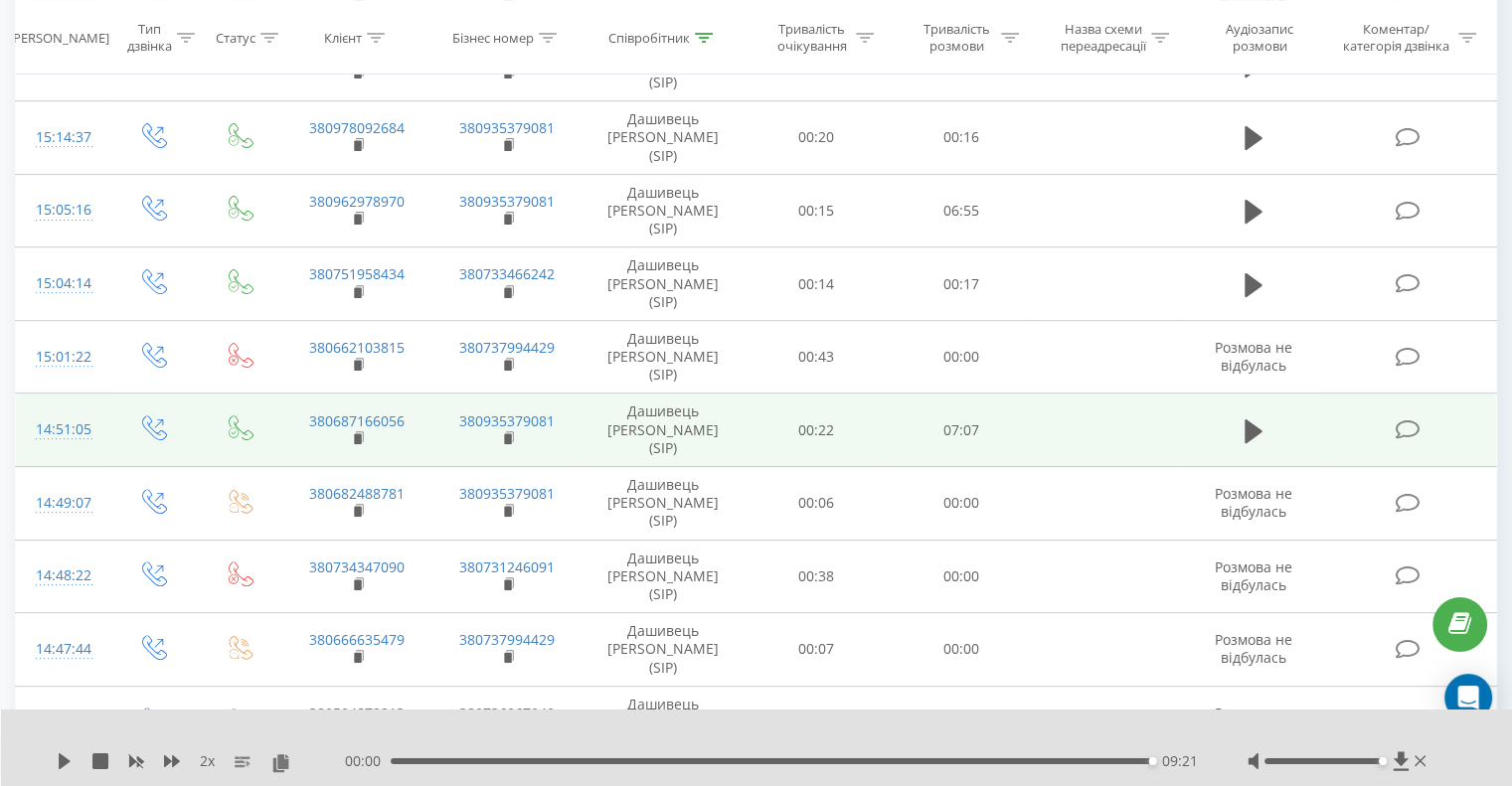 scroll, scrollTop: 0, scrollLeft: 0, axis: both 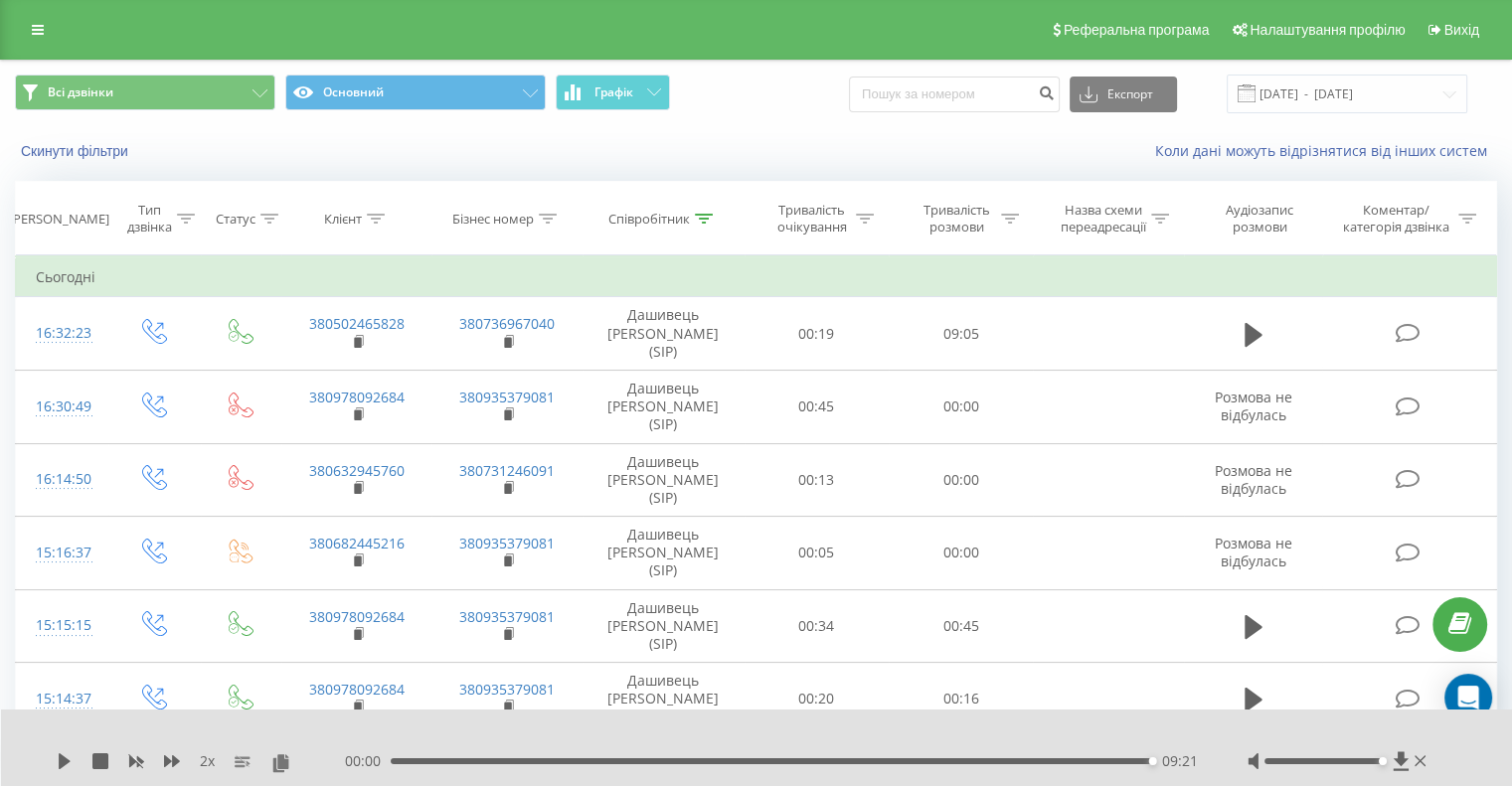click 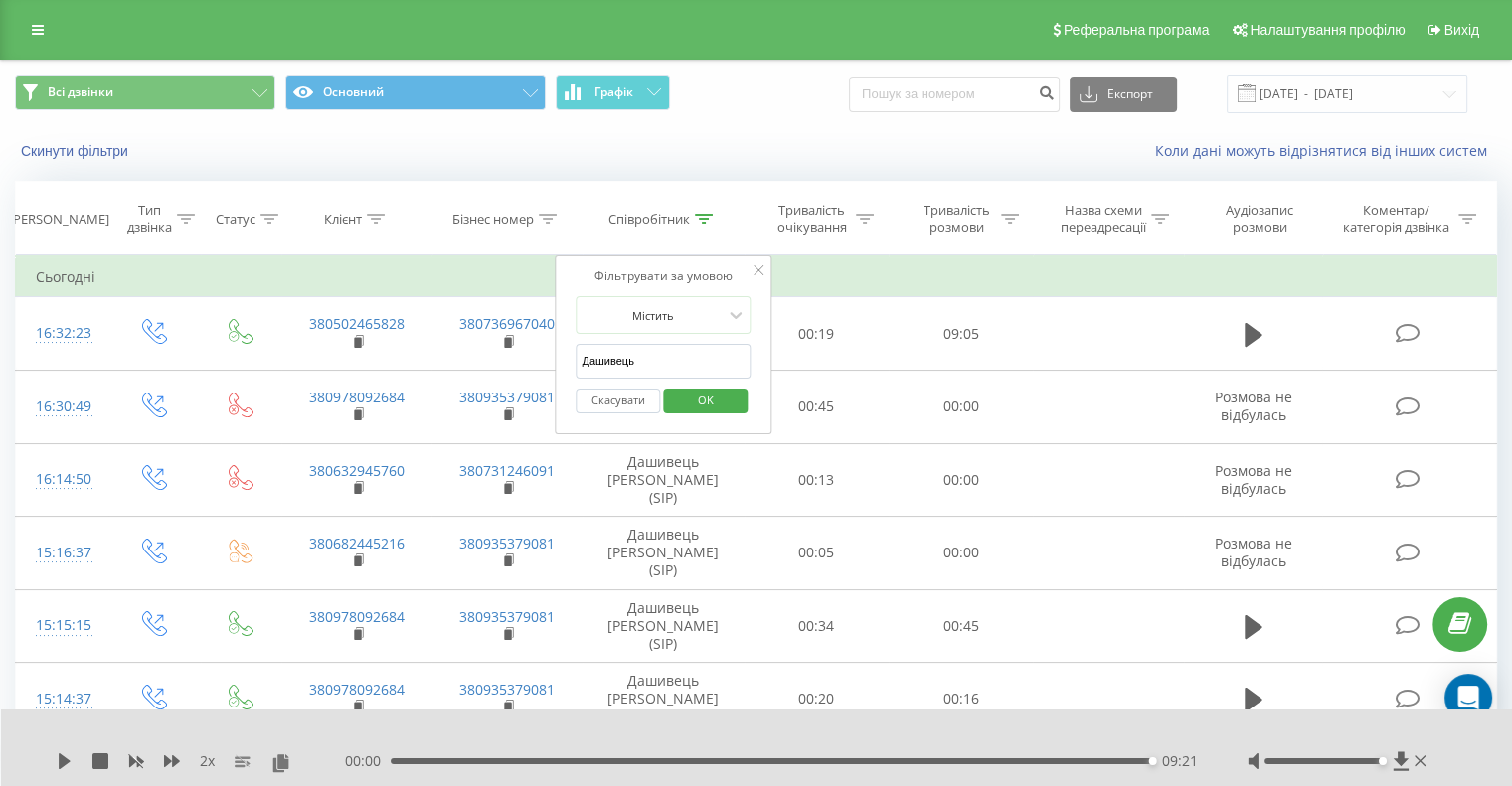 click on "Дашивець" at bounding box center [663, 361] 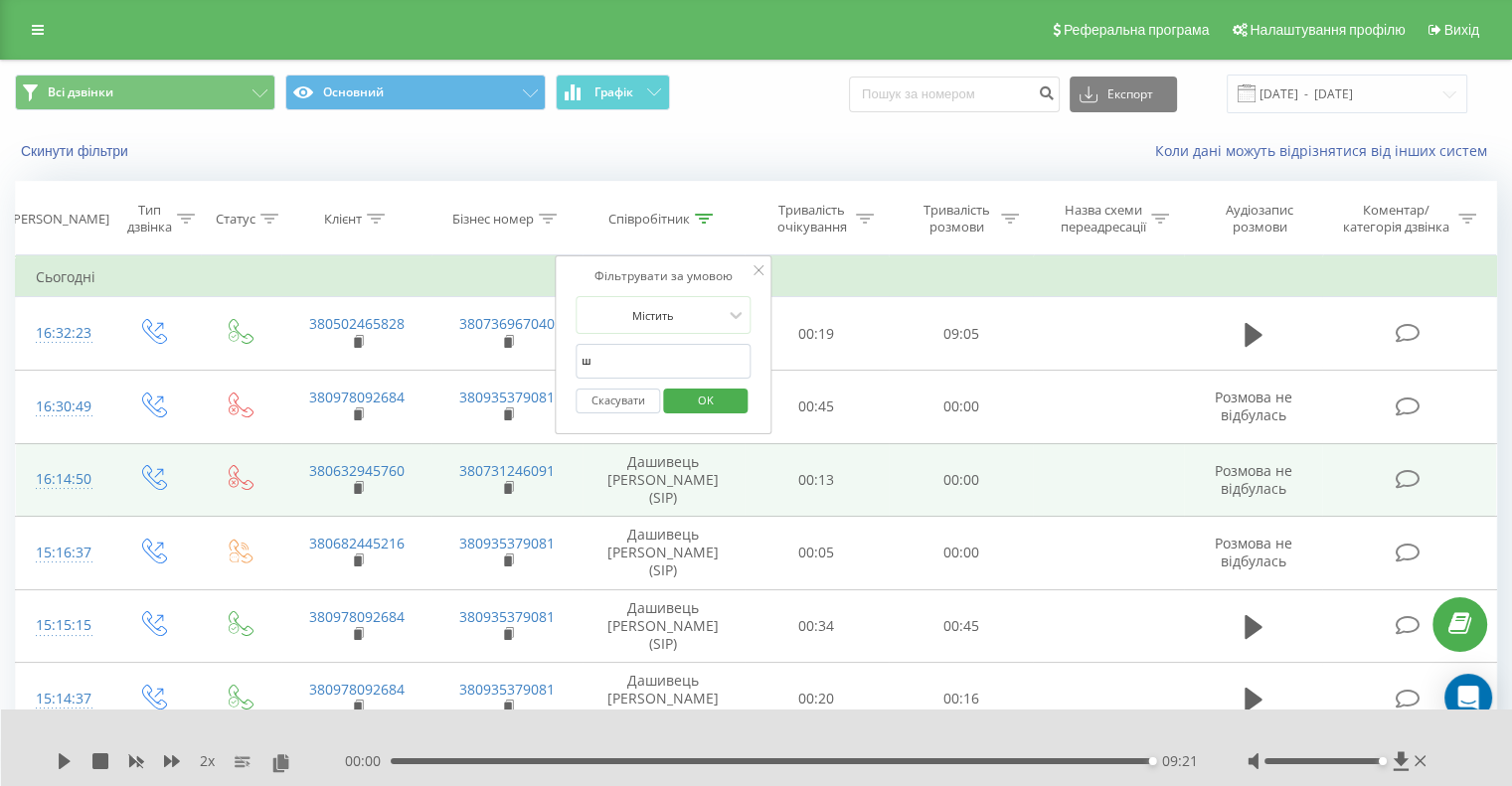 type on "шкварилюк" 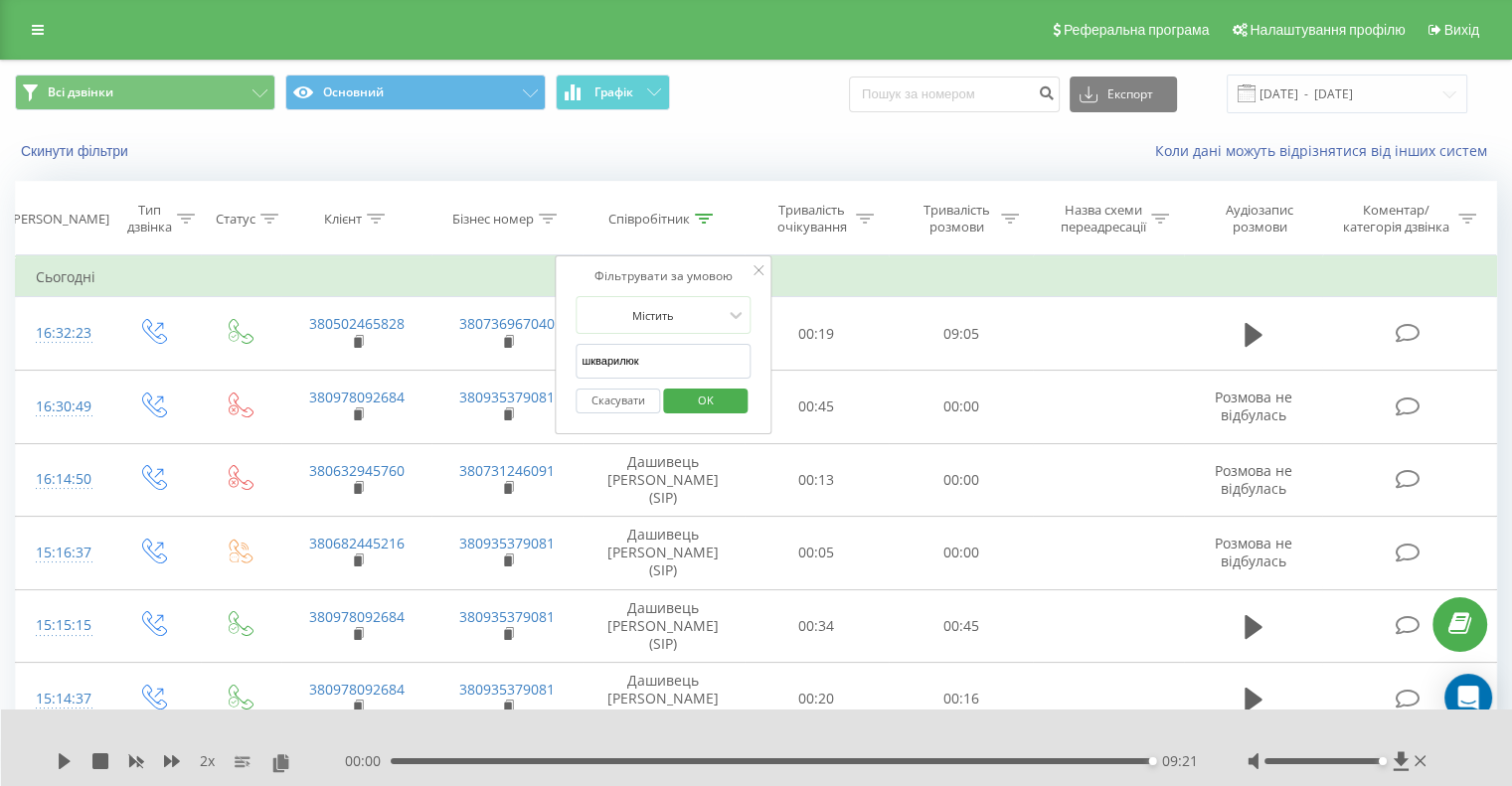 click on "OK" at bounding box center (706, 399) 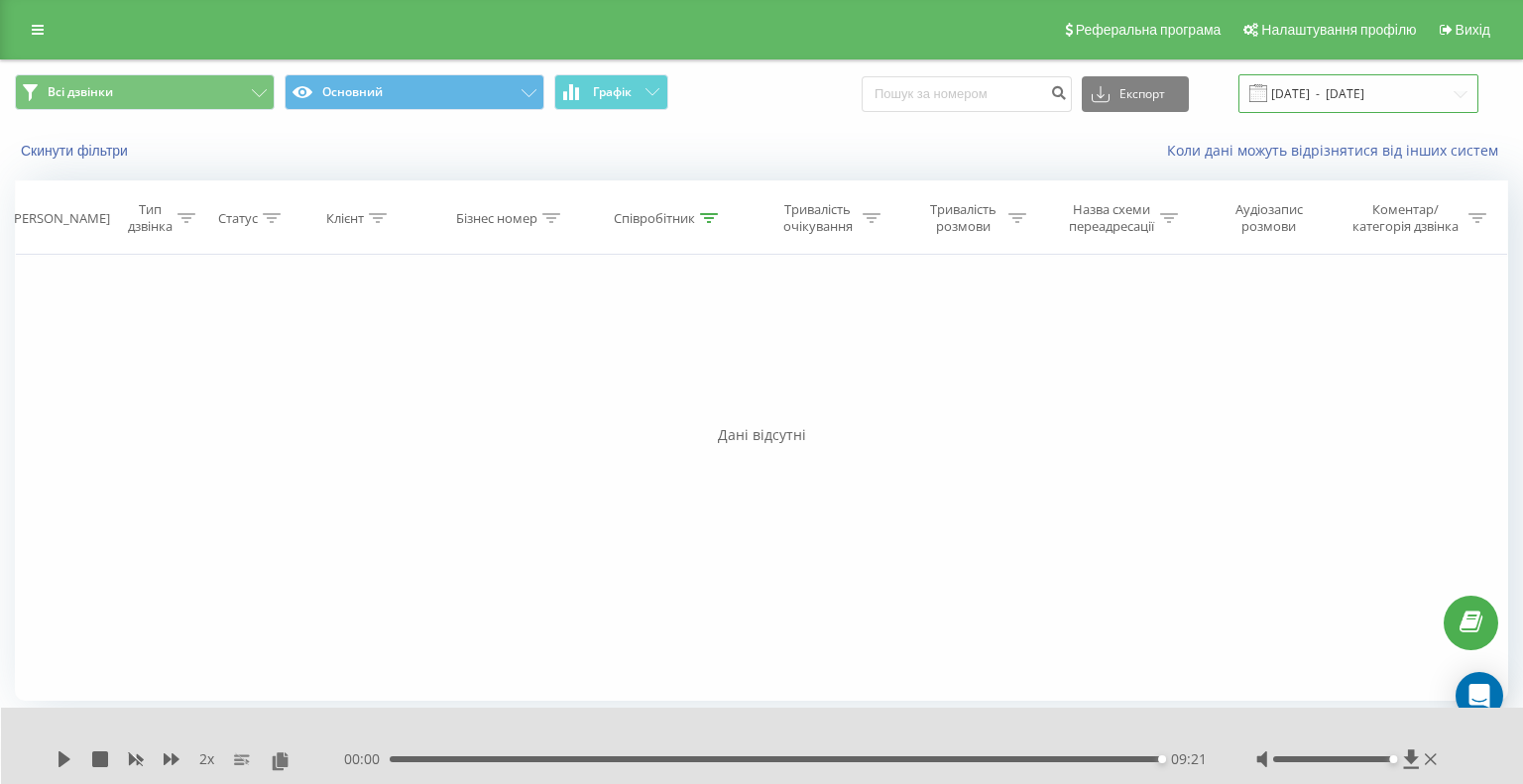 click on "[DATE]  -  [DATE]" at bounding box center [1358, 93] 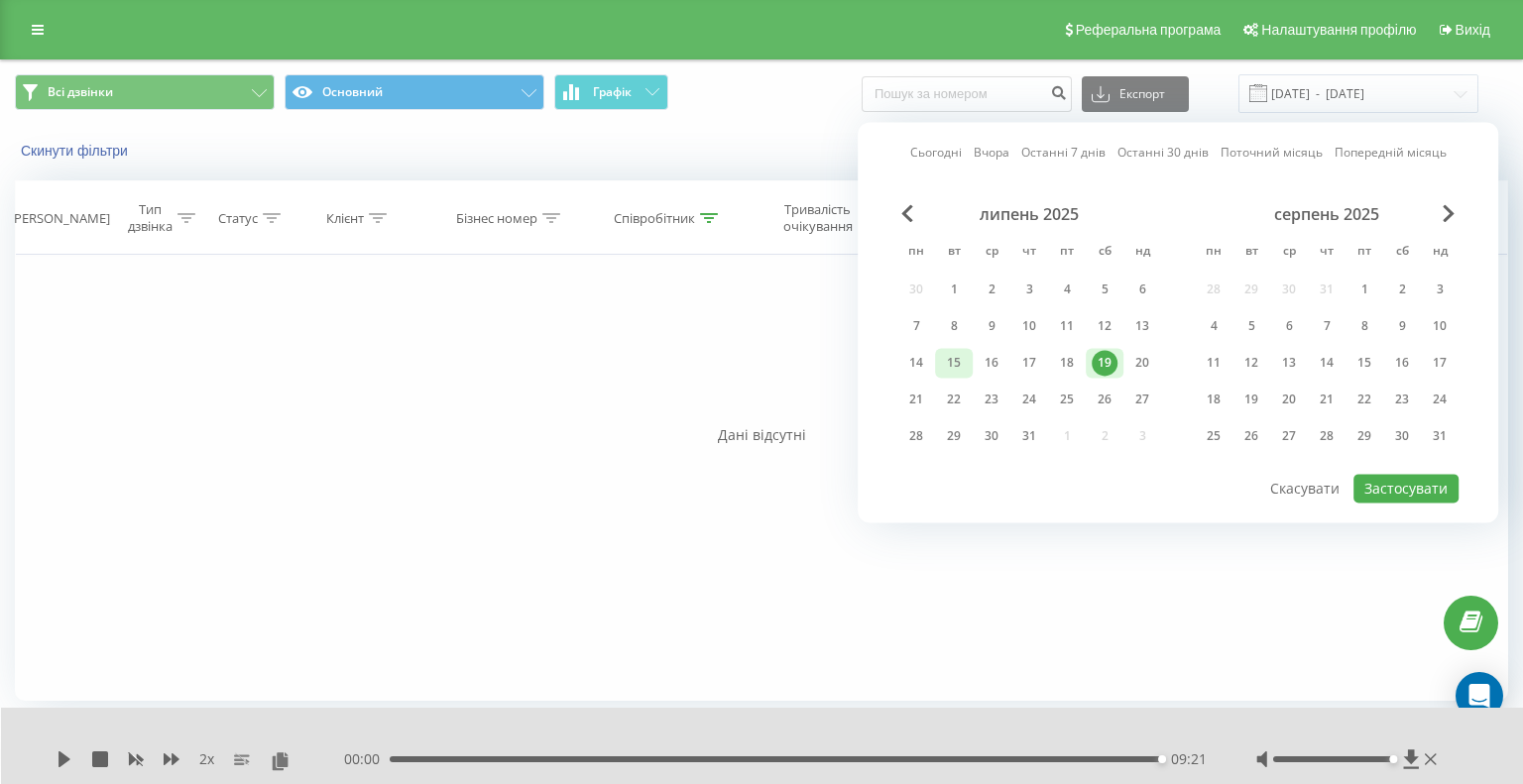 click on "15" at bounding box center [954, 363] 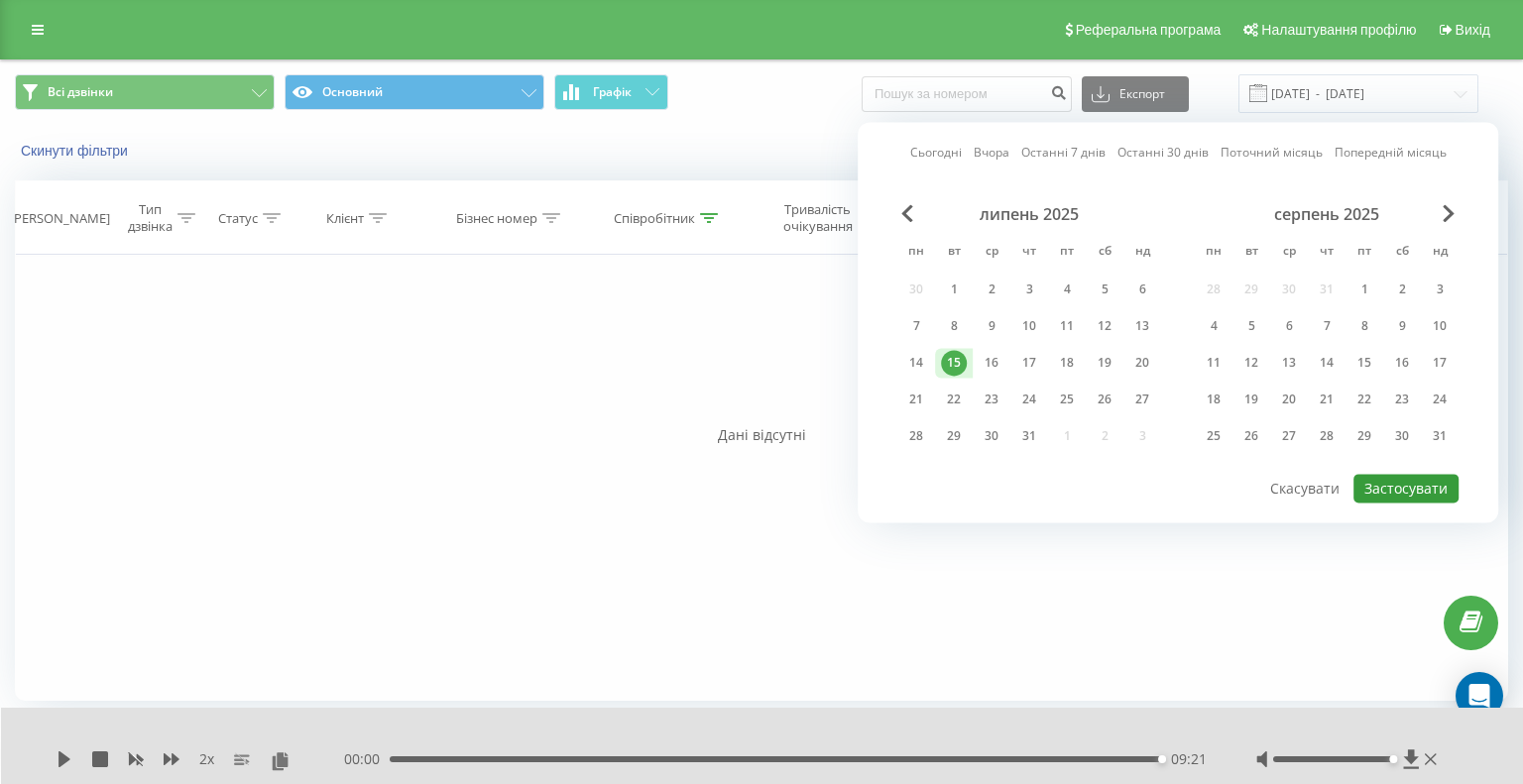 click on "Застосувати" at bounding box center (1406, 488) 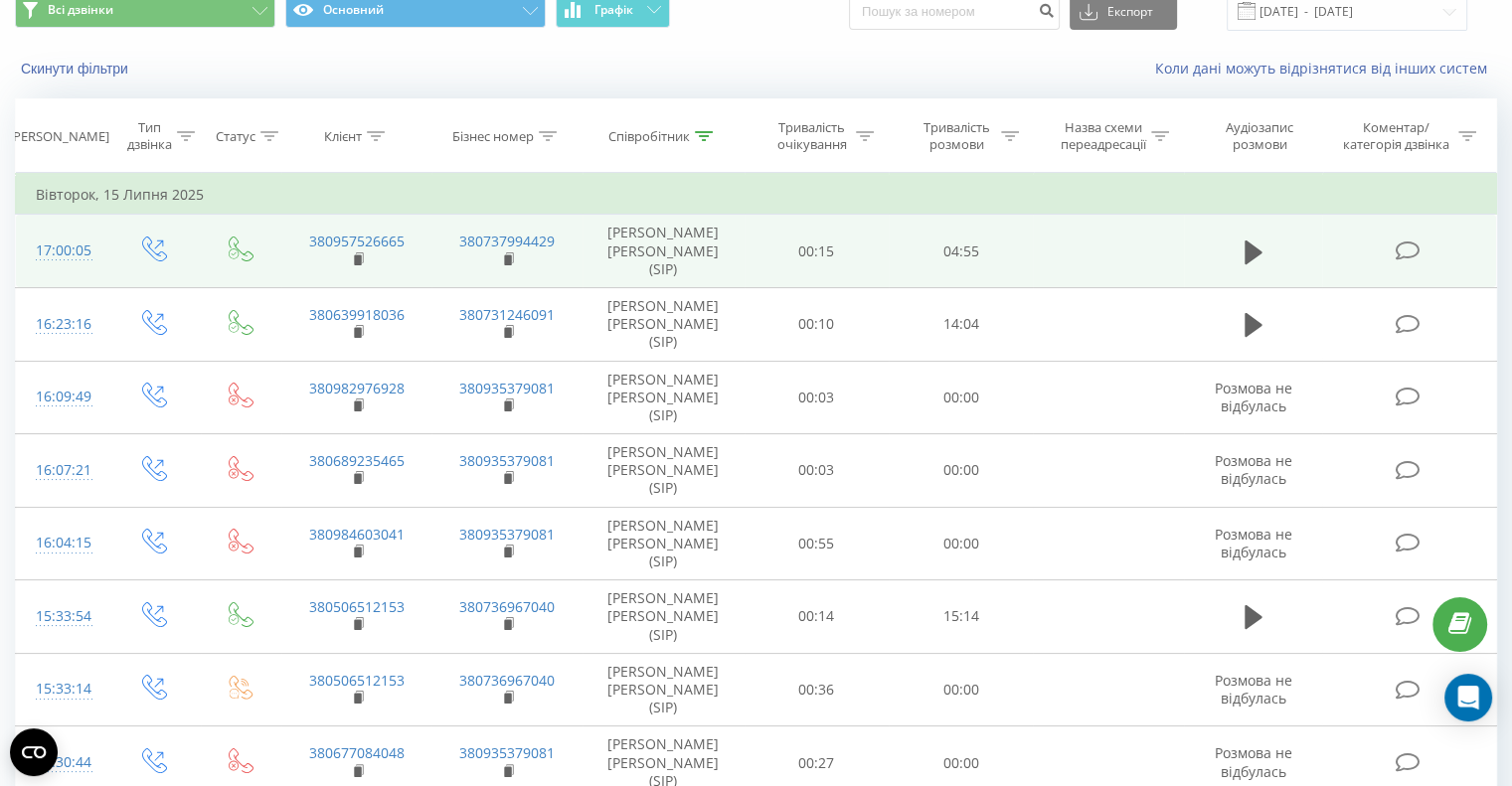 scroll, scrollTop: 0, scrollLeft: 0, axis: both 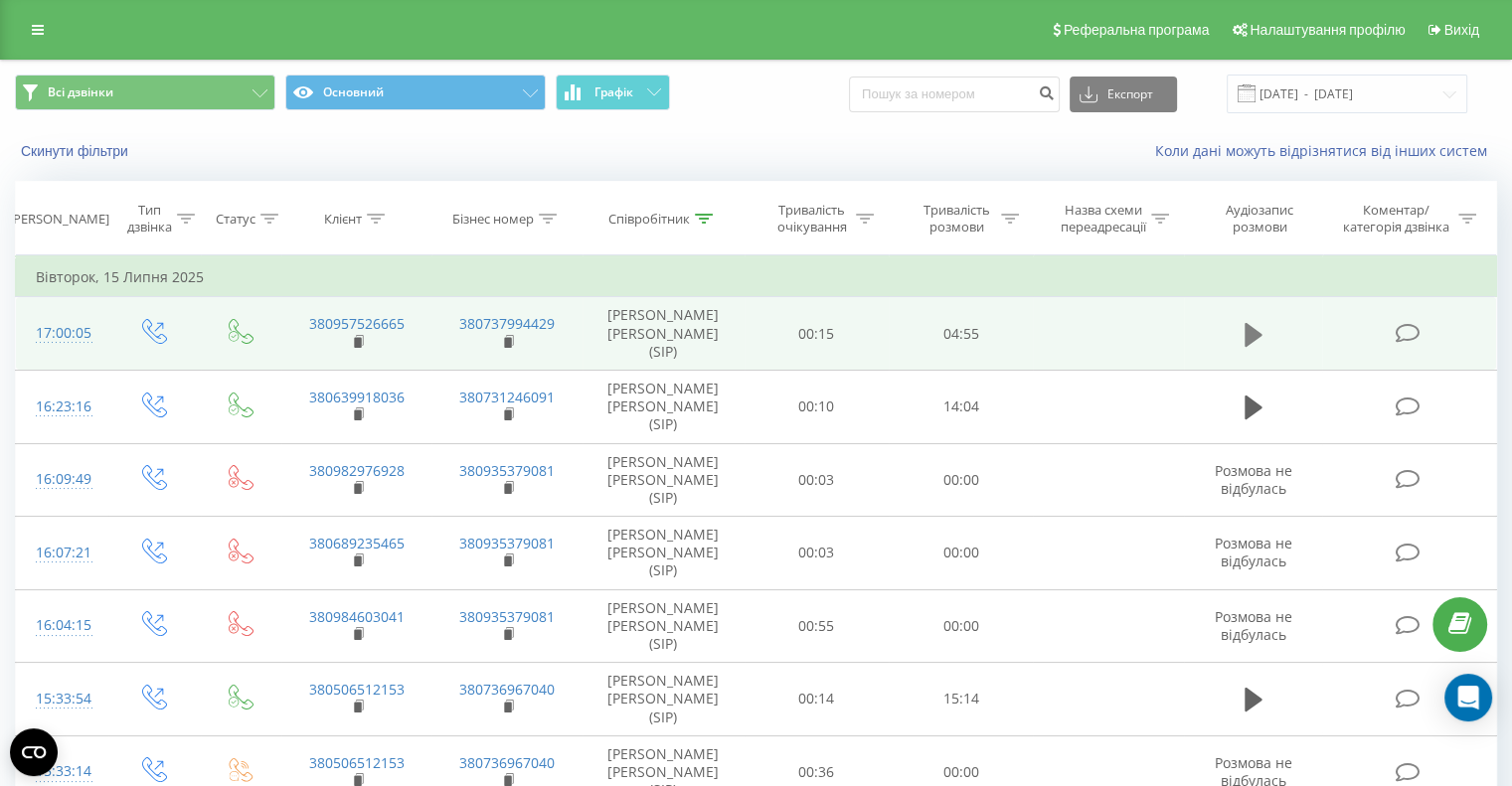 click 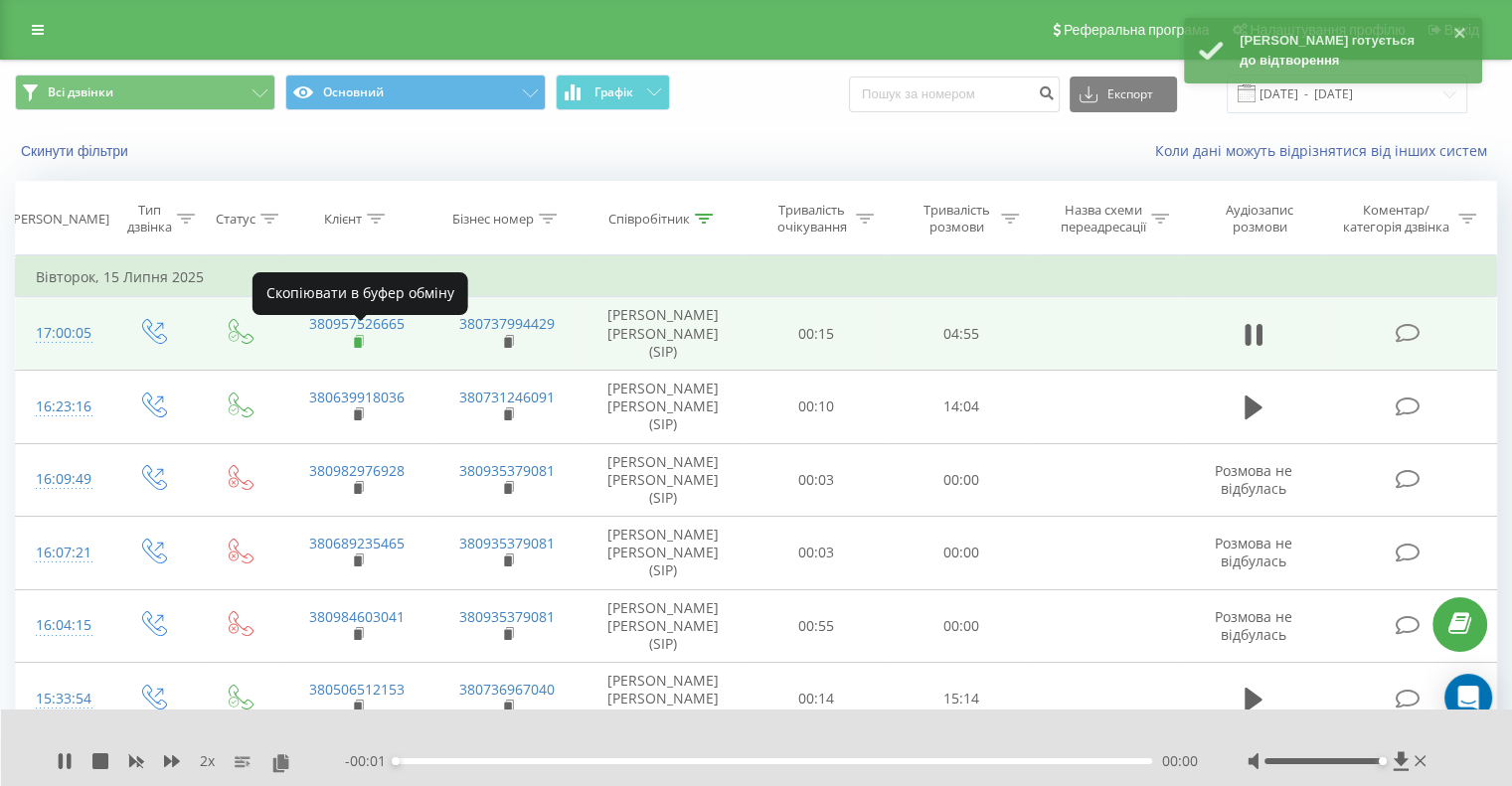 click 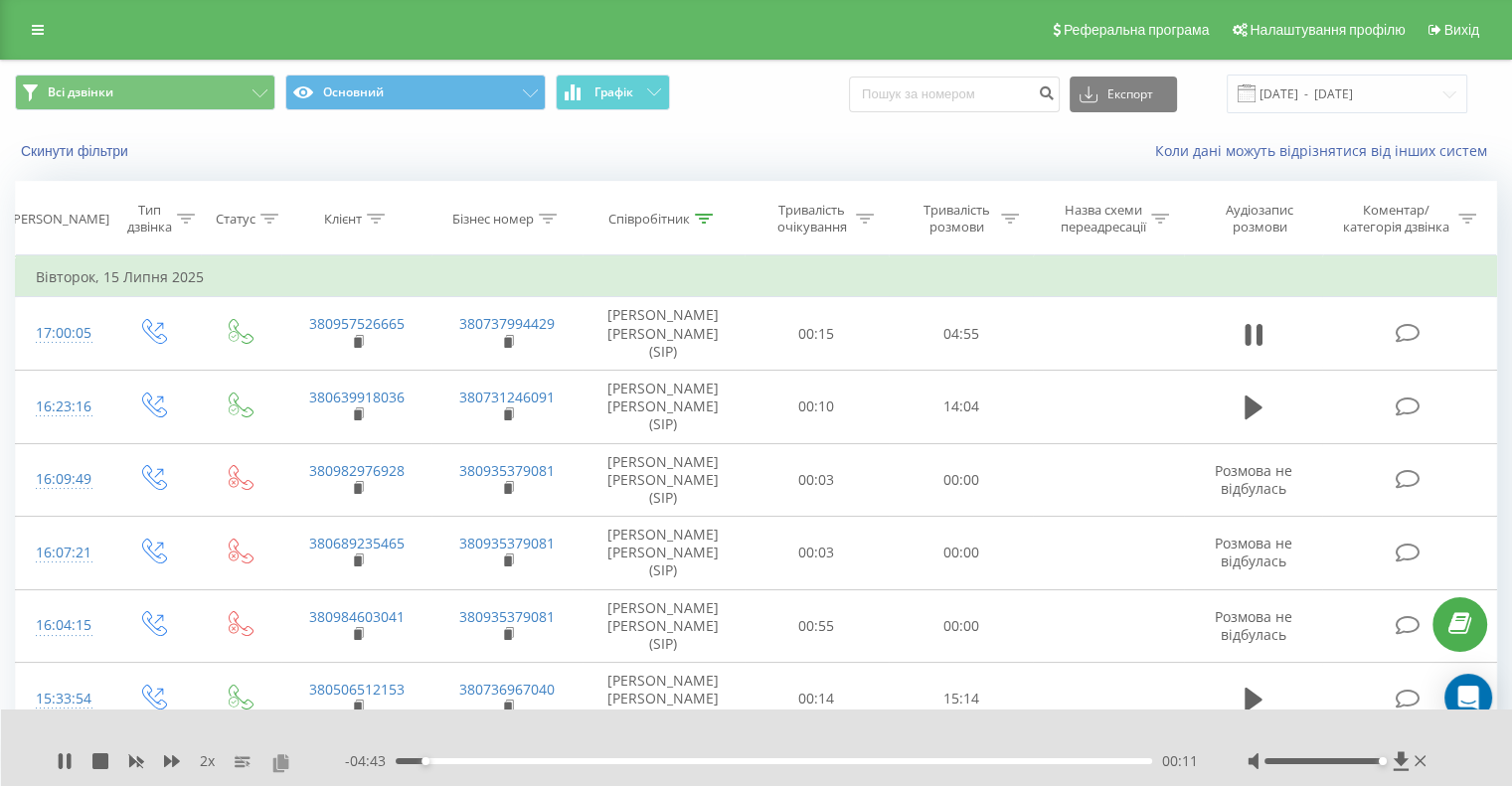 click at bounding box center (280, 762) 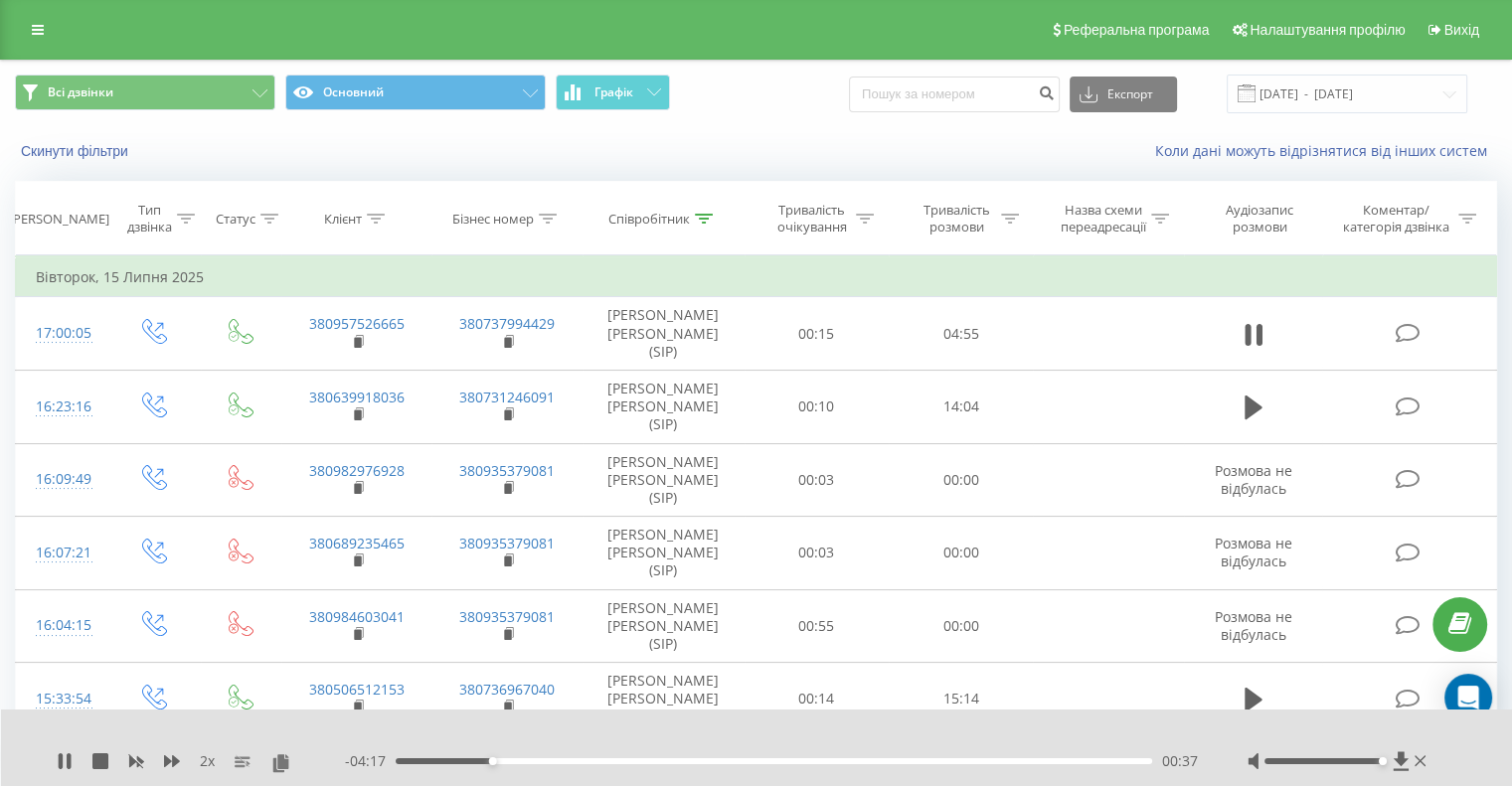 click on "00:37" at bounding box center (773, 761) 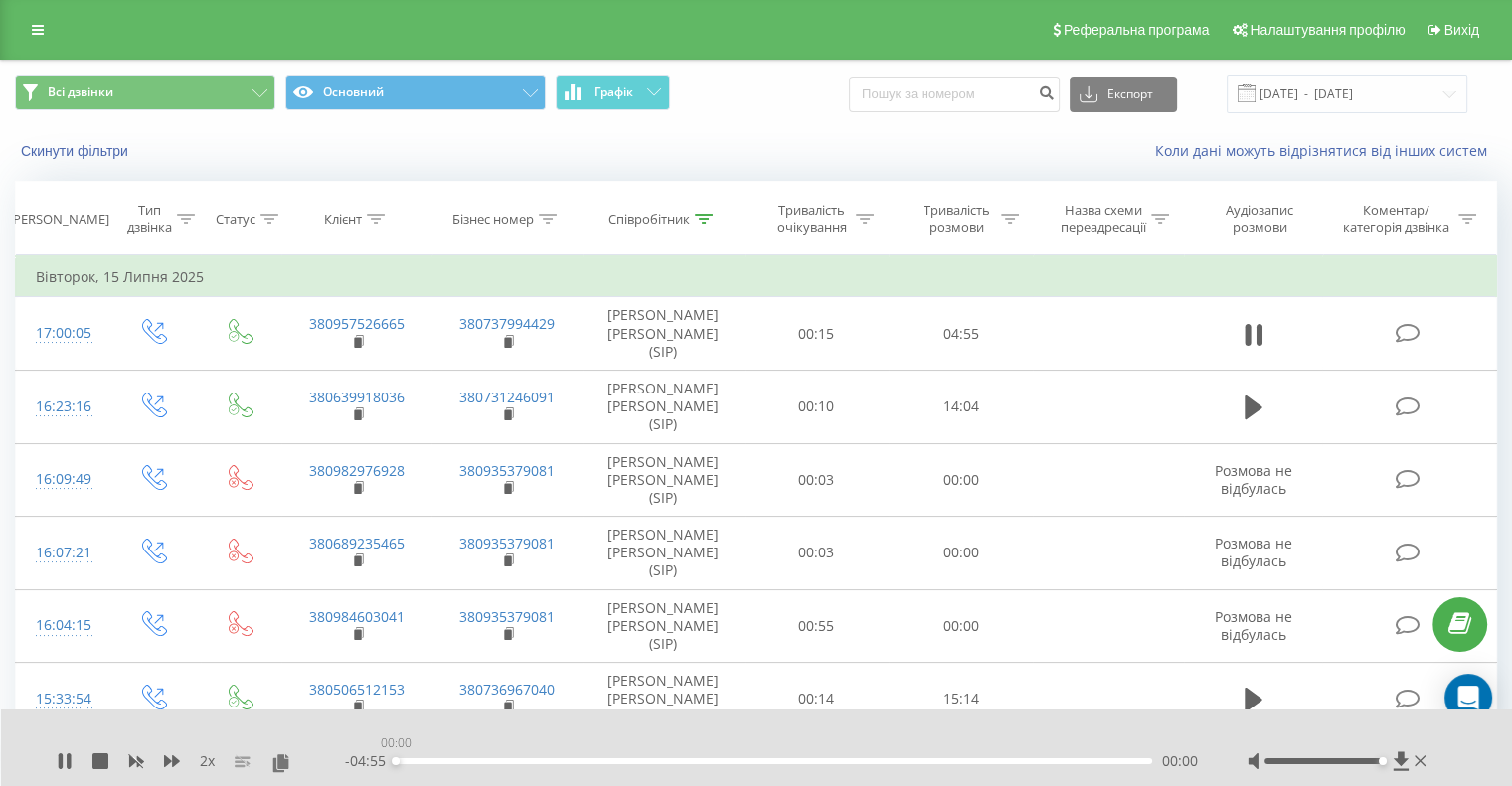 drag, startPoint x: 624, startPoint y: 758, endPoint x: 239, endPoint y: 766, distance: 385.08311 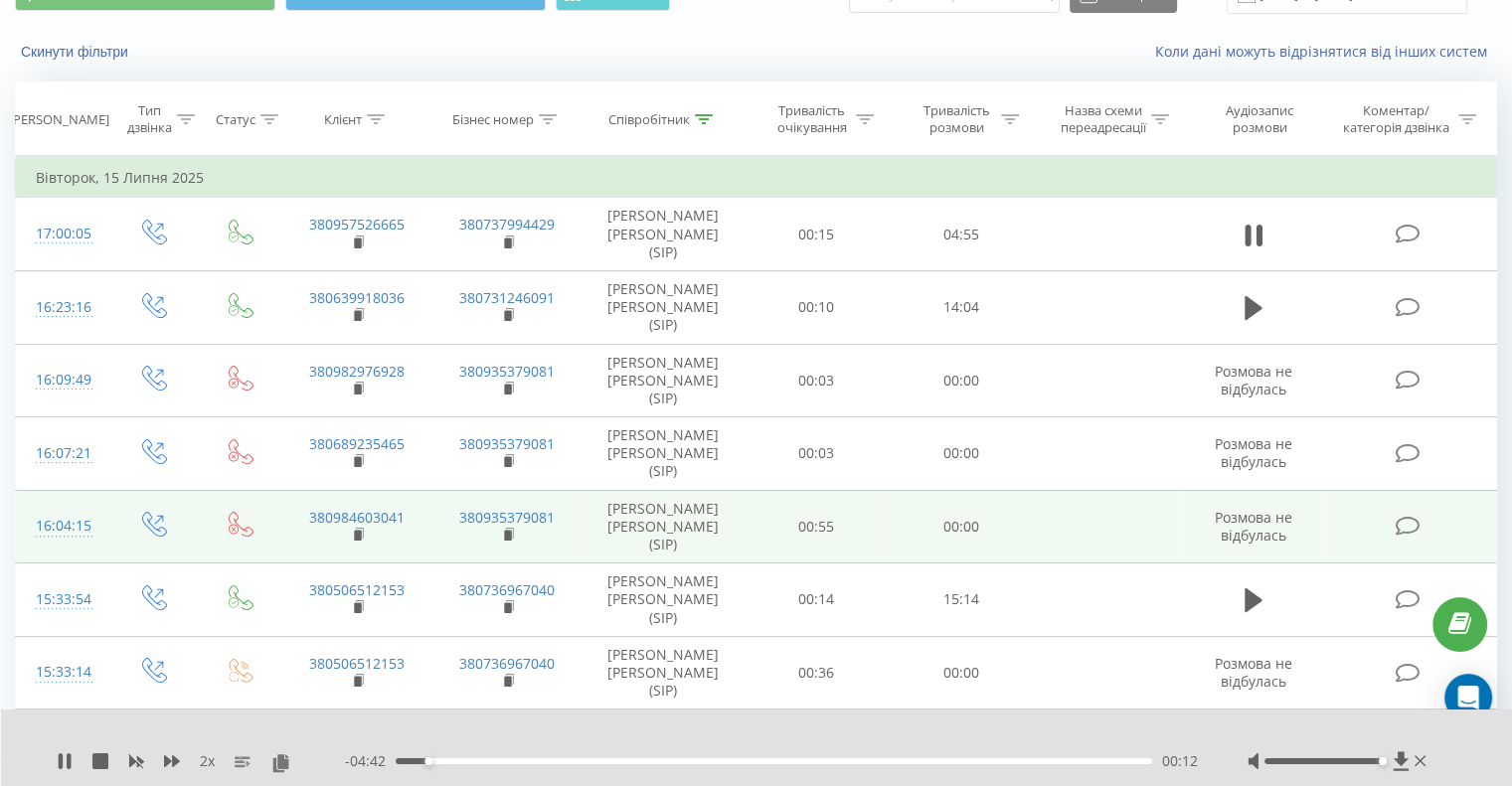 scroll, scrollTop: 0, scrollLeft: 0, axis: both 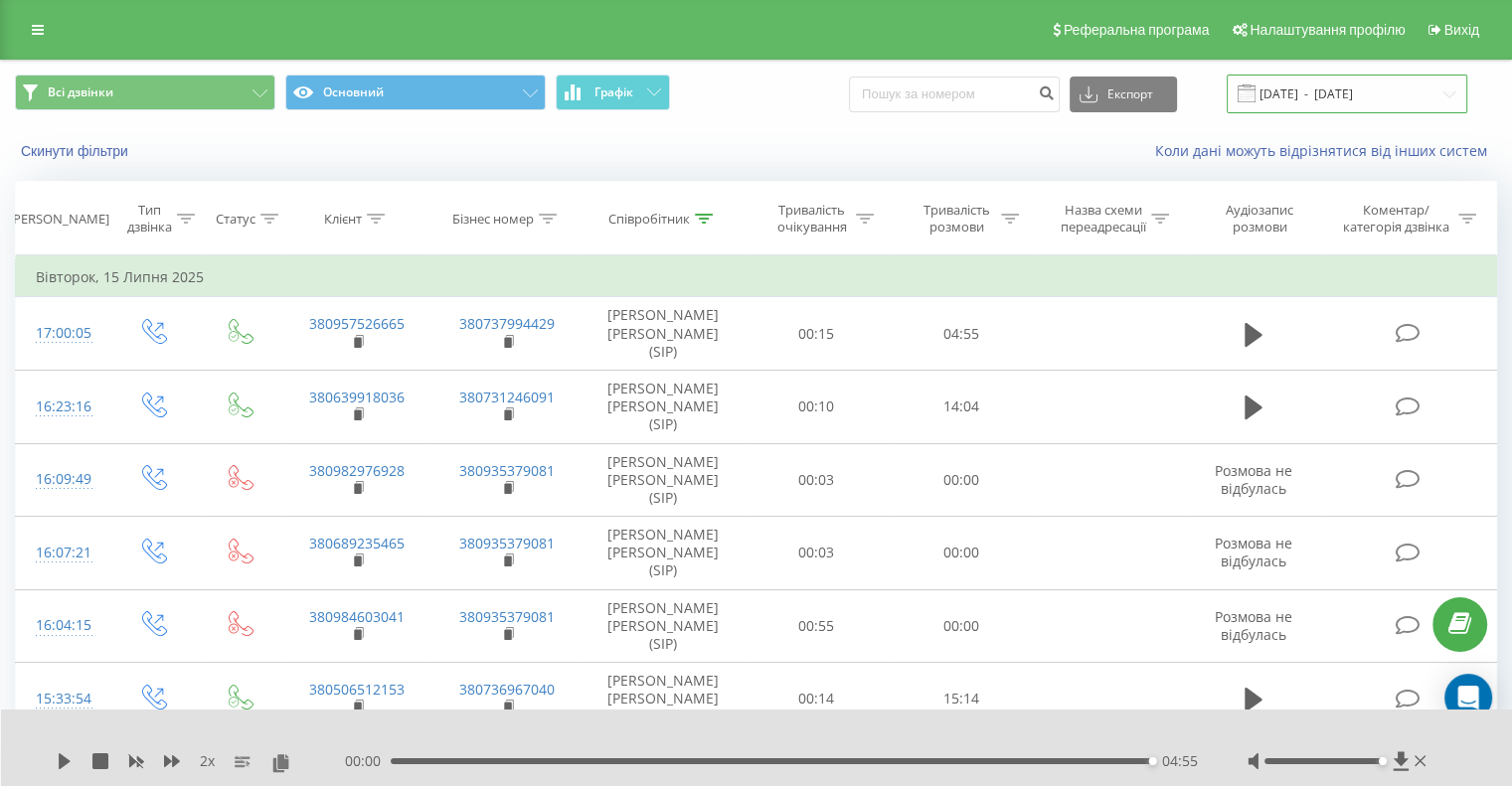 click on "[DATE]  -  [DATE]" at bounding box center [1347, 93] 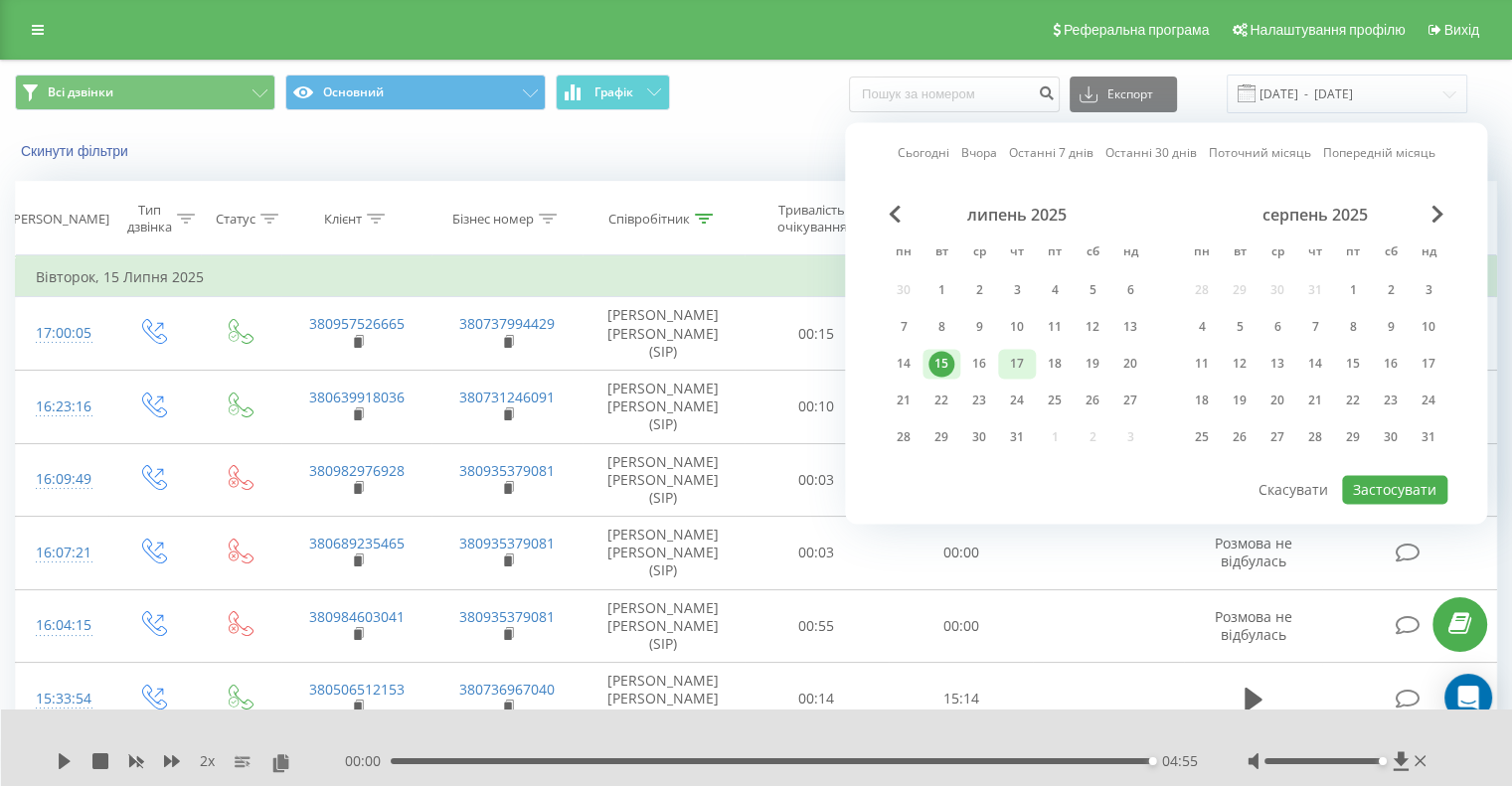 click on "17" at bounding box center [1017, 364] 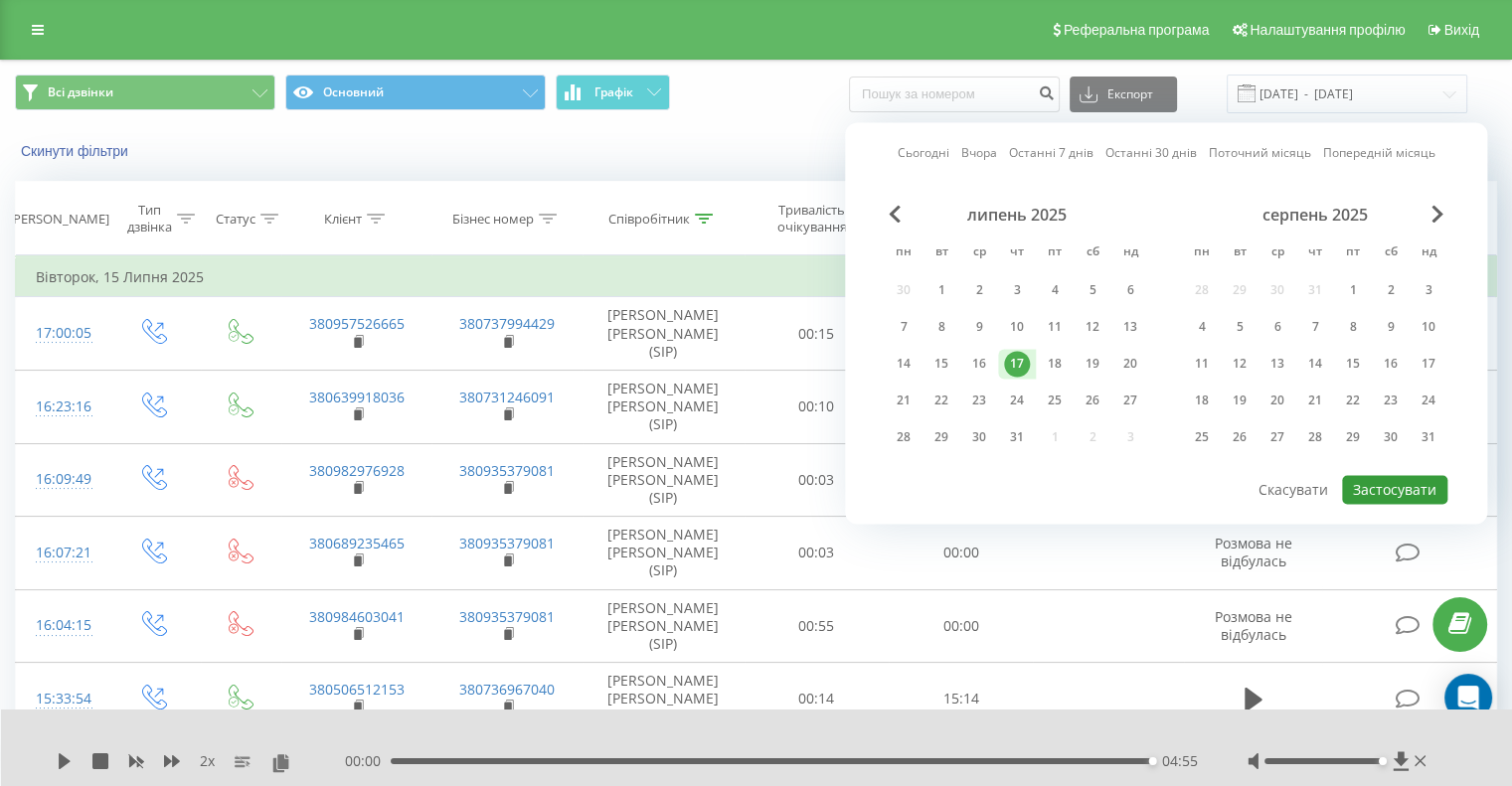 click on "Застосувати" at bounding box center (1395, 489) 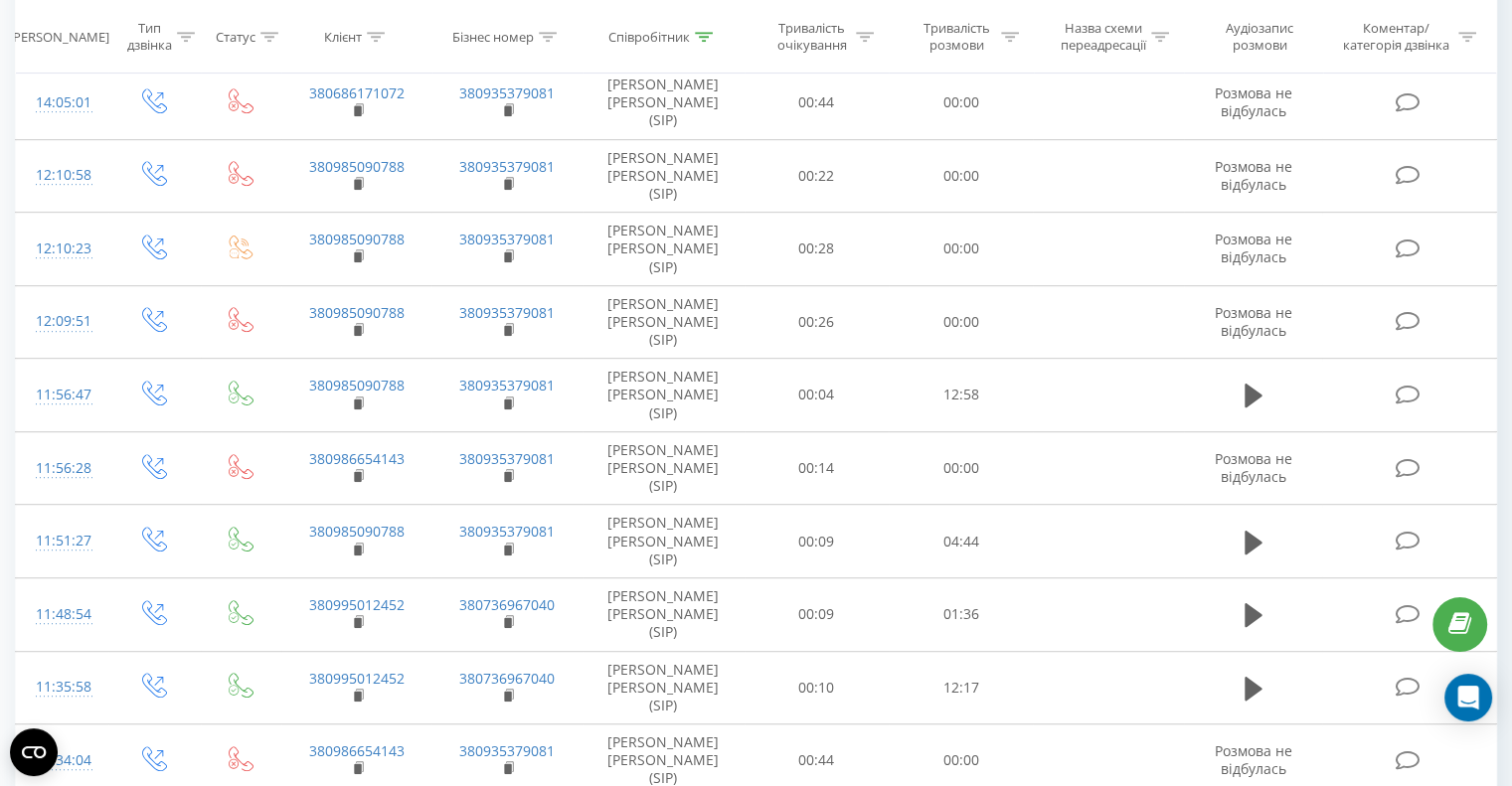 scroll, scrollTop: 967, scrollLeft: 0, axis: vertical 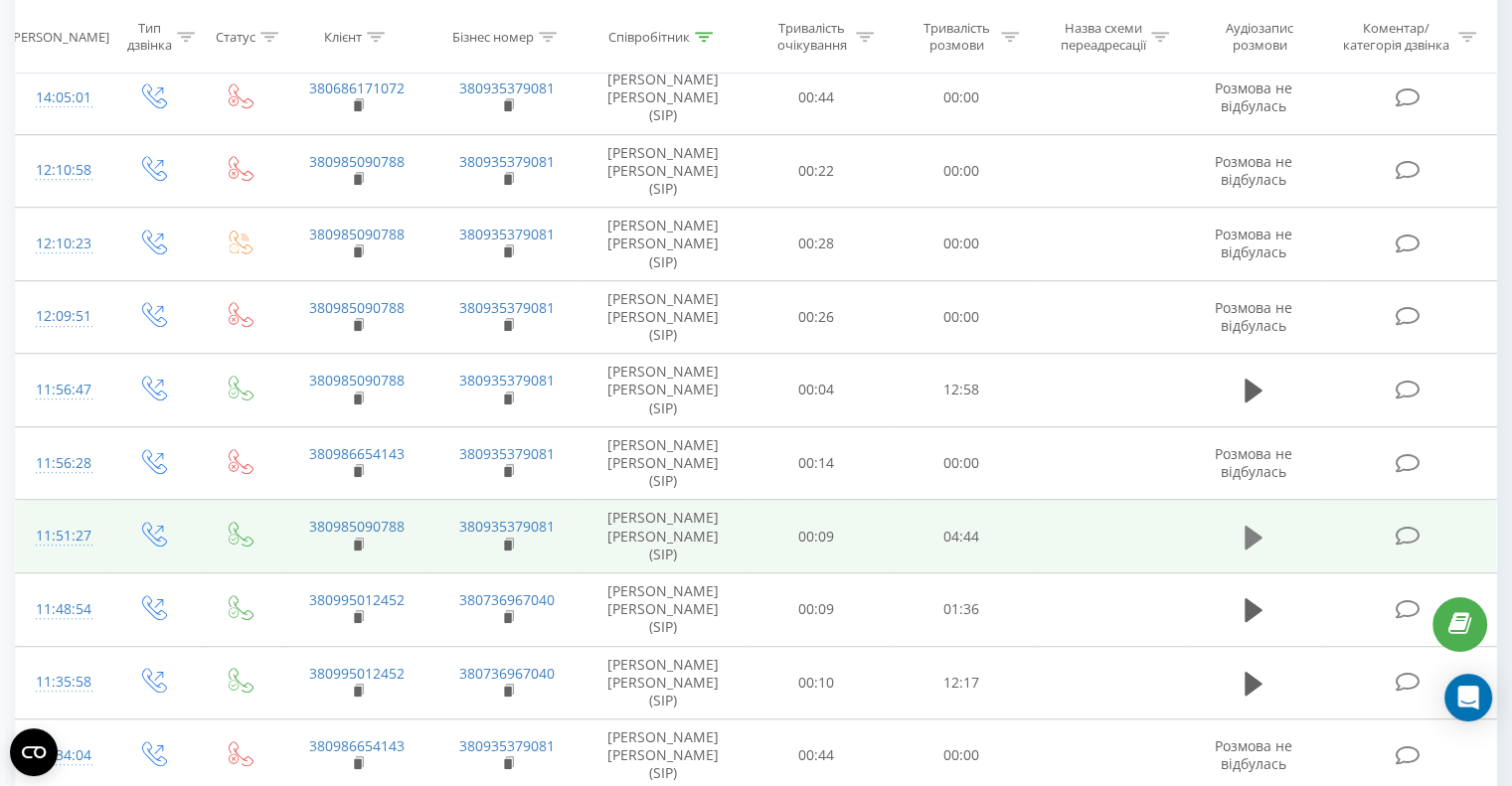 click 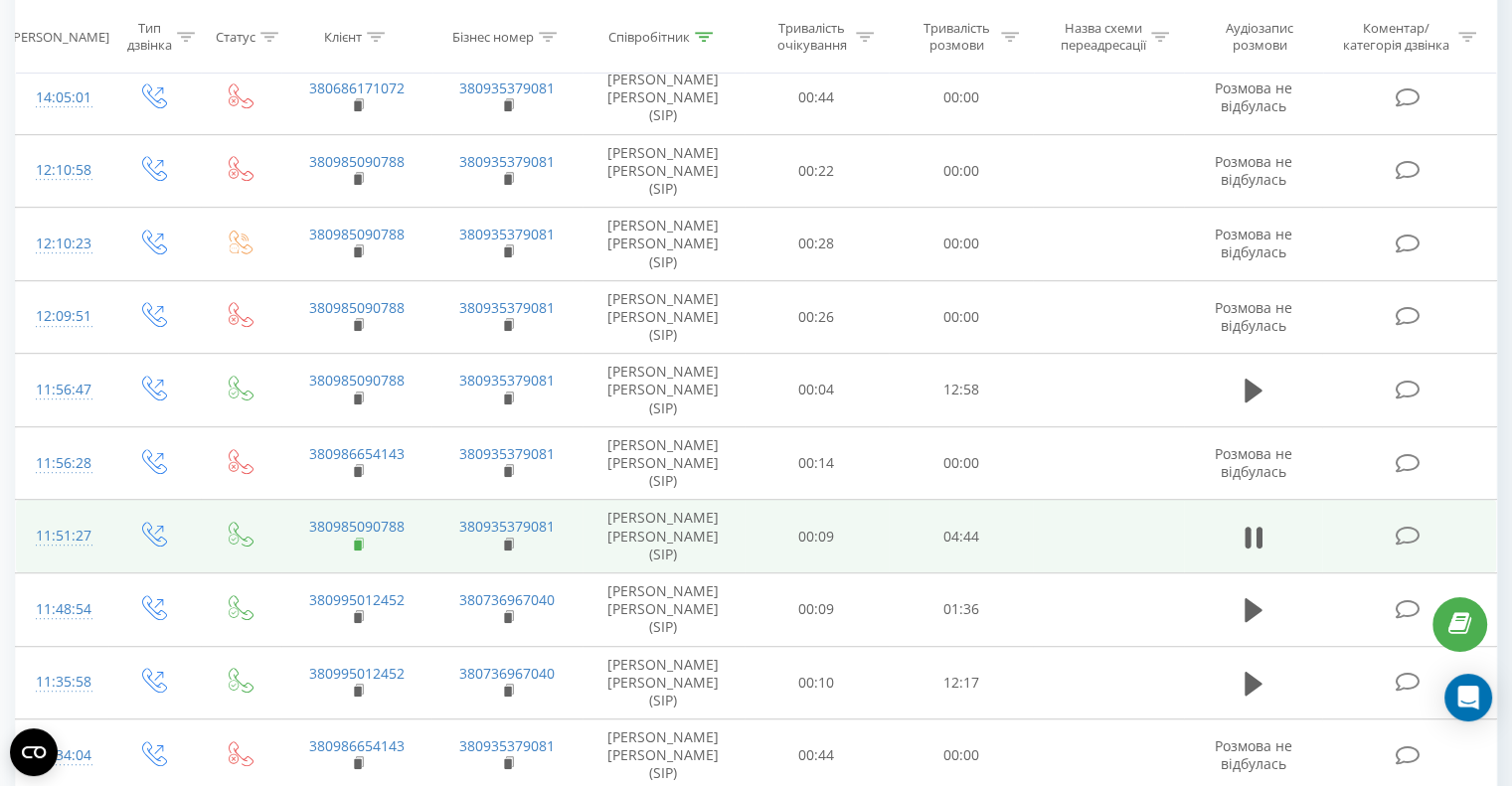 click 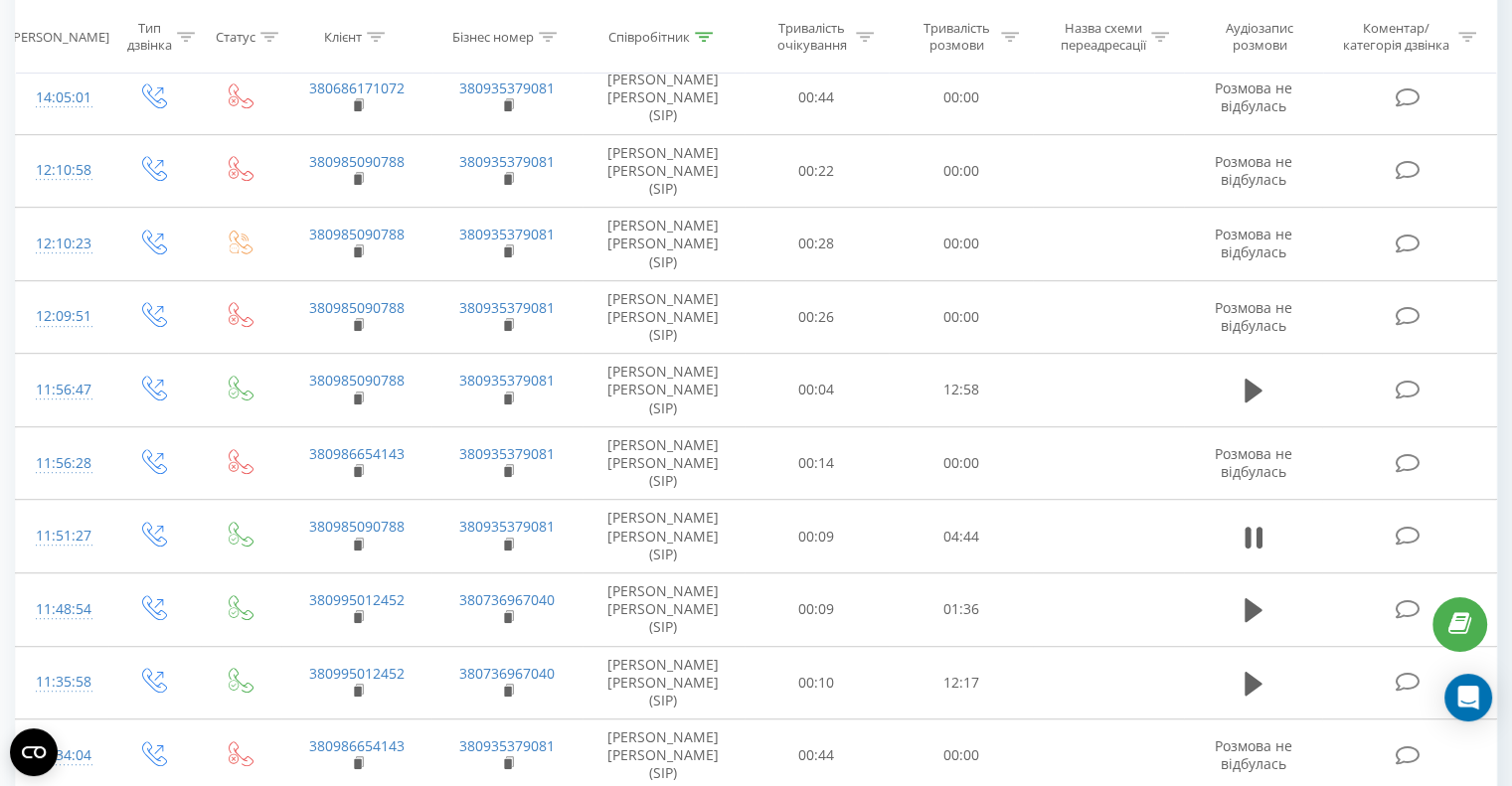 scroll, scrollTop: 1044, scrollLeft: 0, axis: vertical 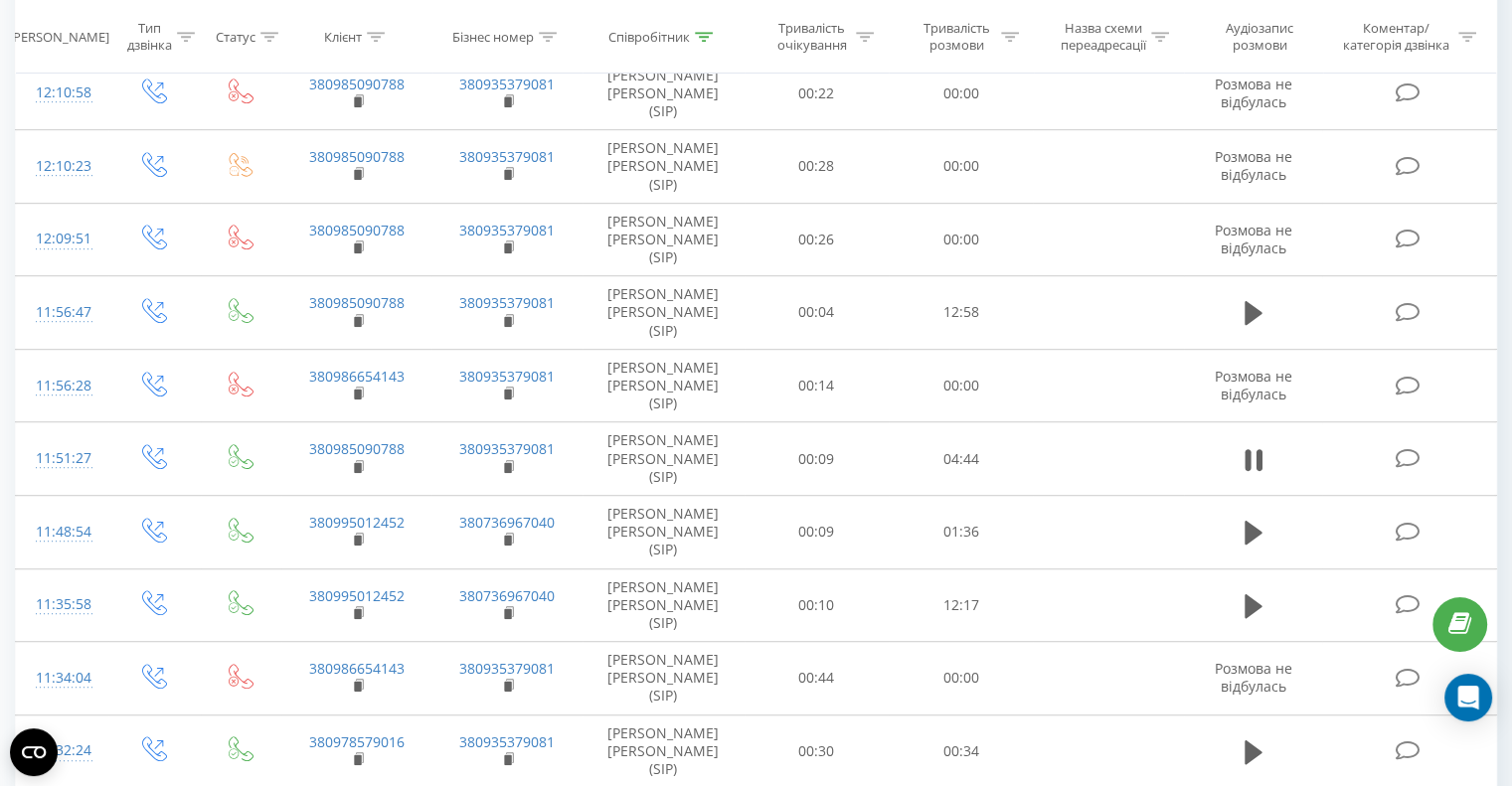 click at bounding box center [280, 1076] 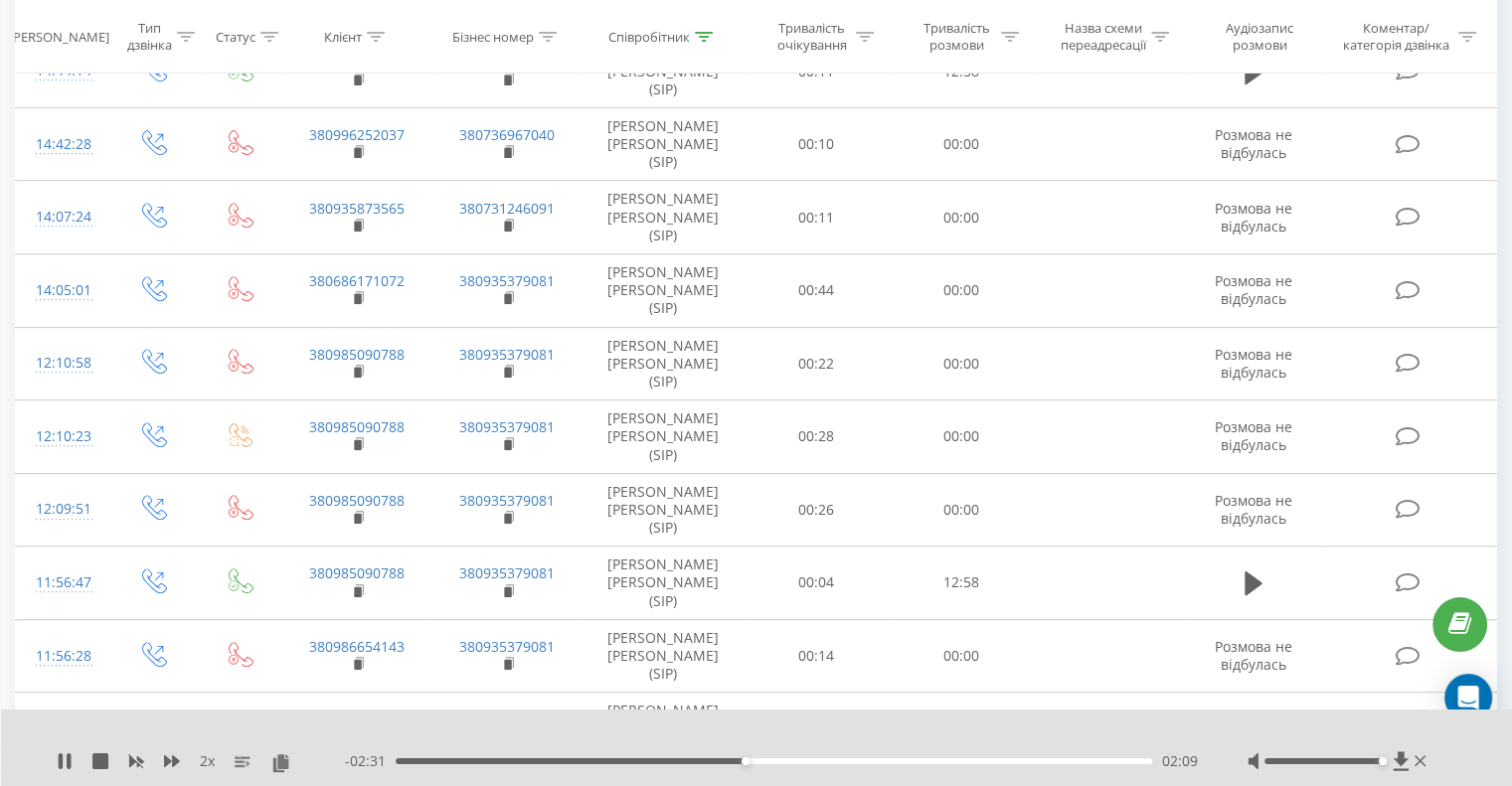 scroll, scrollTop: 746, scrollLeft: 0, axis: vertical 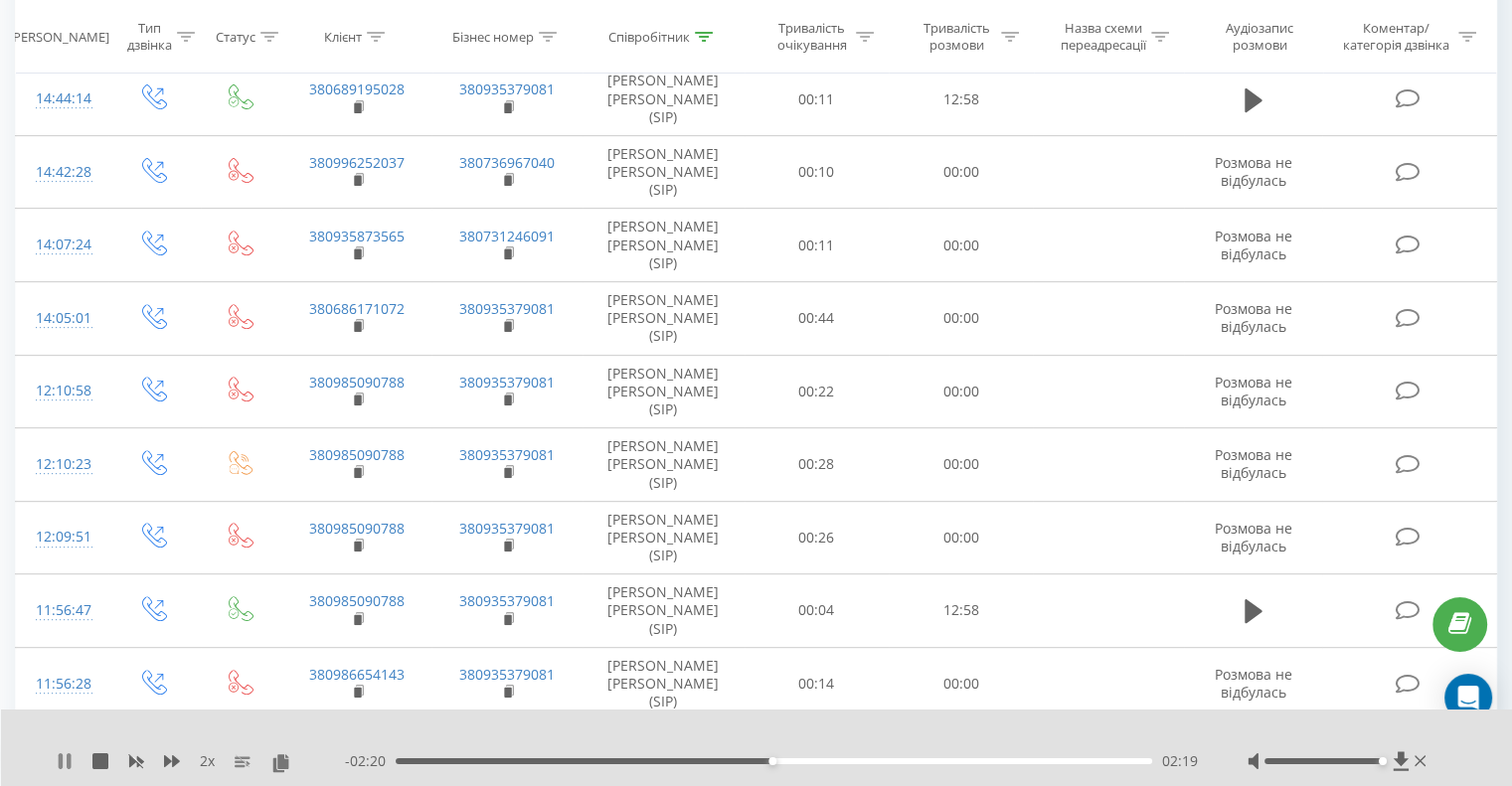 click 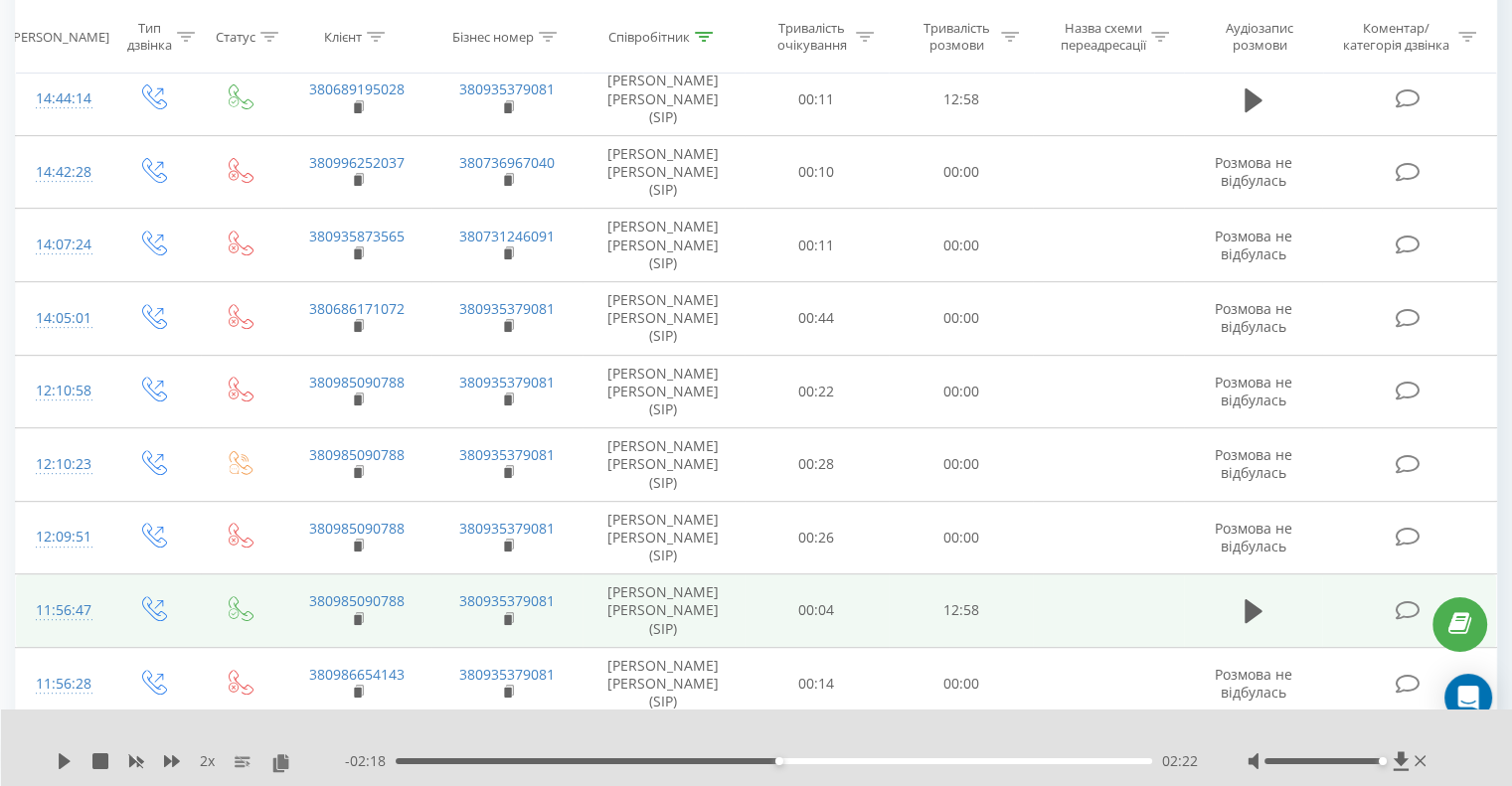 click on "12:58" at bounding box center [960, 611] 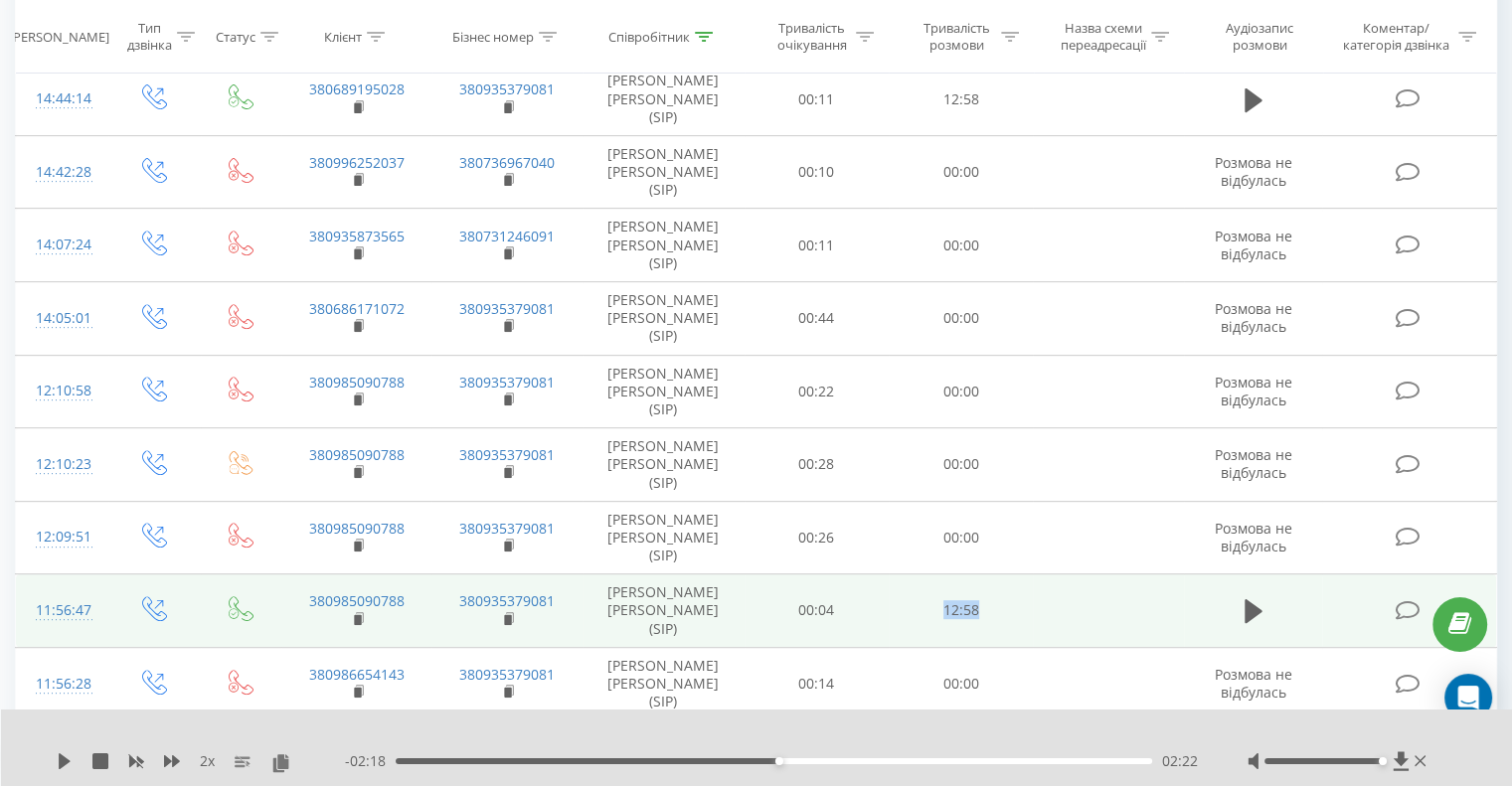 drag, startPoint x: 938, startPoint y: 391, endPoint x: 1036, endPoint y: 395, distance: 98.0816 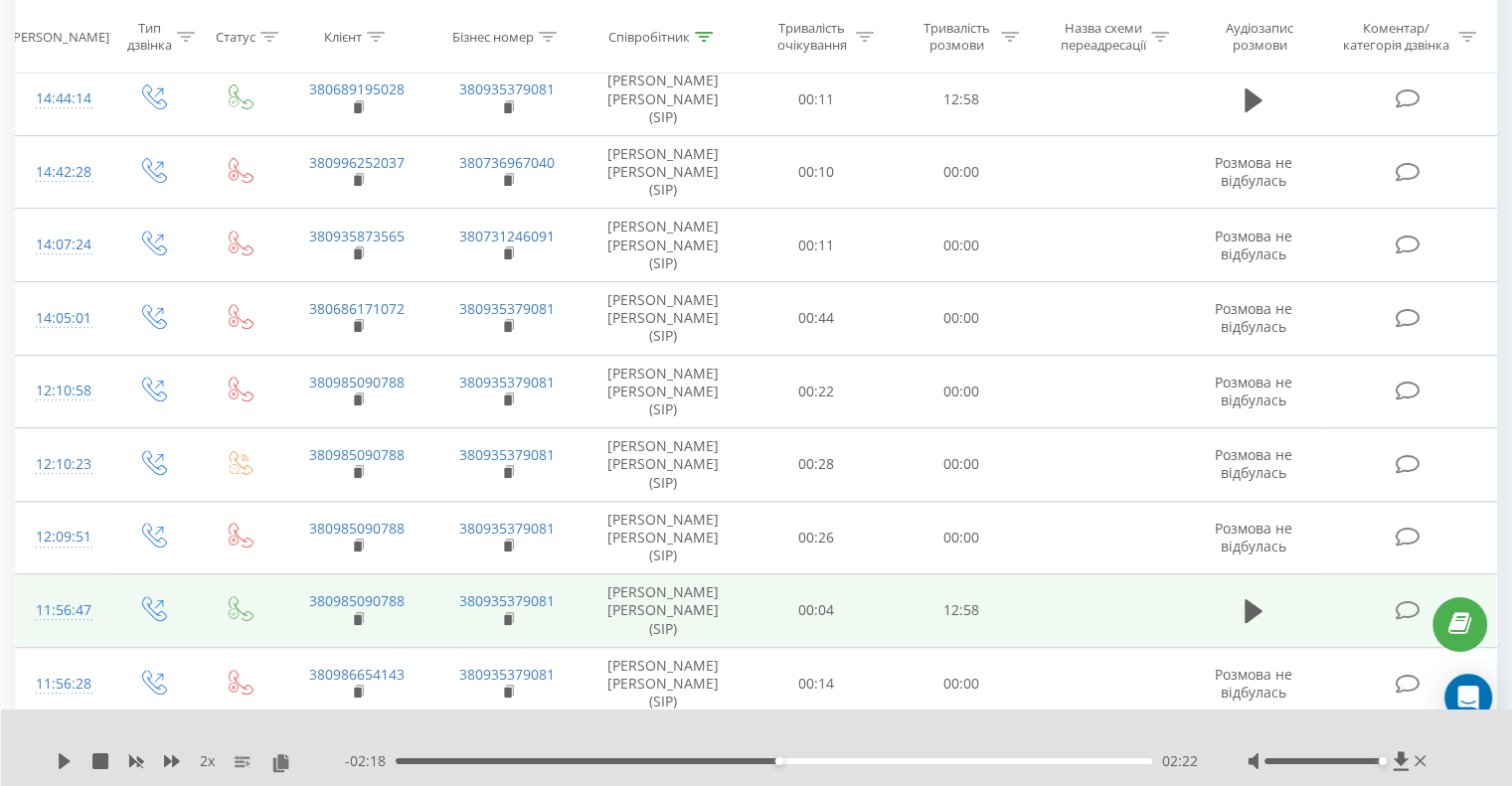 click at bounding box center [1107, 611] 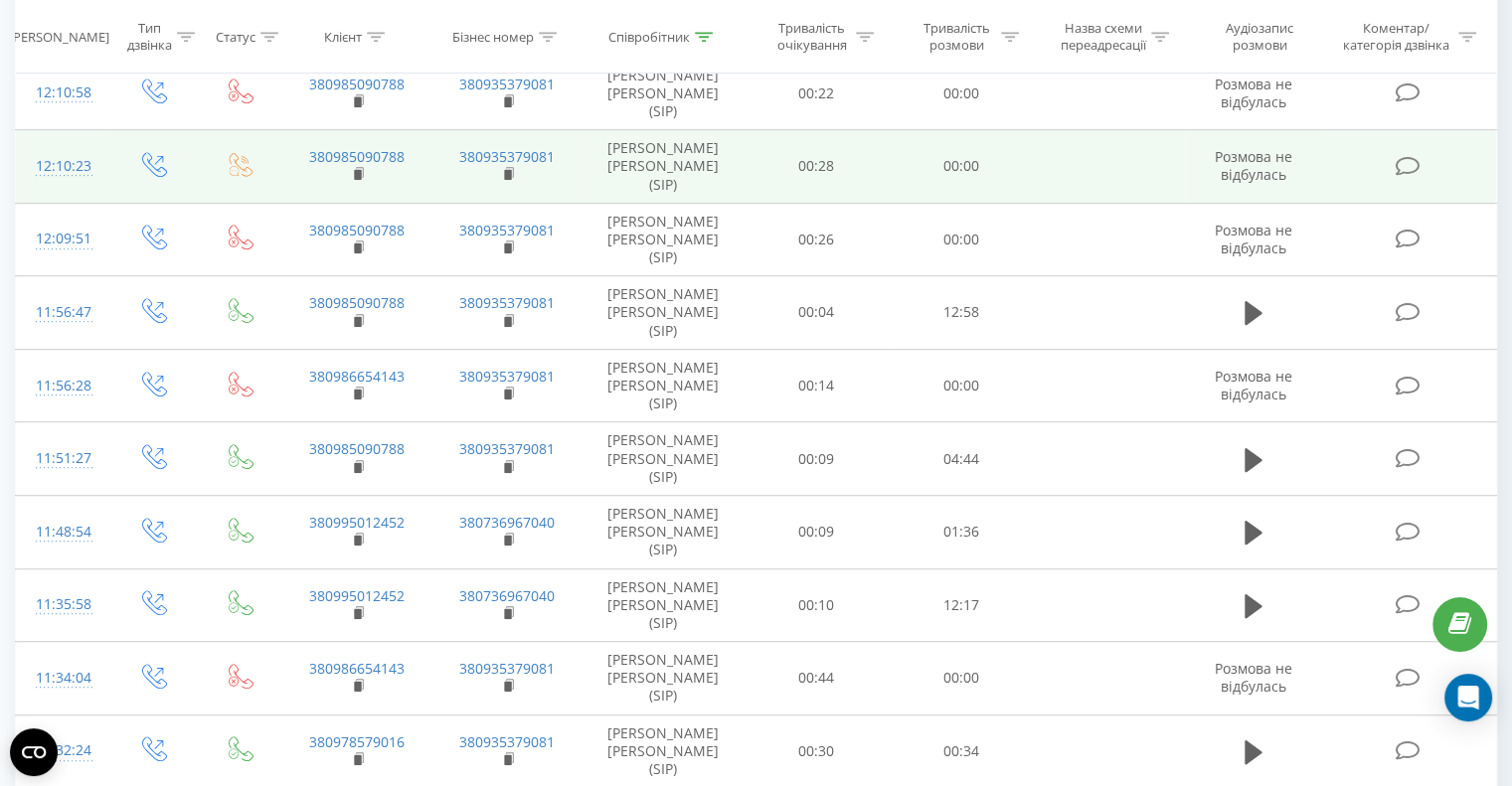 scroll, scrollTop: 846, scrollLeft: 0, axis: vertical 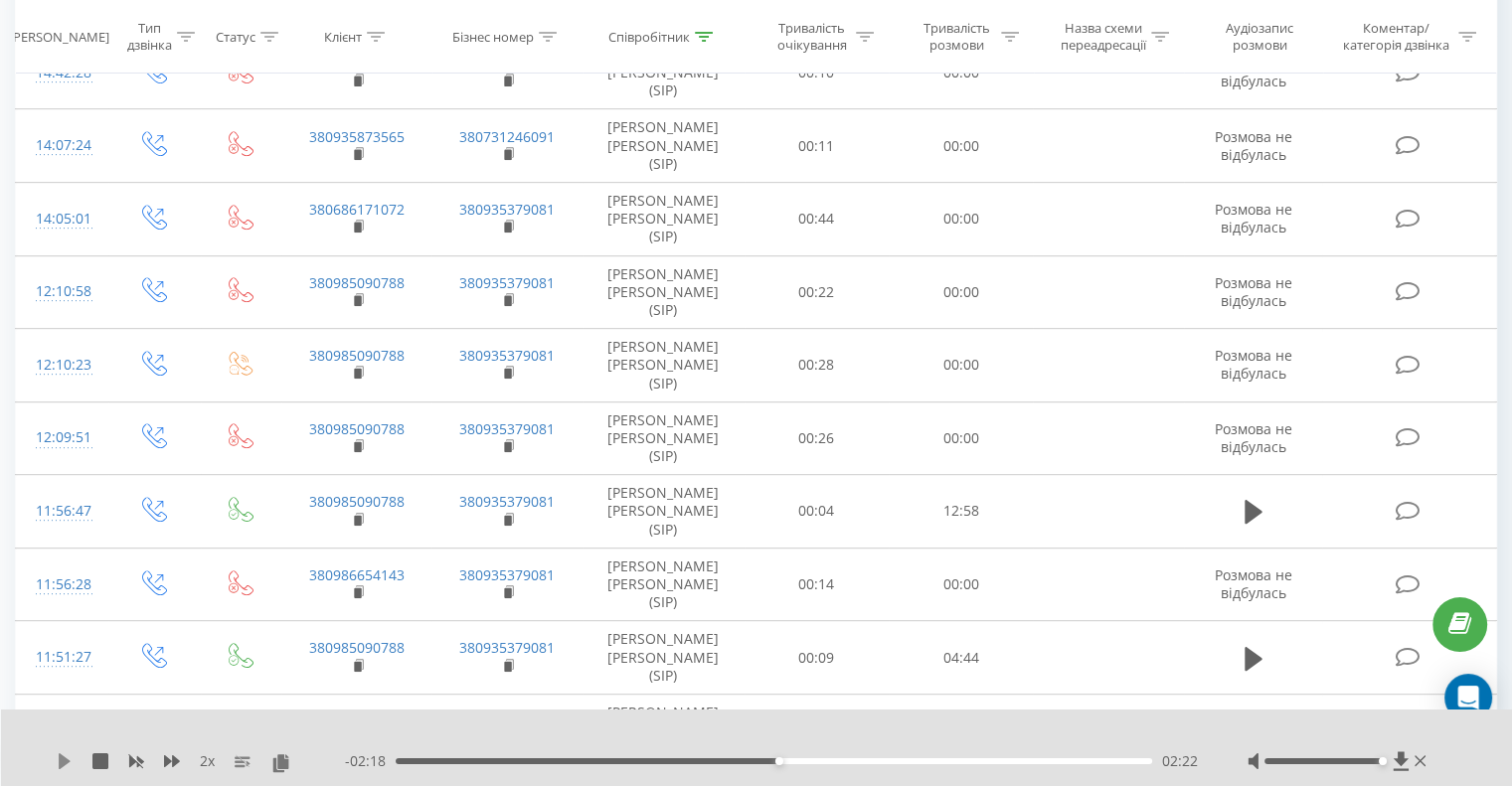 click 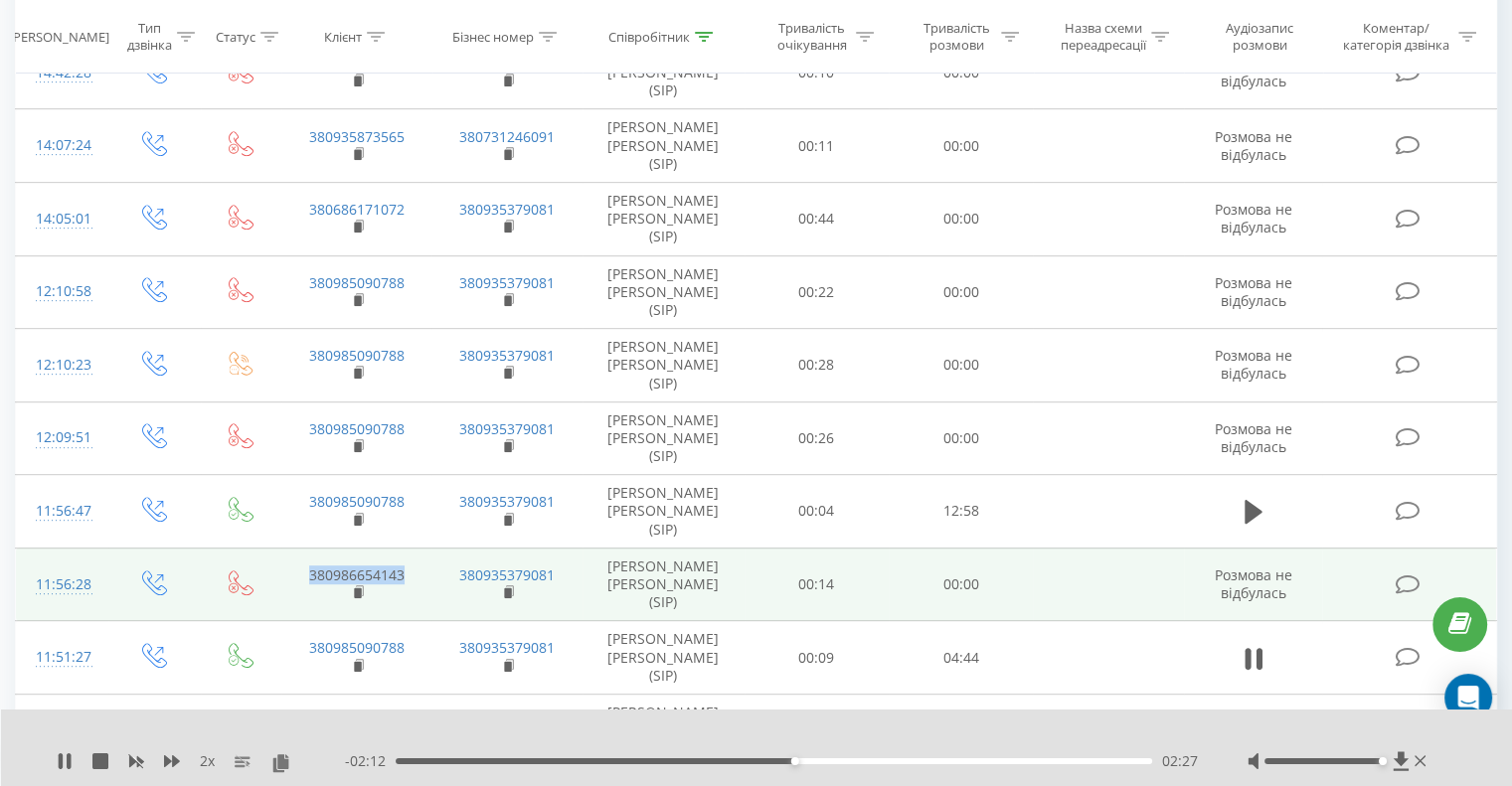drag, startPoint x: 415, startPoint y: 339, endPoint x: 296, endPoint y: 339, distance: 119 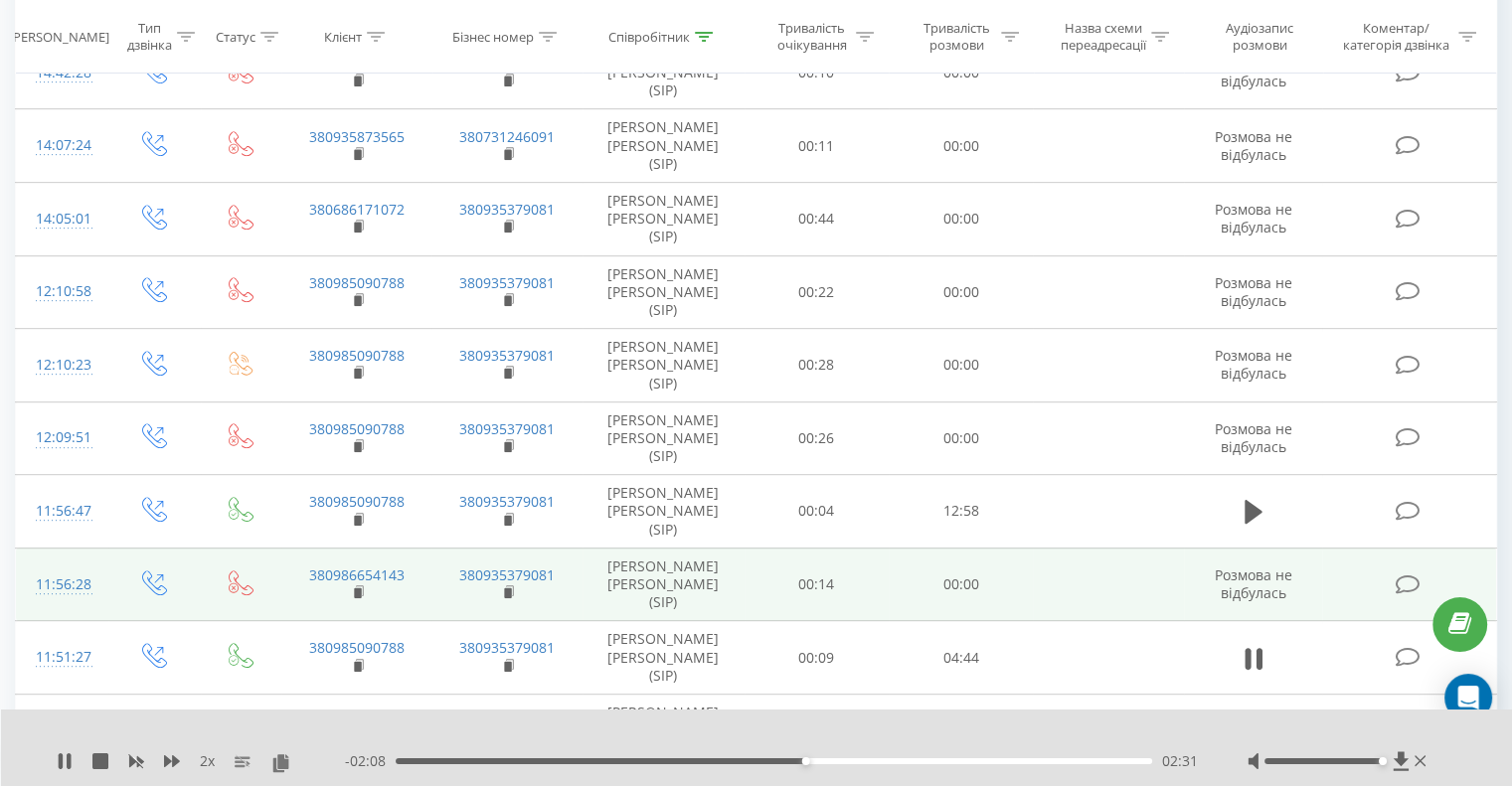 click on "380935379081" at bounding box center [506, 584] 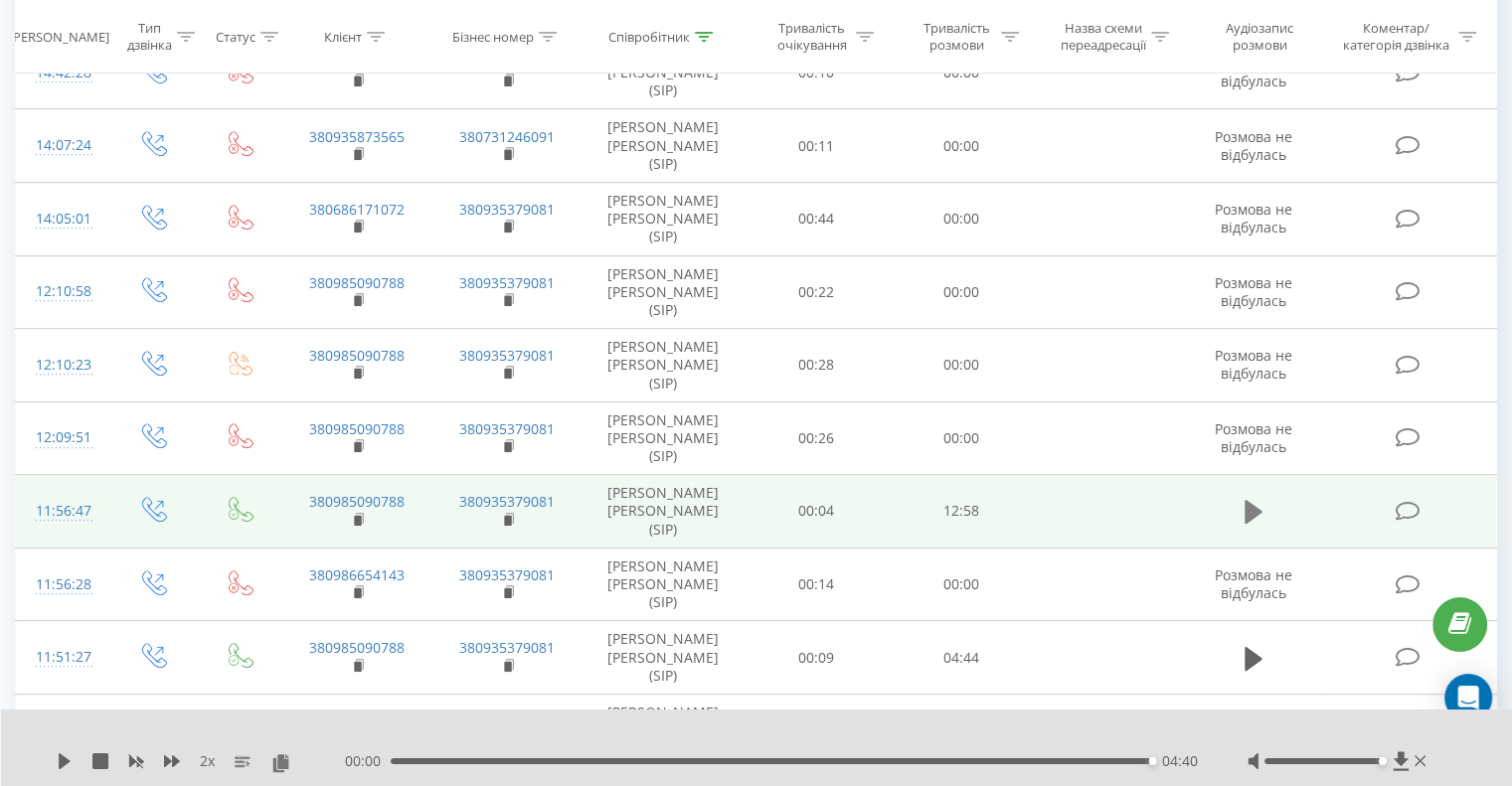 click 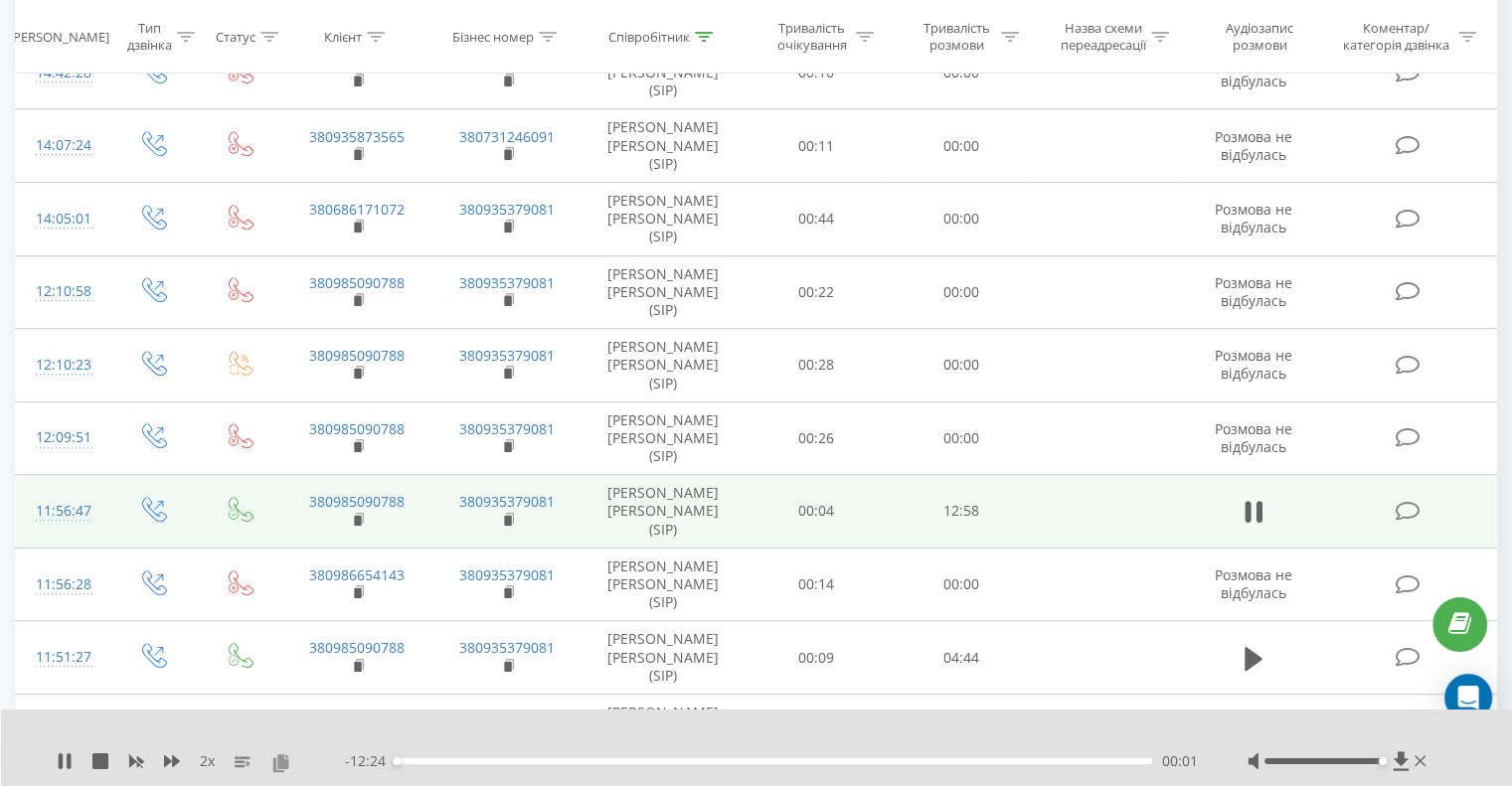 click at bounding box center [280, 762] 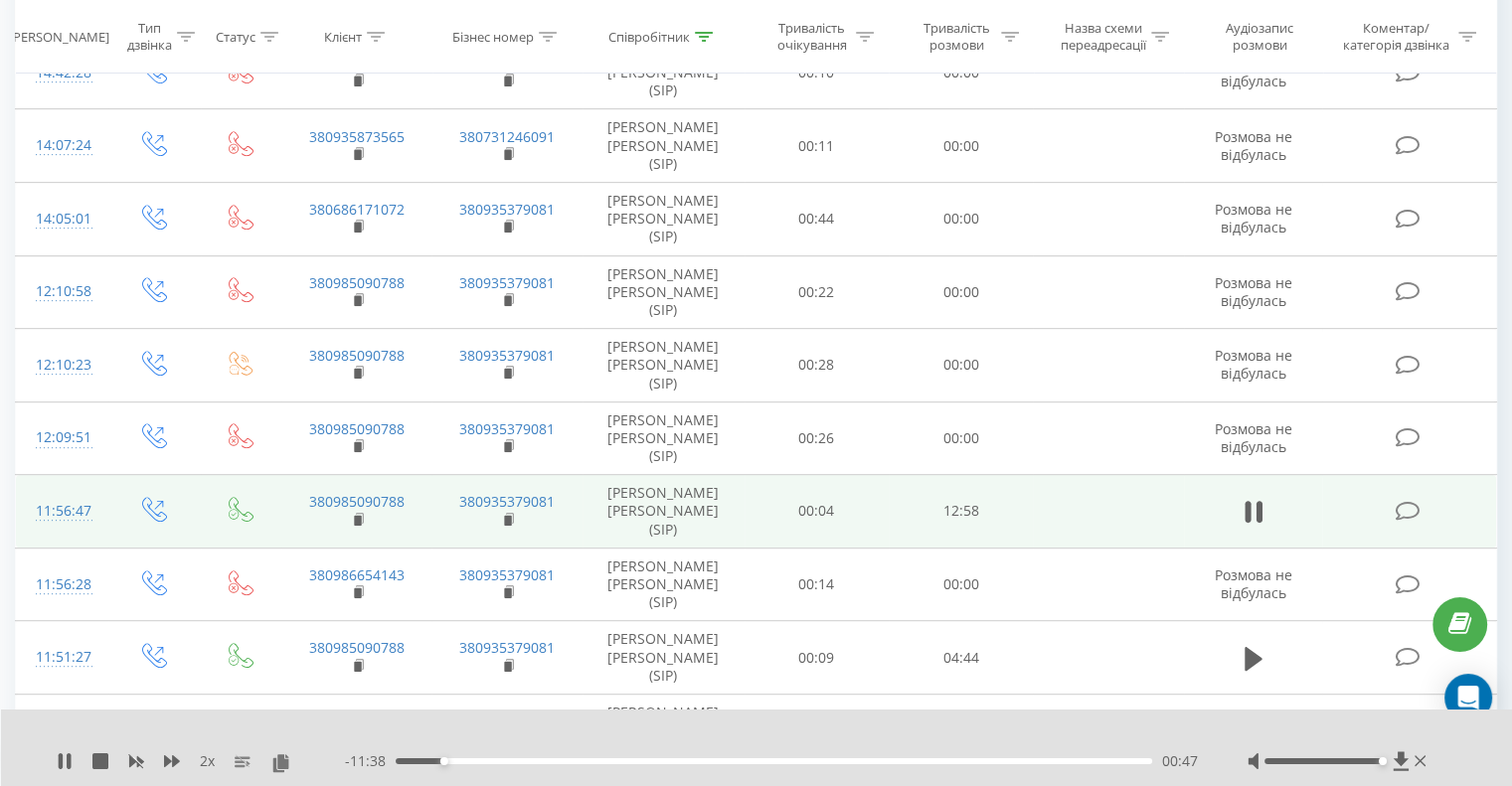 click on "00:47" at bounding box center [773, 761] 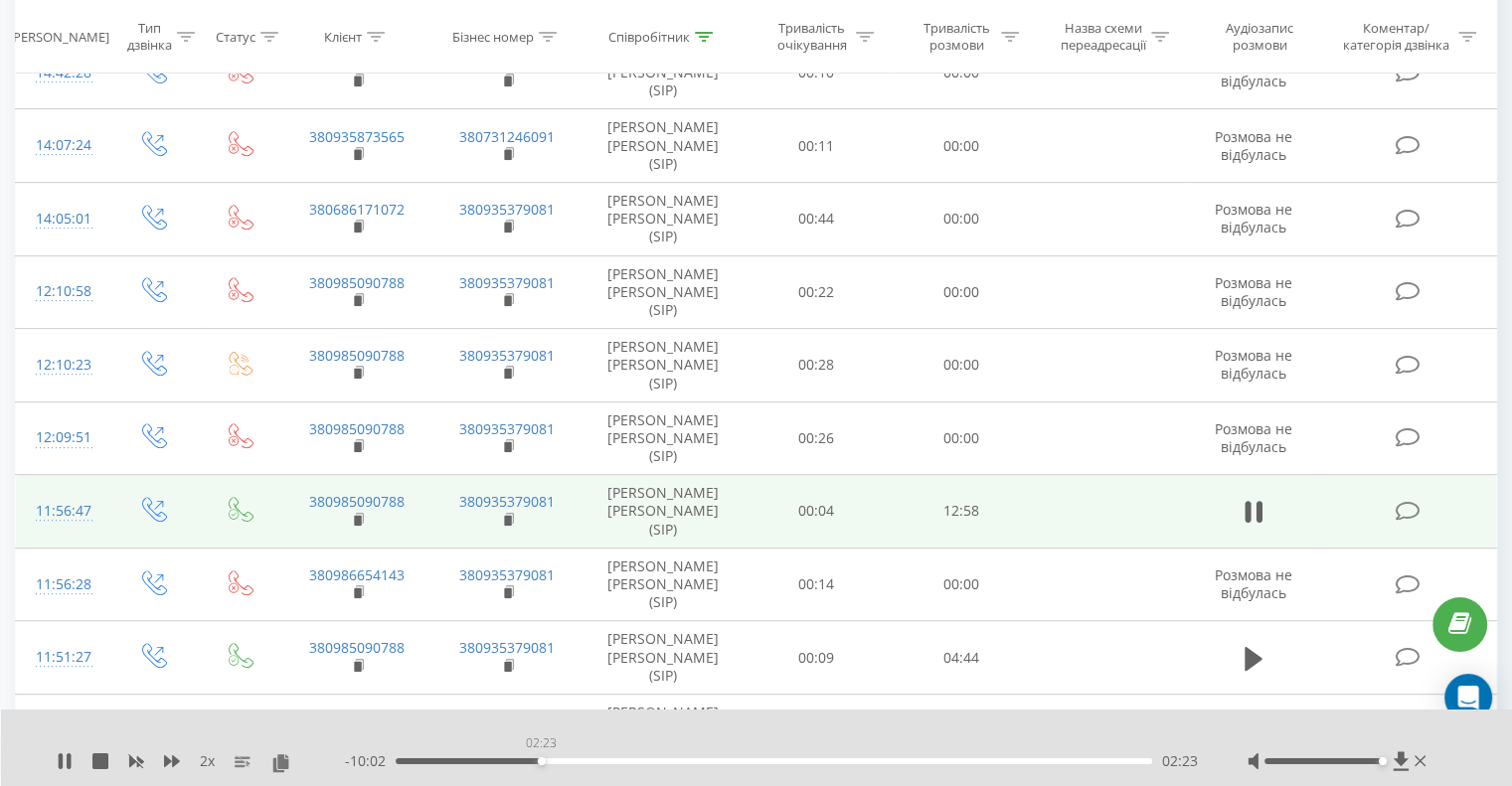 click on "02:23" at bounding box center (773, 761) 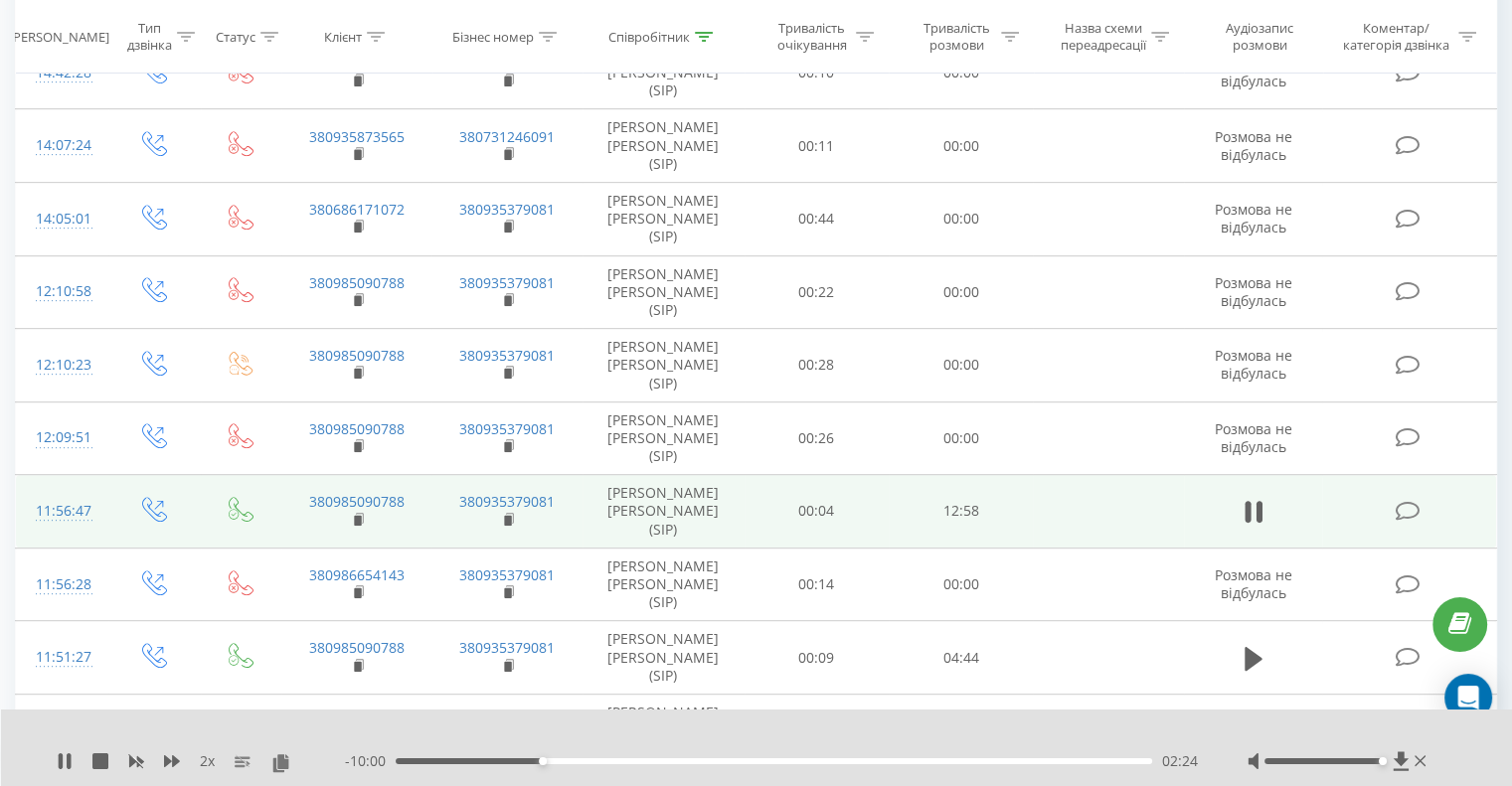 click on "02:24" at bounding box center (773, 761) 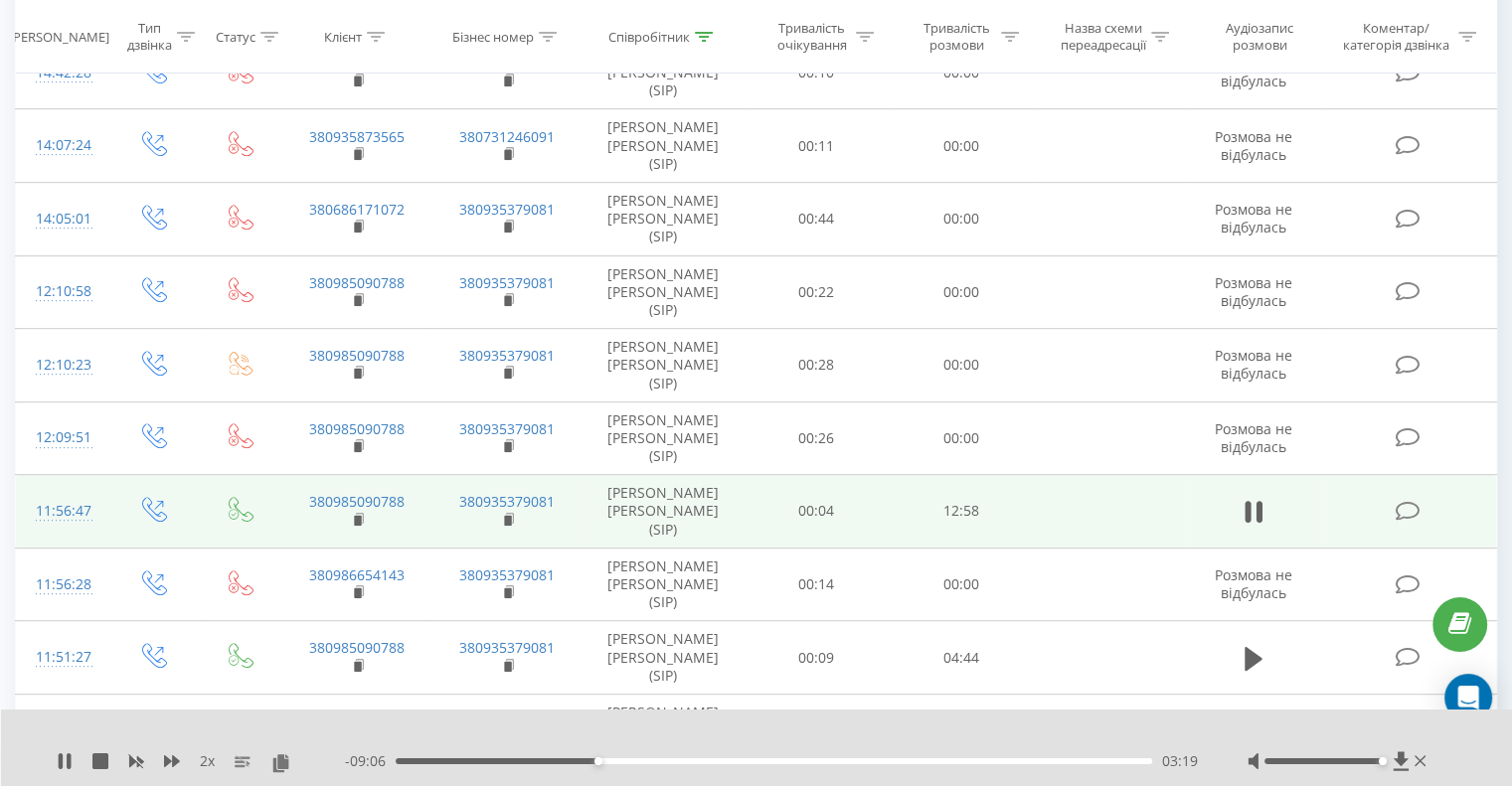 click on "03:19" at bounding box center [773, 761] 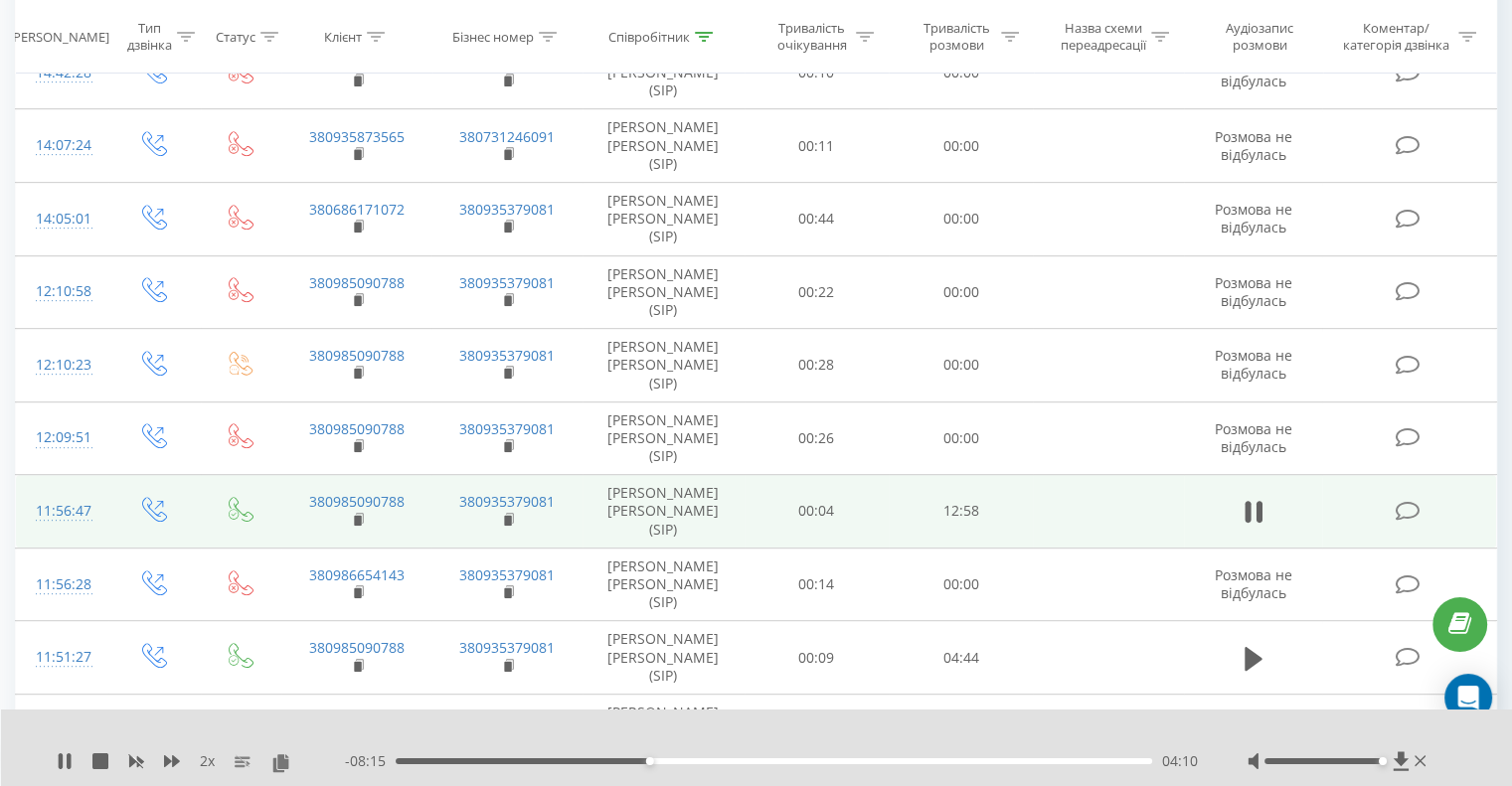 click on "04:10" at bounding box center [773, 761] 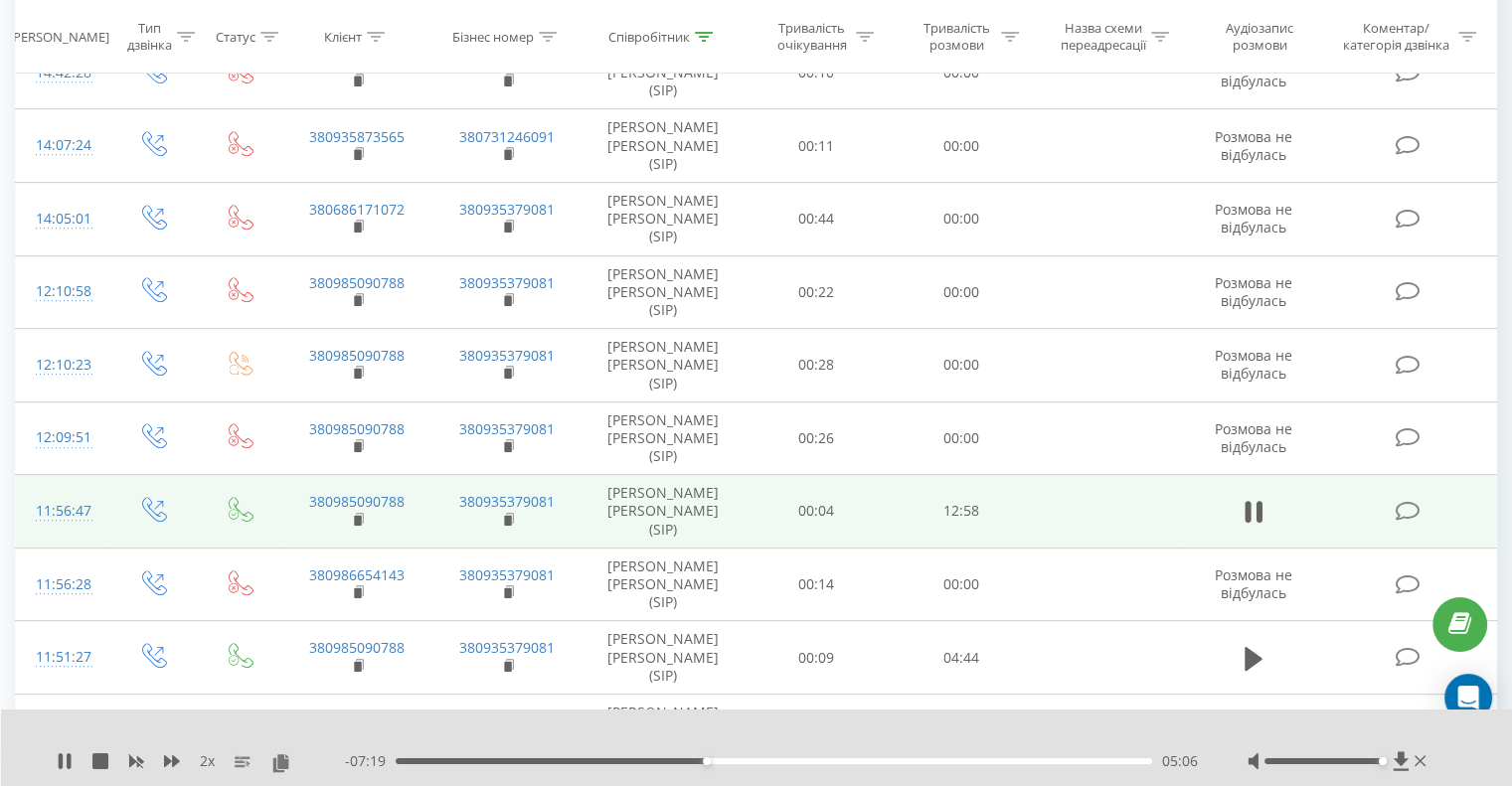 click on "05:06" at bounding box center (773, 761) 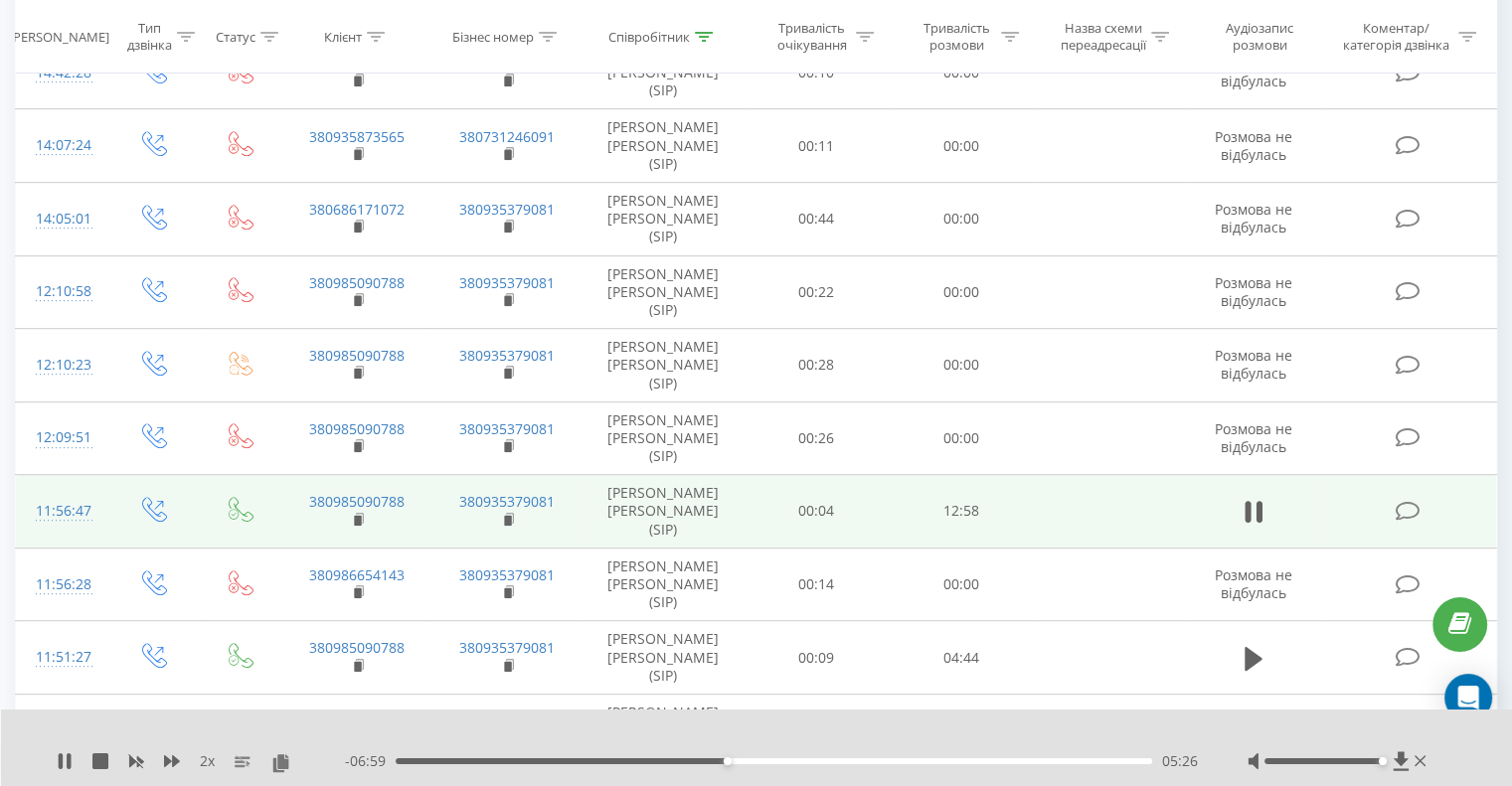 click on "05:26" at bounding box center [773, 761] 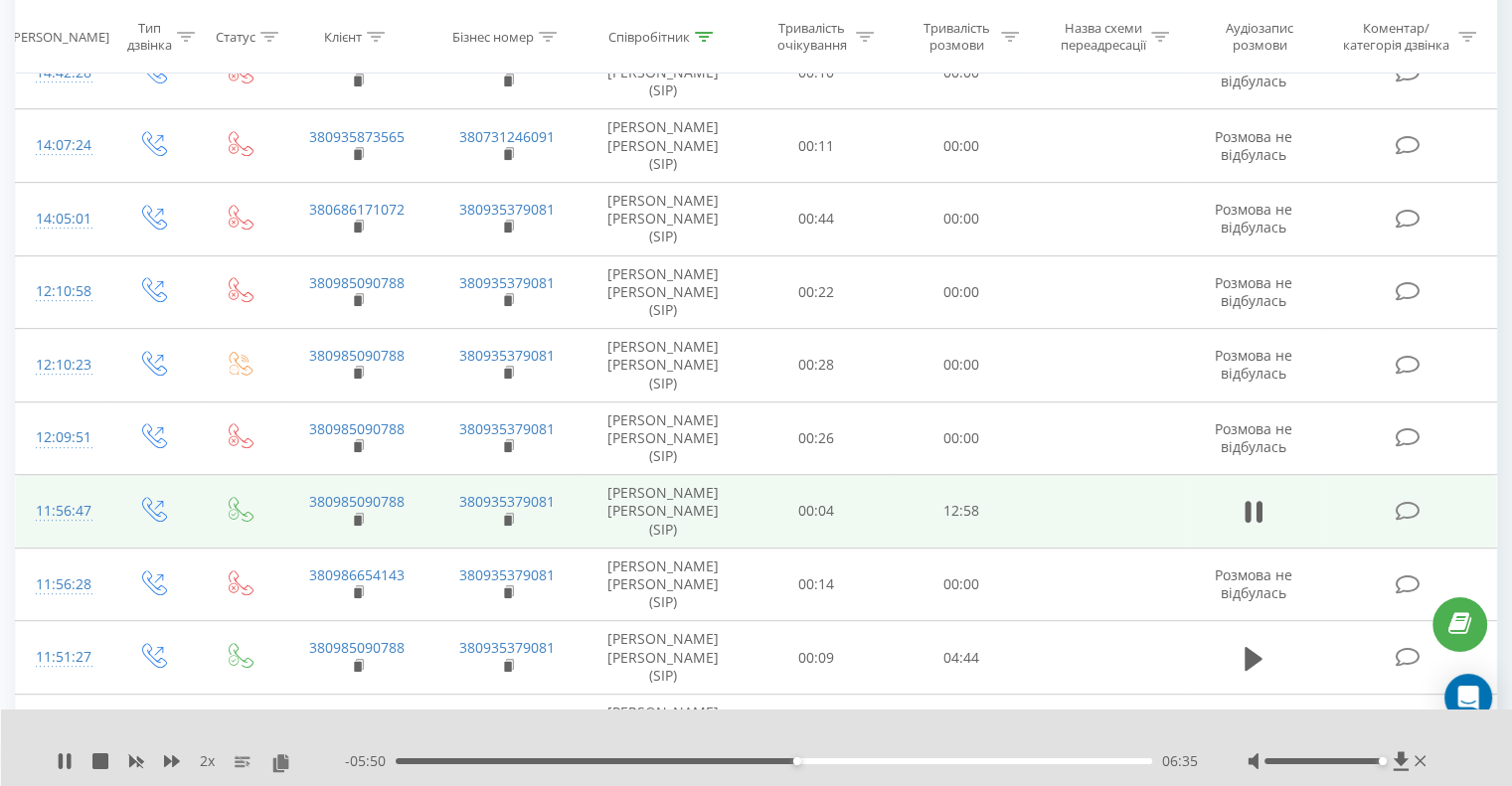 click on "06:35" at bounding box center (773, 761) 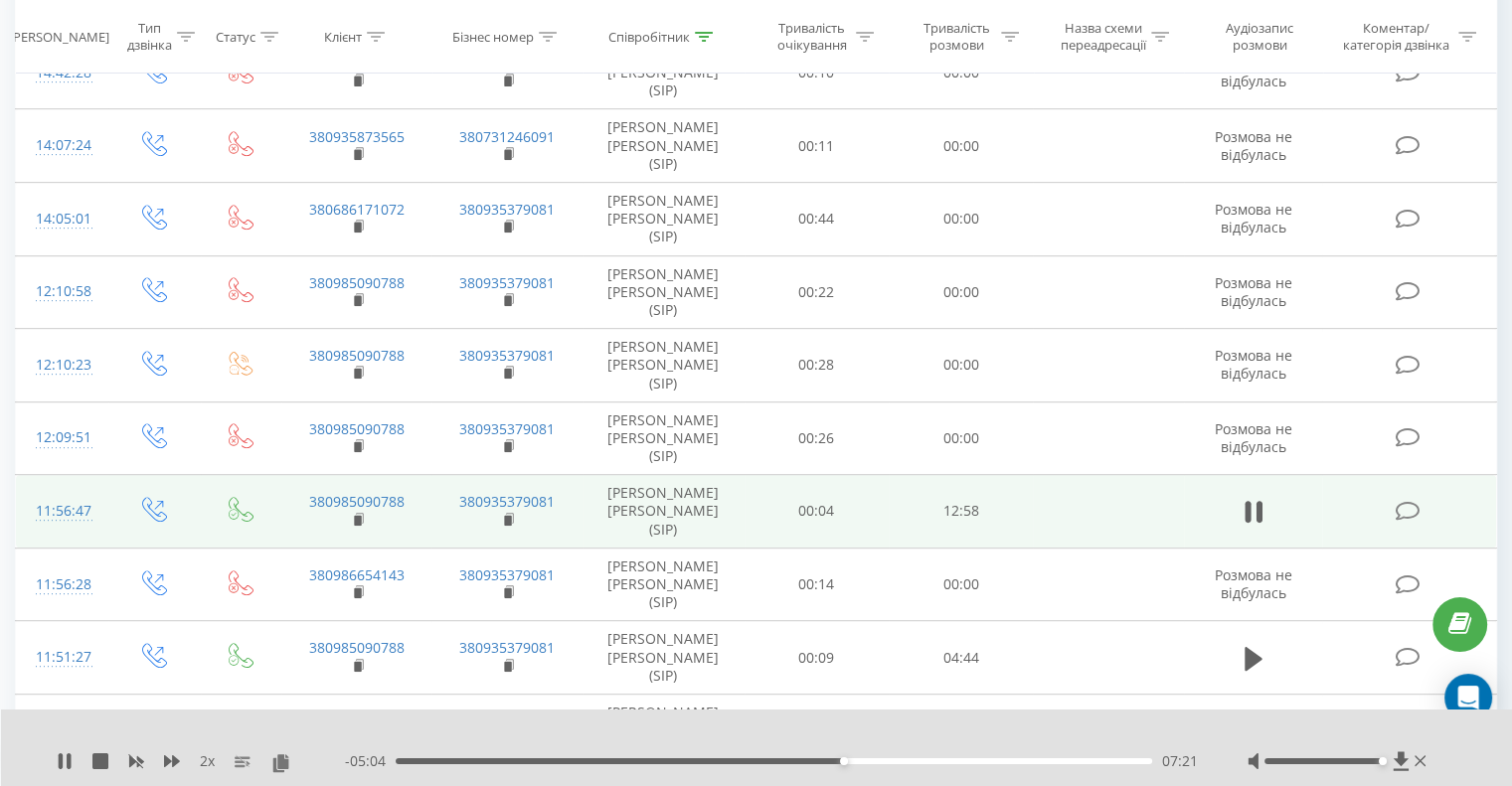 click on "07:21" at bounding box center [773, 761] 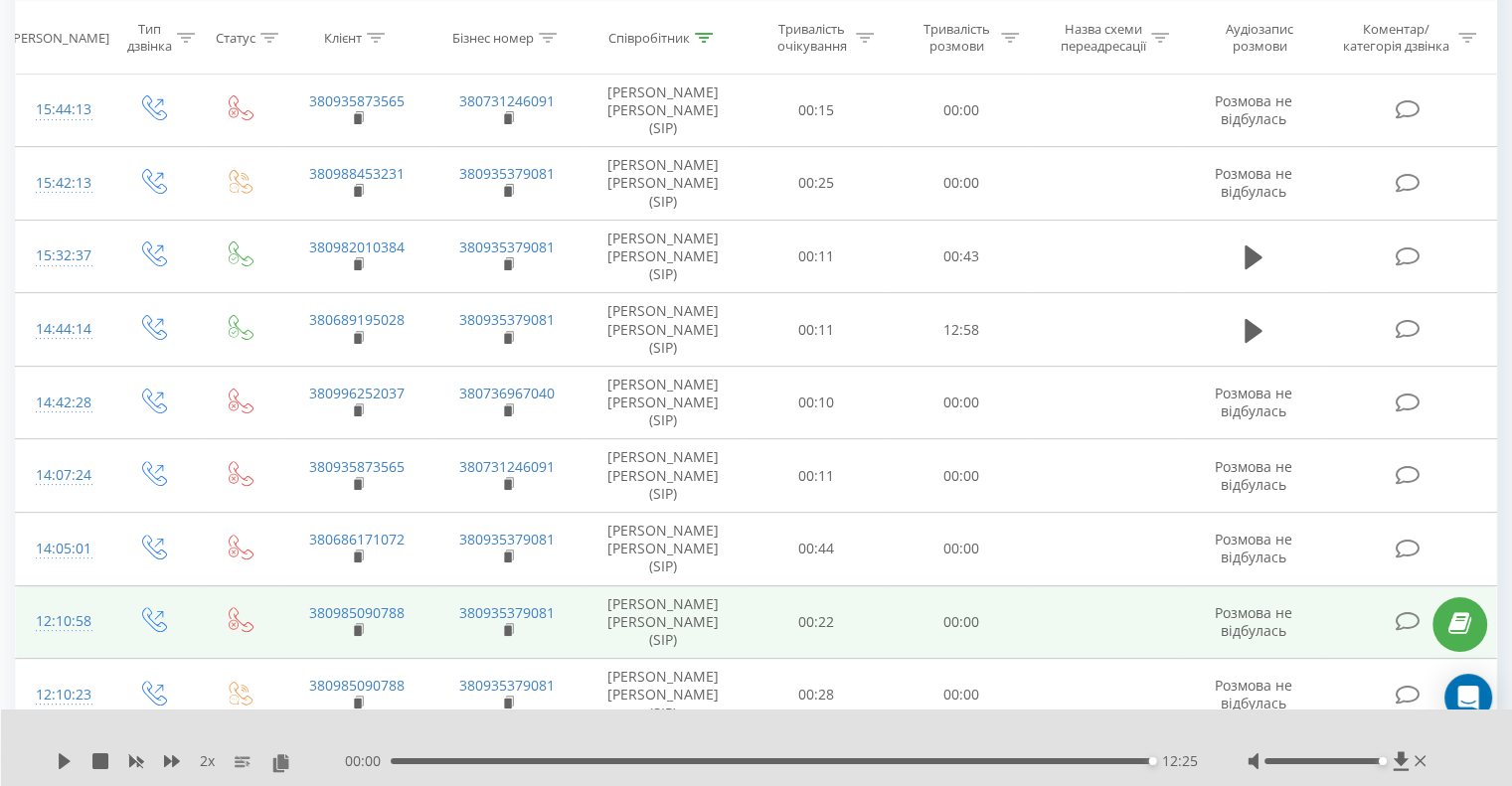 scroll, scrollTop: 548, scrollLeft: 0, axis: vertical 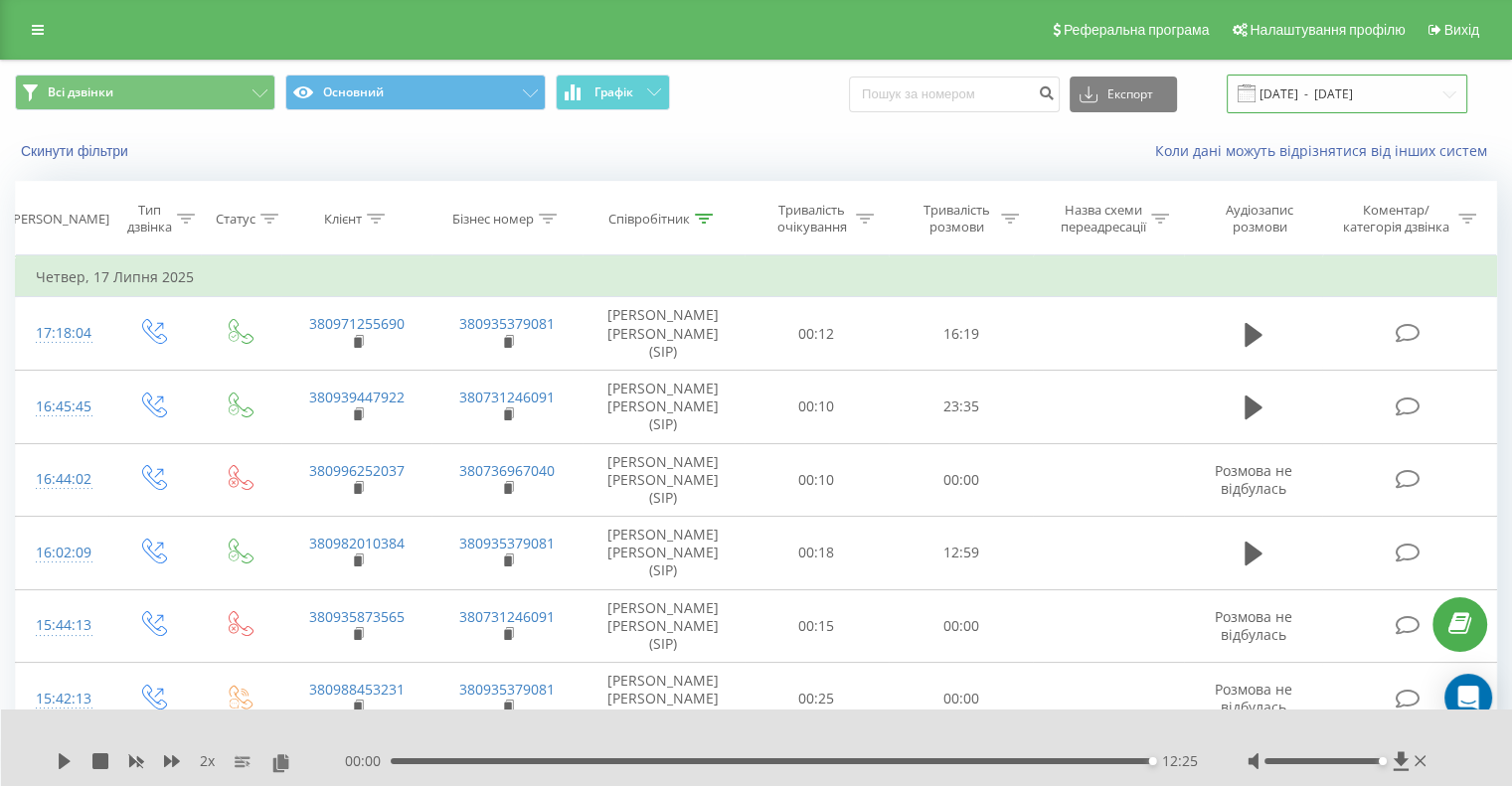 click on "[DATE]  -  [DATE]" at bounding box center [1347, 93] 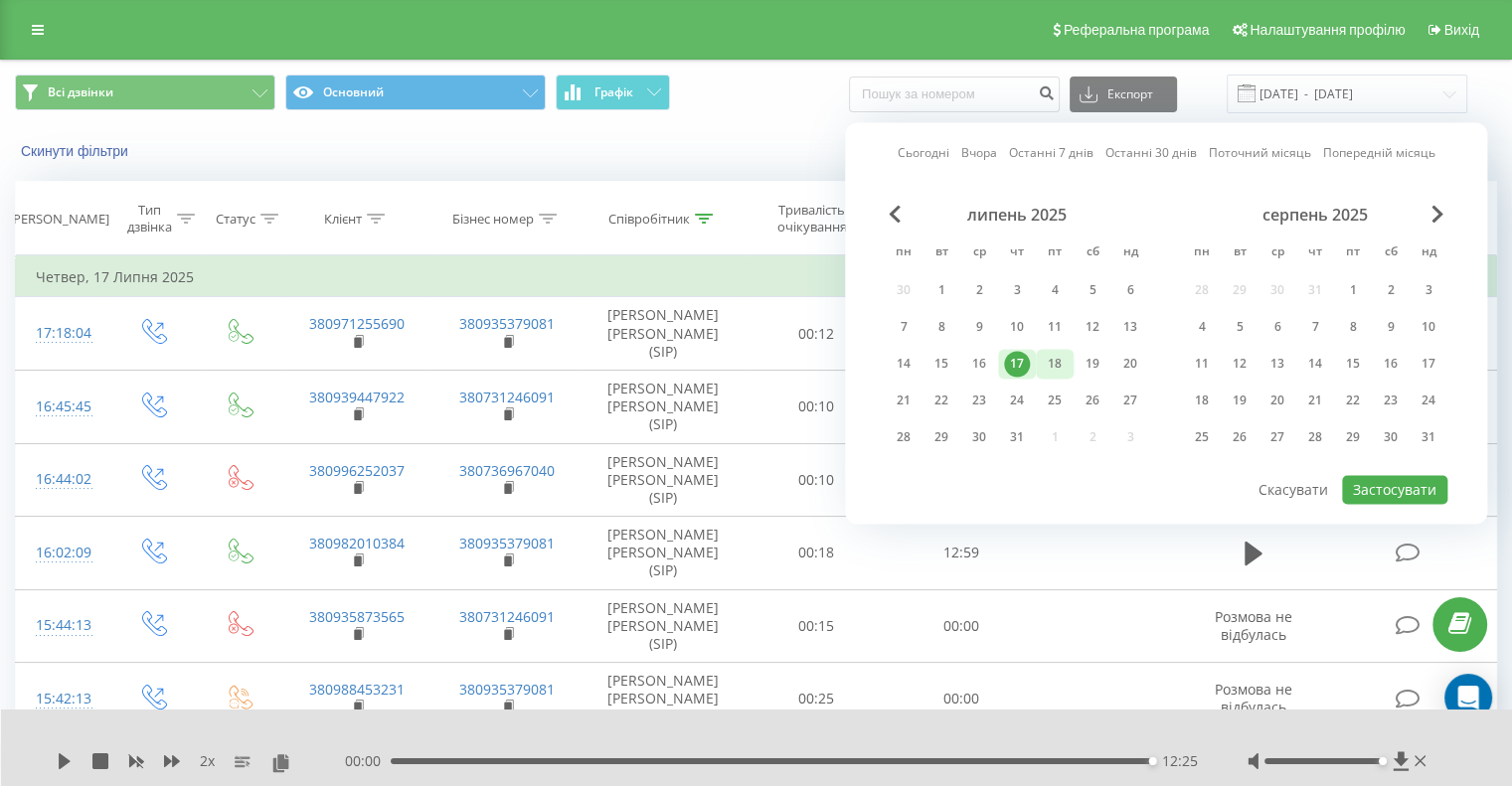 click on "18" at bounding box center (1055, 364) 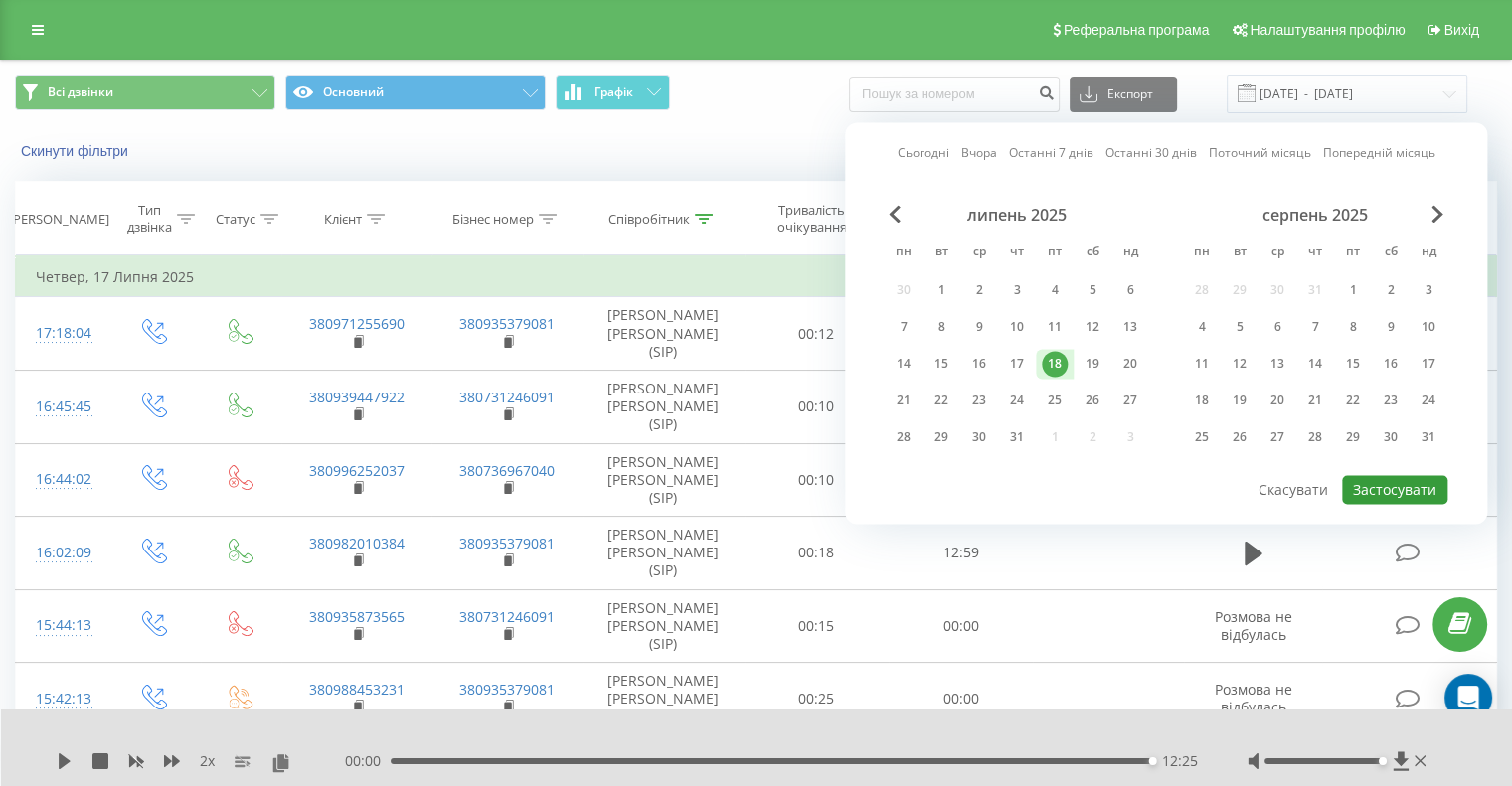 click on "Застосувати" at bounding box center [1395, 489] 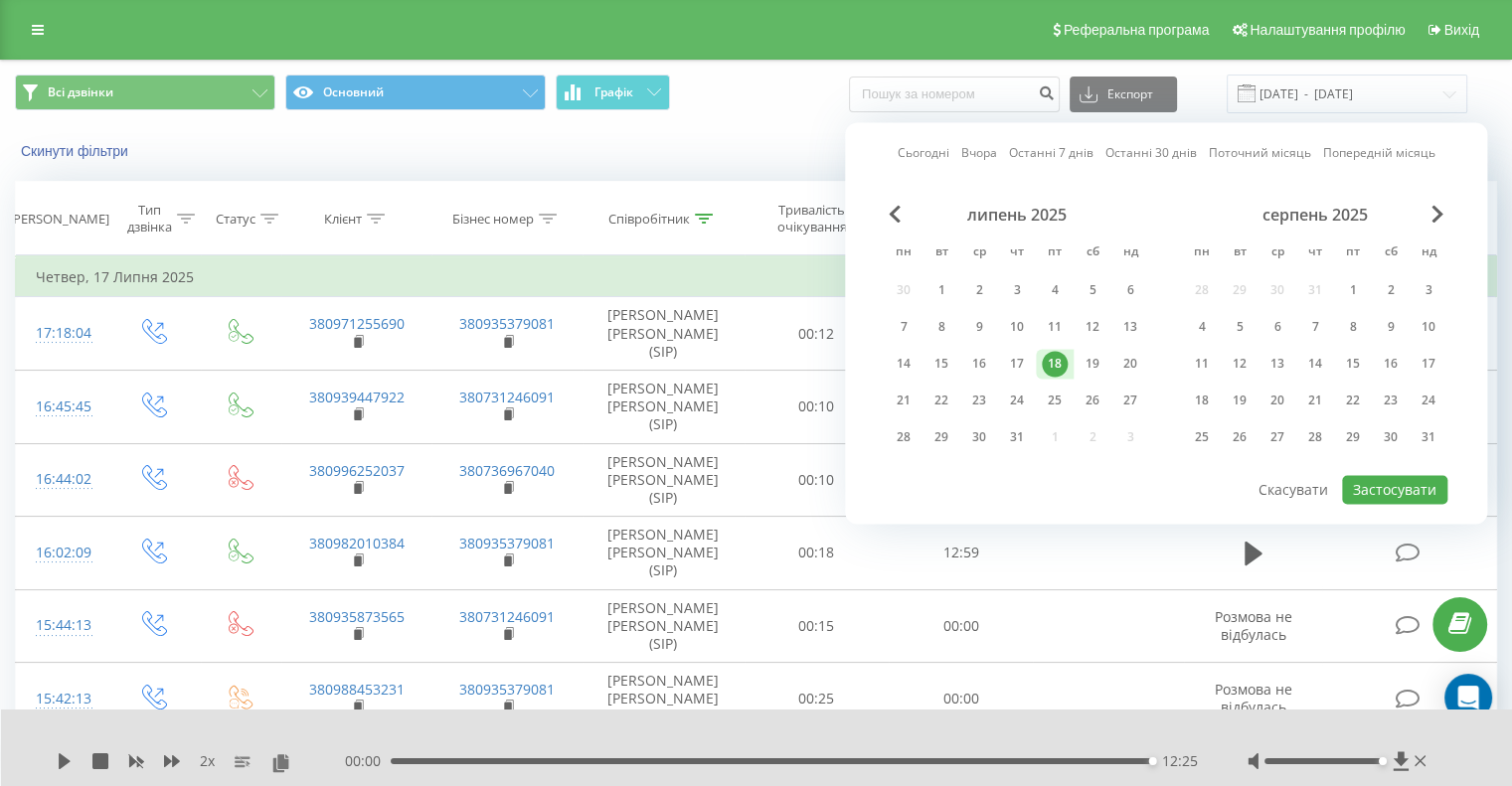 type on "[DATE]  -  [DATE]" 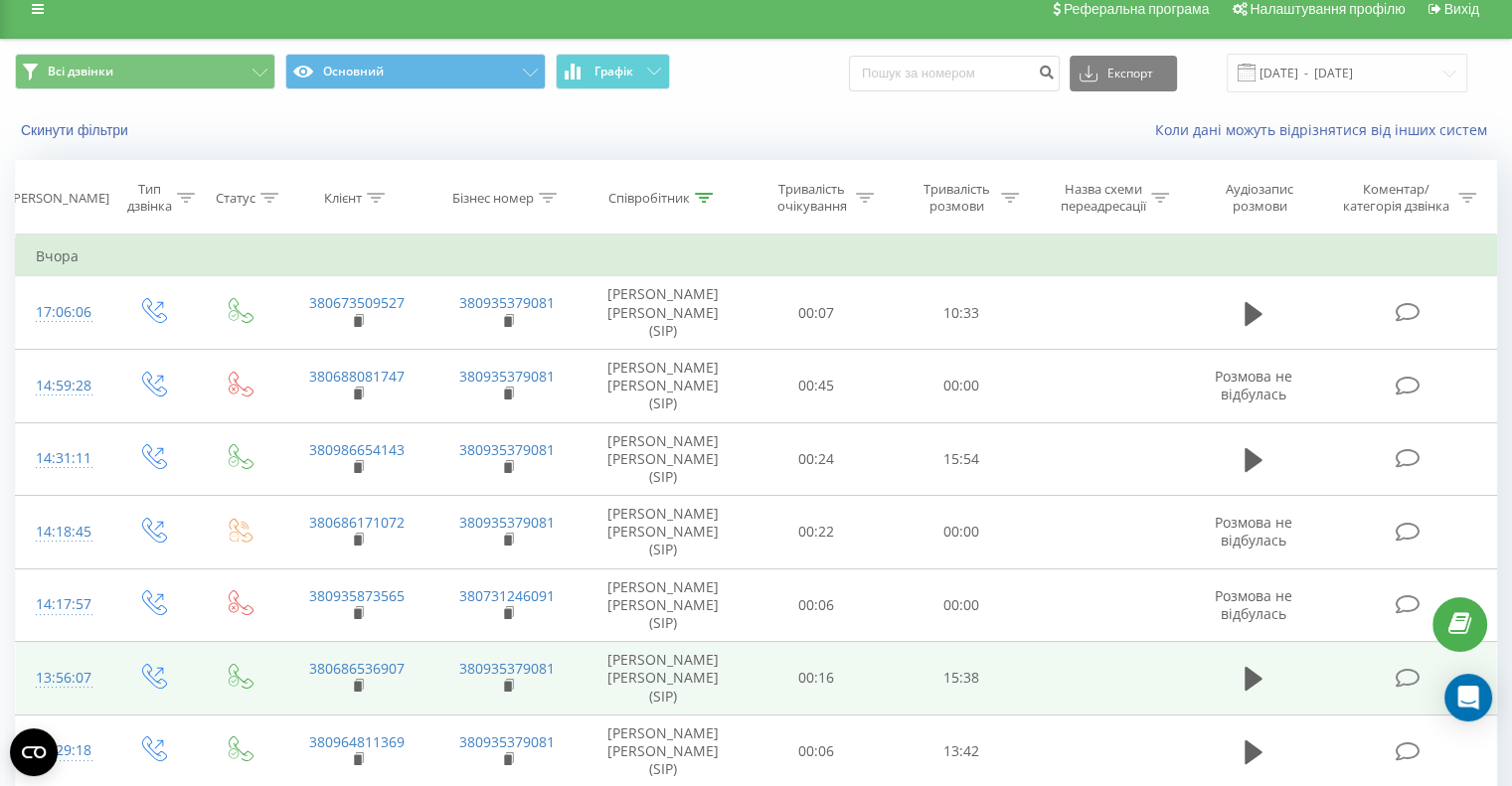 scroll, scrollTop: 0, scrollLeft: 0, axis: both 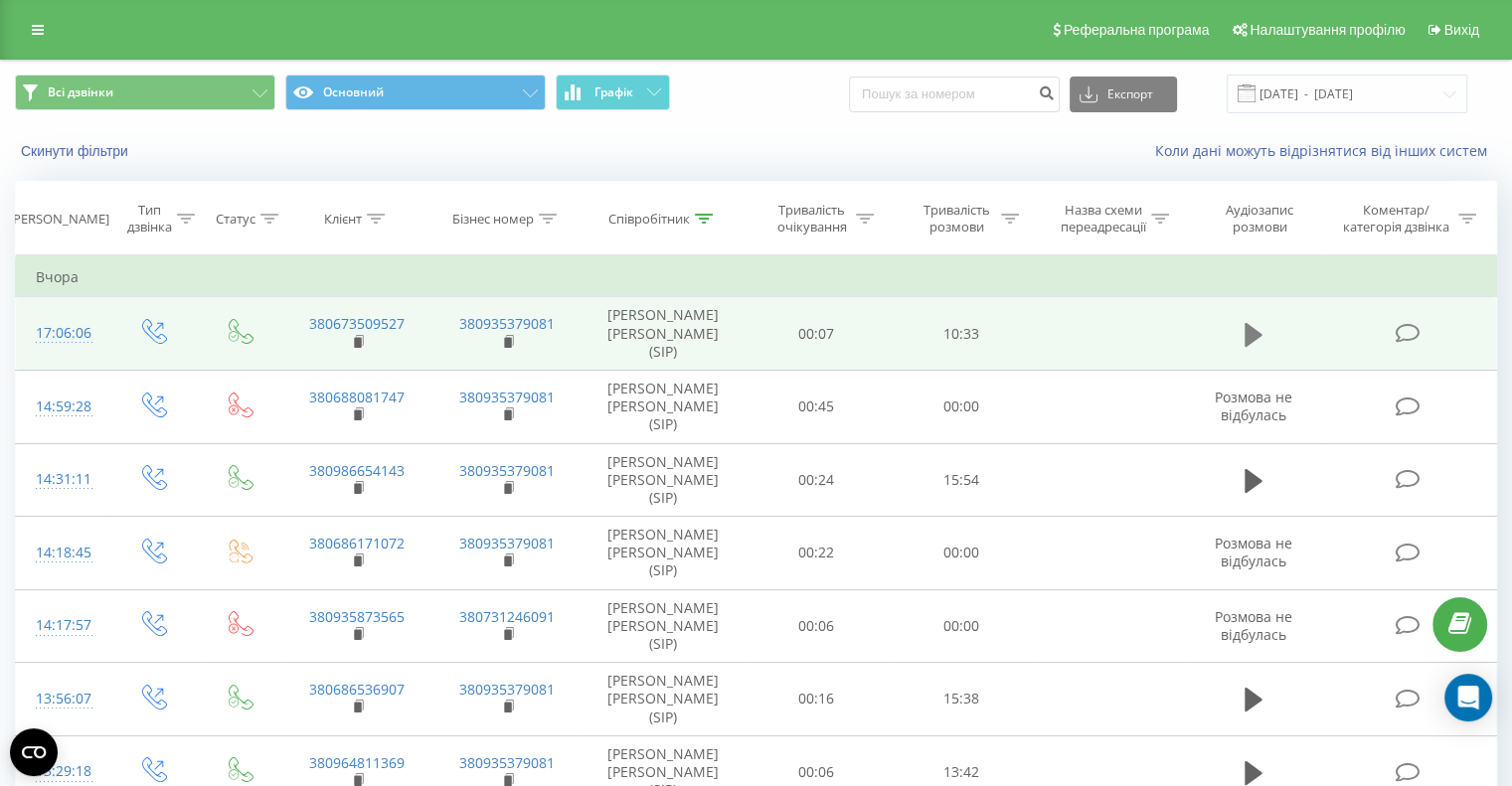 click 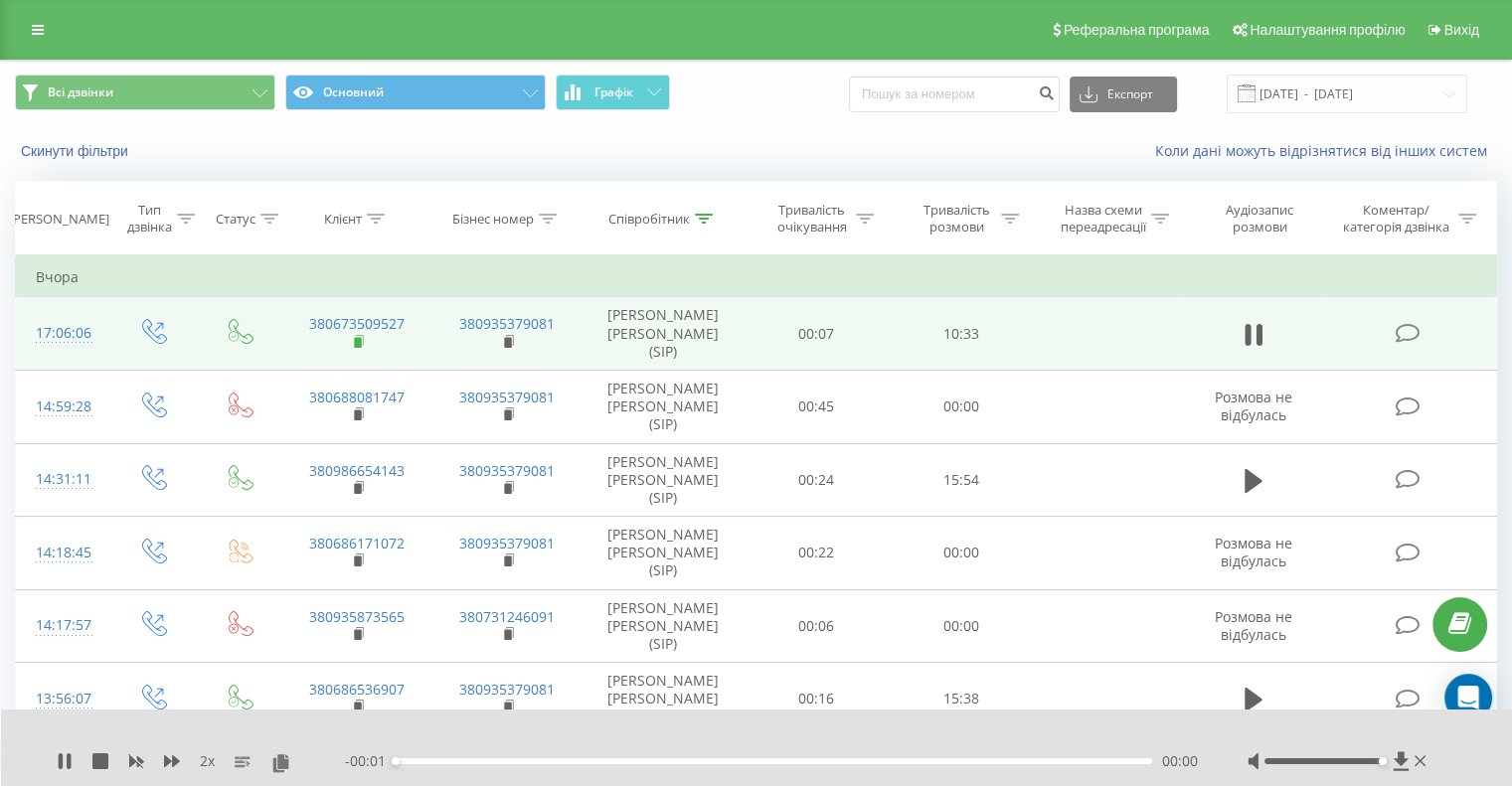 click 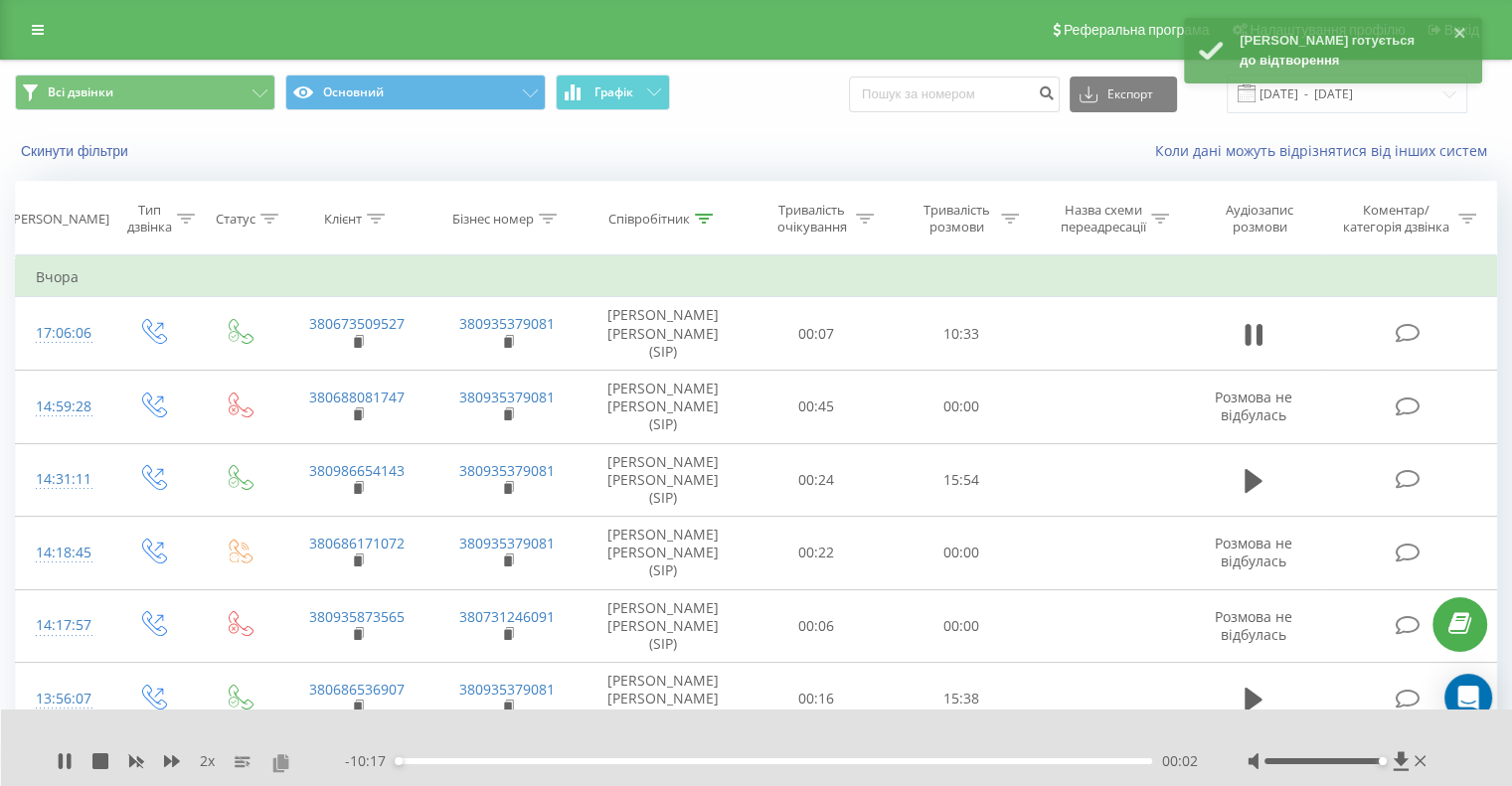 click at bounding box center [280, 762] 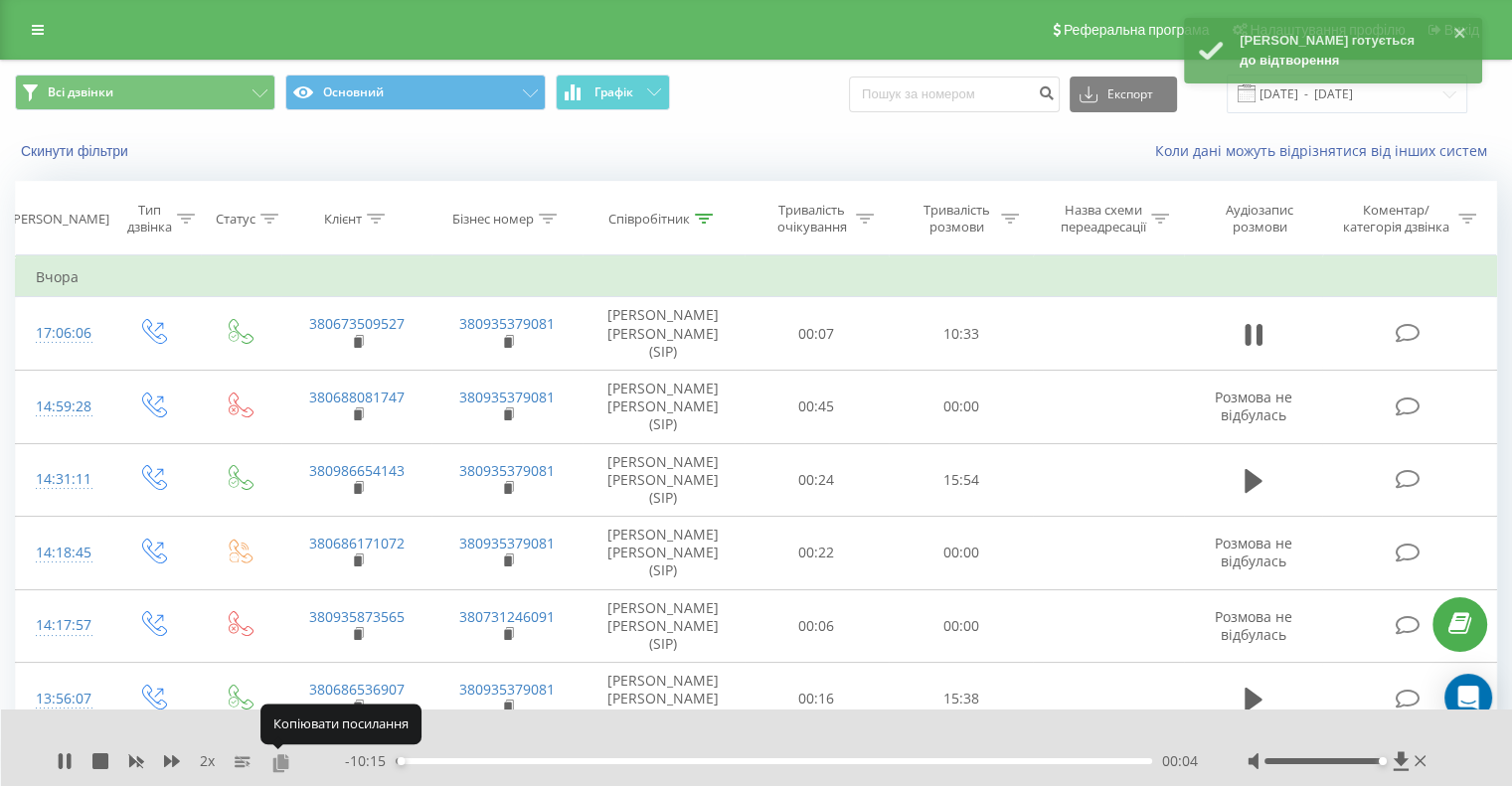 click at bounding box center (280, 762) 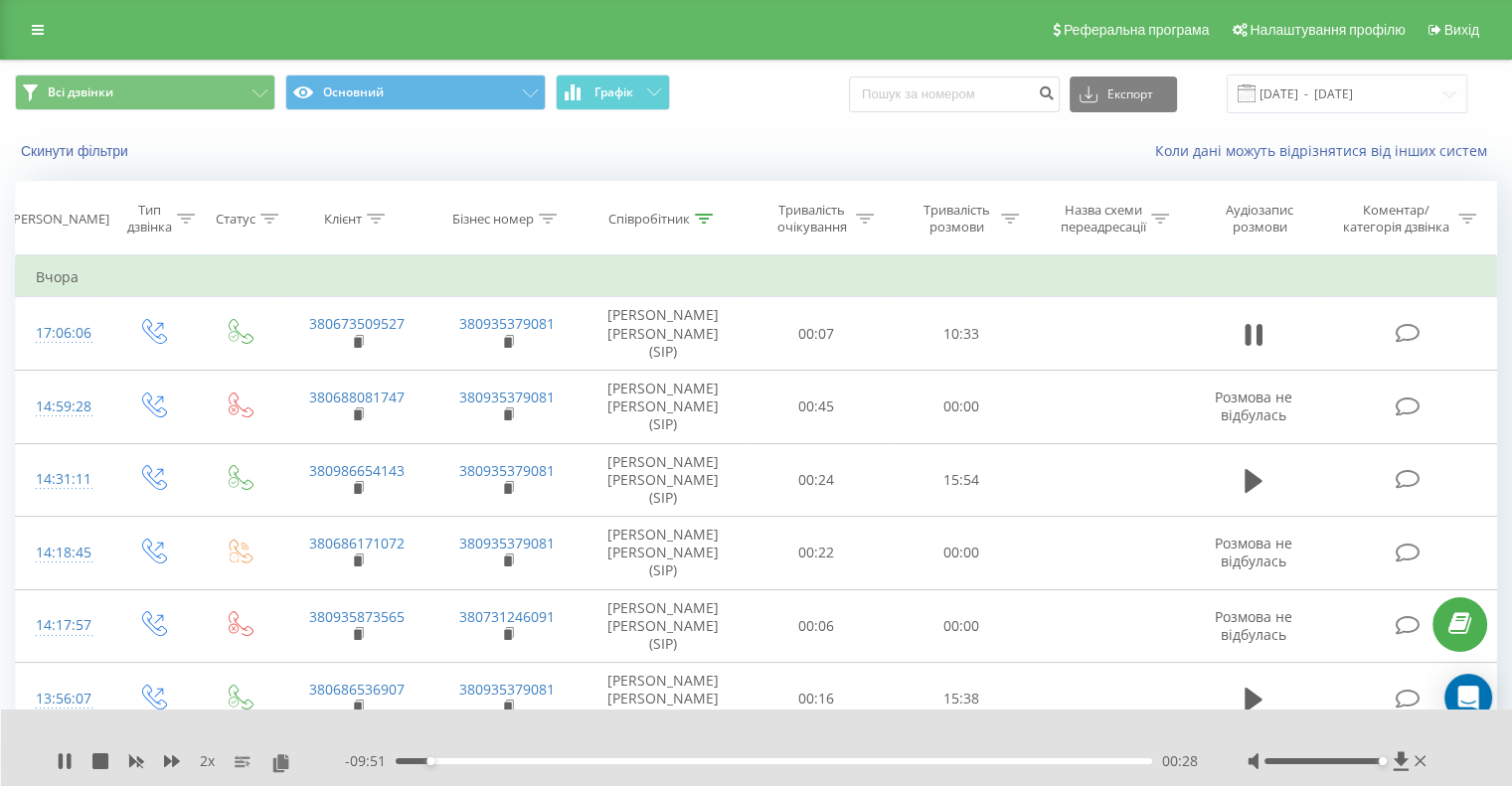 click on "00:28" at bounding box center (773, 761) 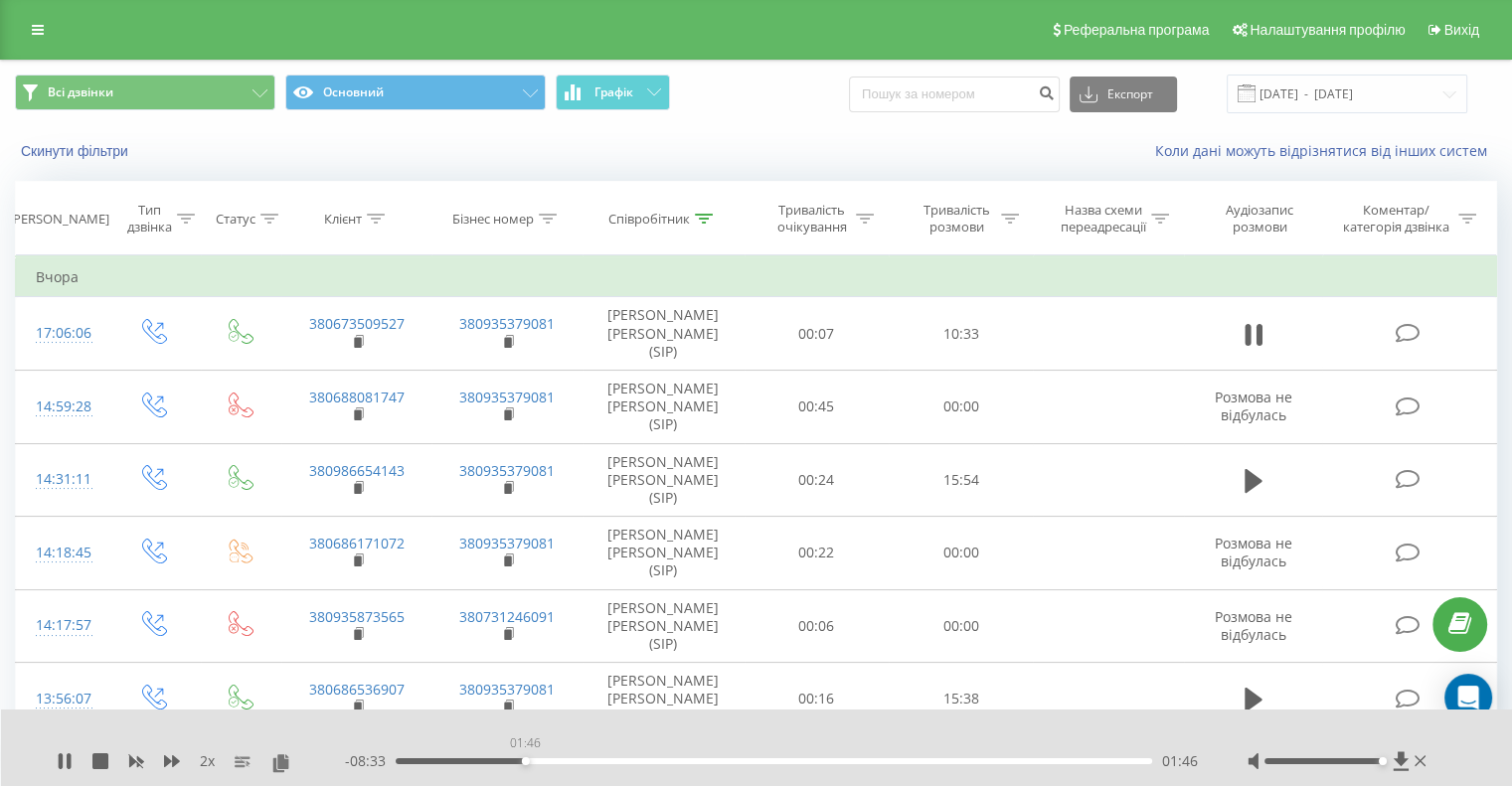 click on "01:46" at bounding box center [773, 761] 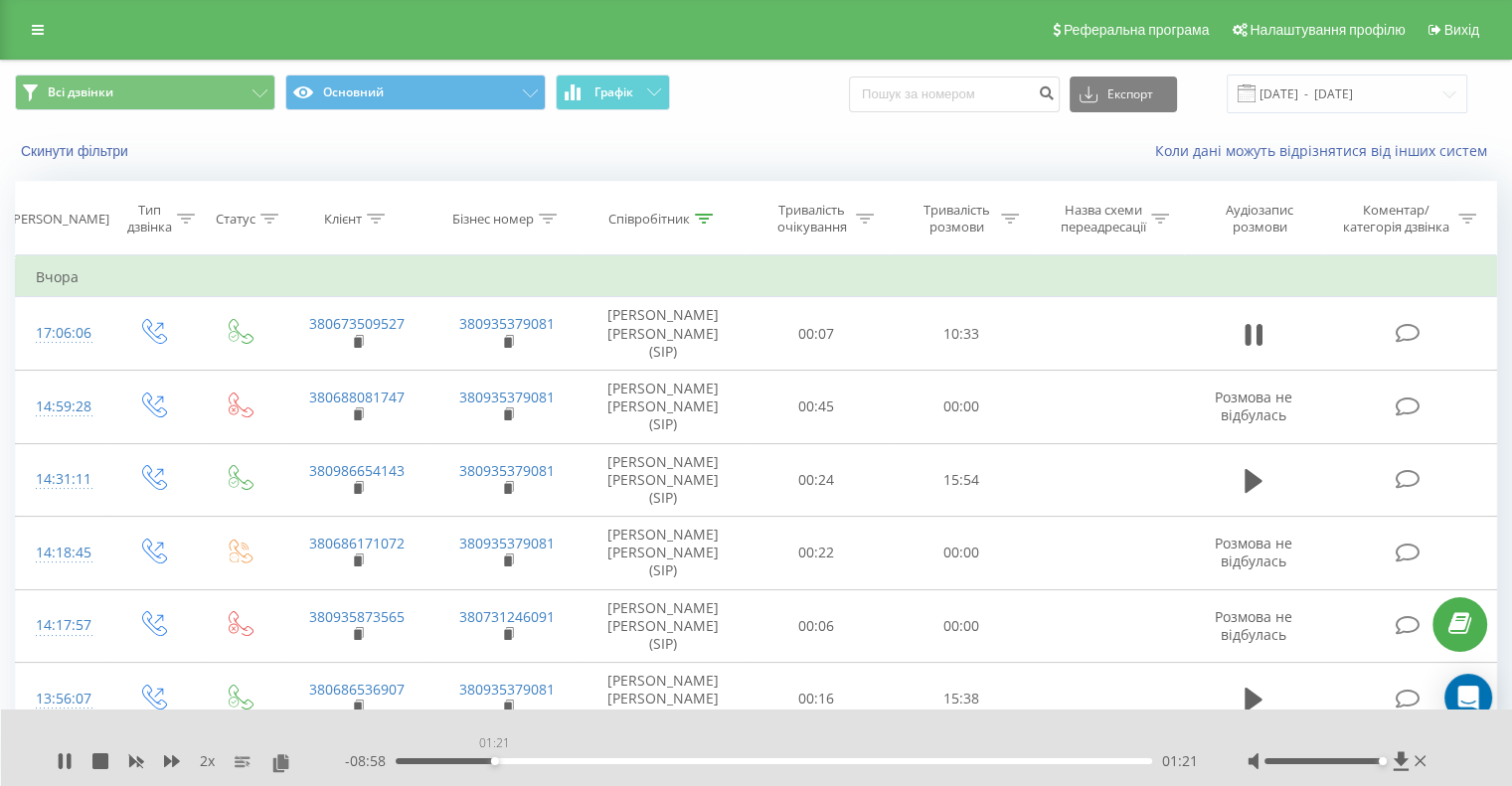 click on "01:21" at bounding box center [773, 761] 